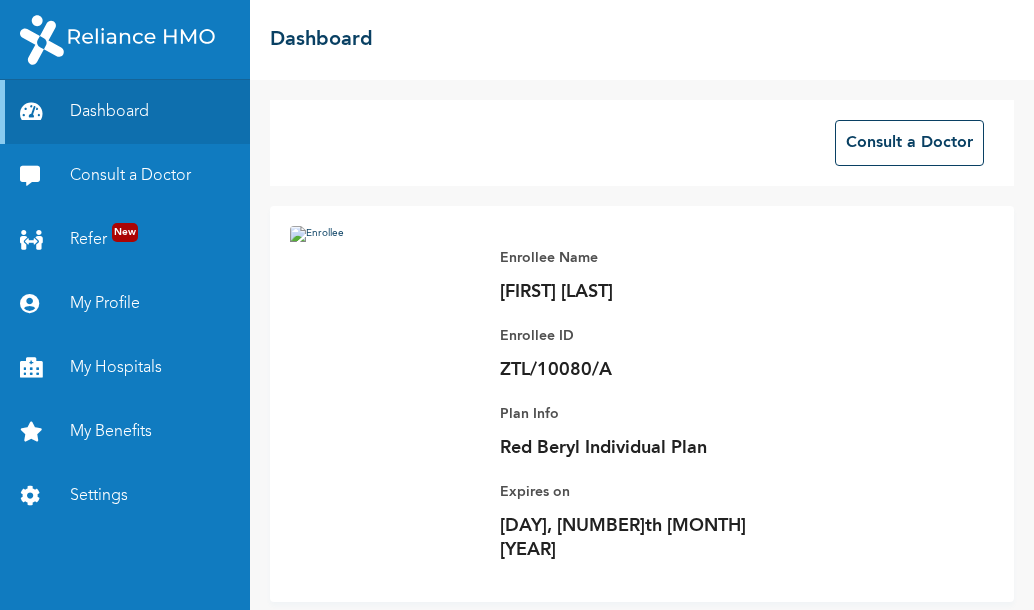 scroll, scrollTop: 0, scrollLeft: 0, axis: both 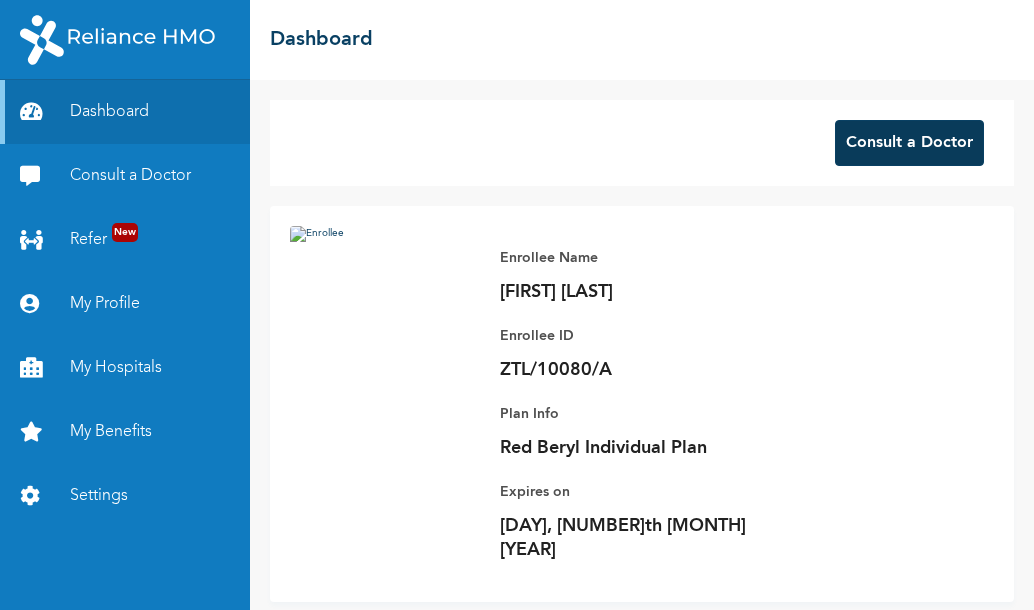 click on "Consult a Doctor" at bounding box center [909, 143] 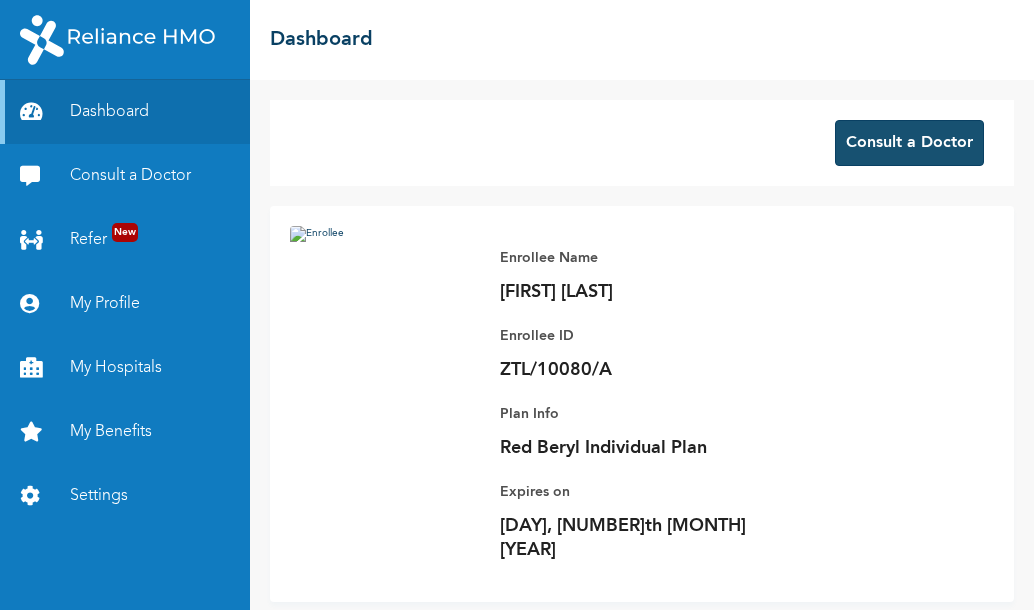 scroll, scrollTop: 0, scrollLeft: 0, axis: both 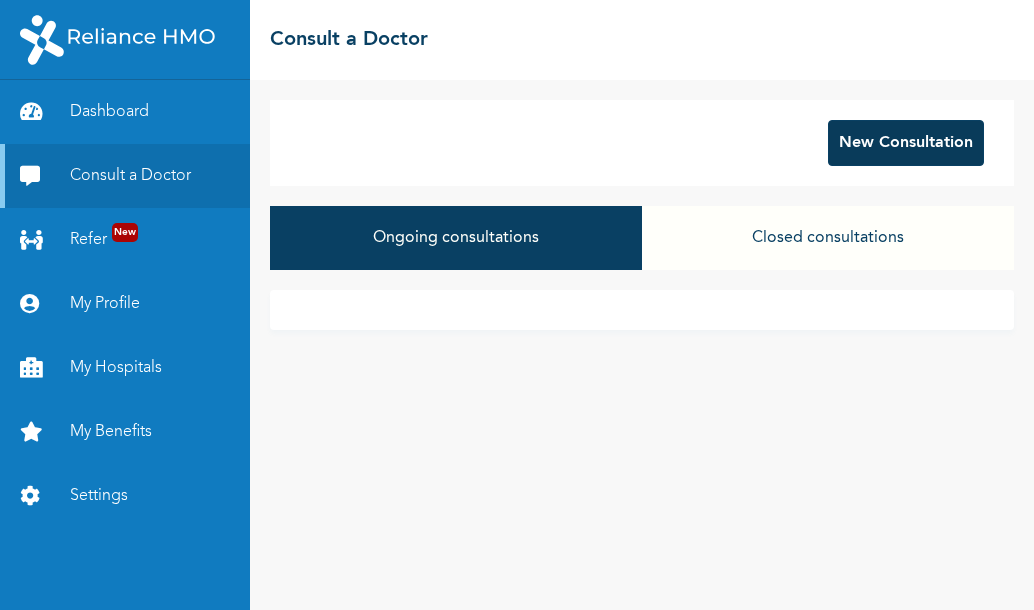 click on "New Consultation" at bounding box center (906, 143) 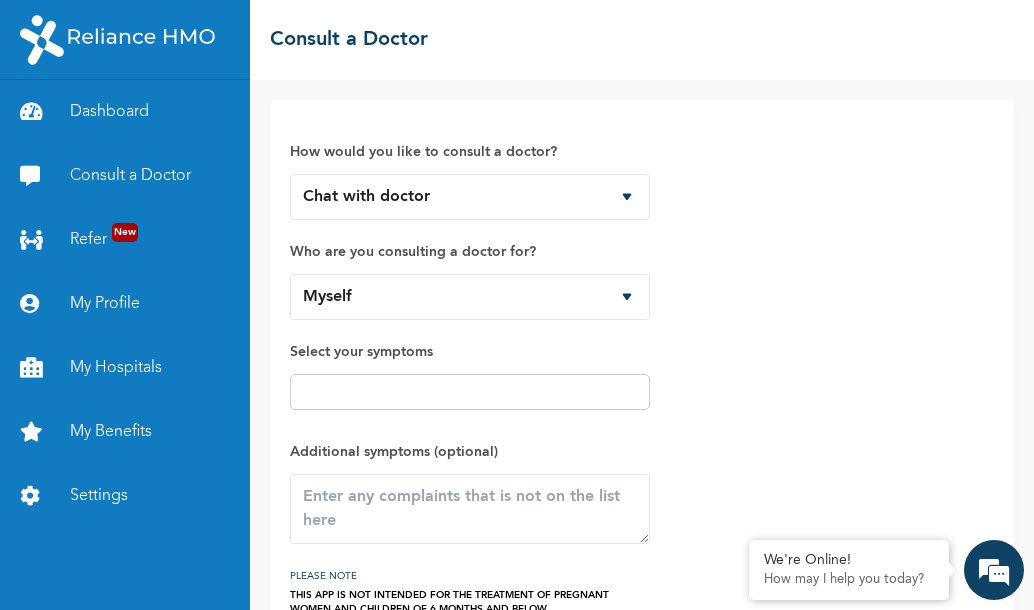 click at bounding box center (470, 392) 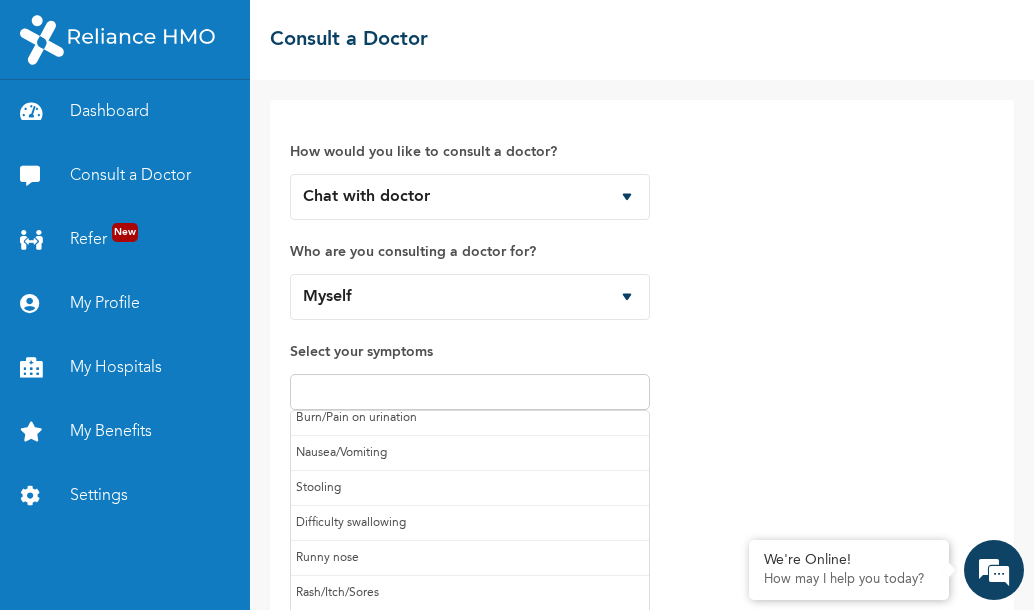 scroll, scrollTop: 212, scrollLeft: 0, axis: vertical 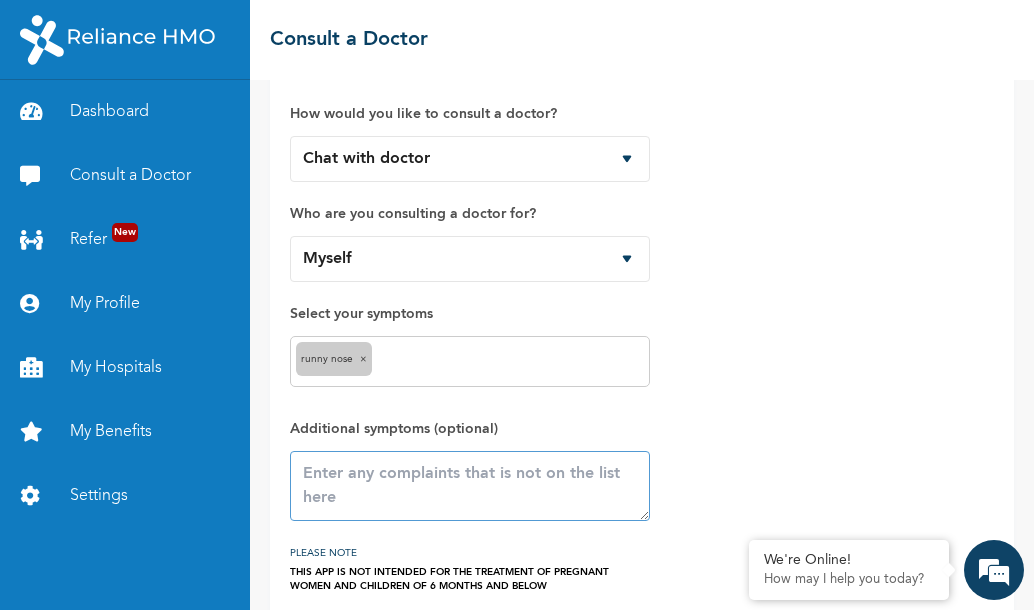 click at bounding box center (470, 486) 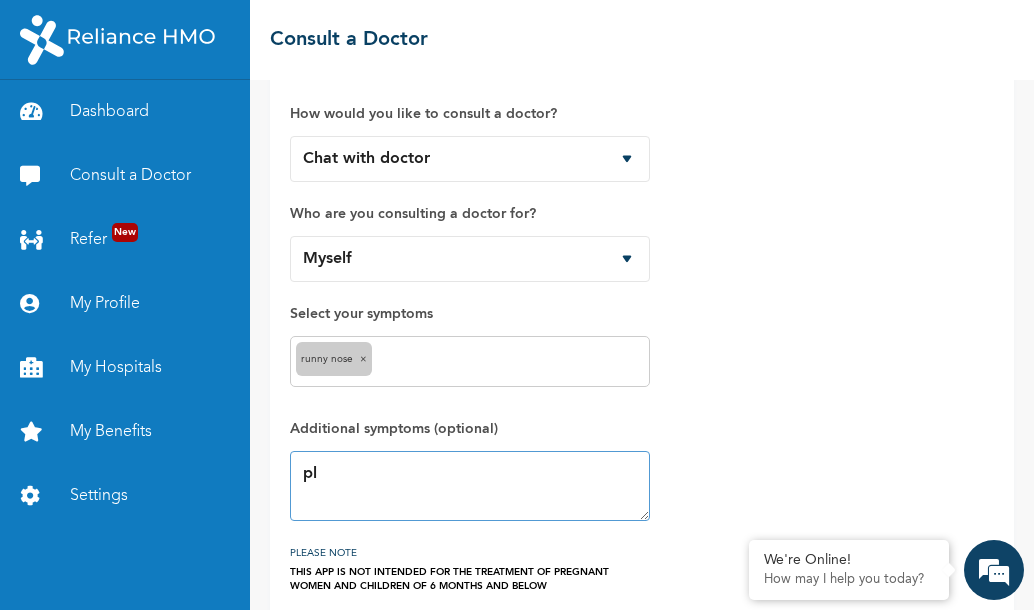 type on "p" 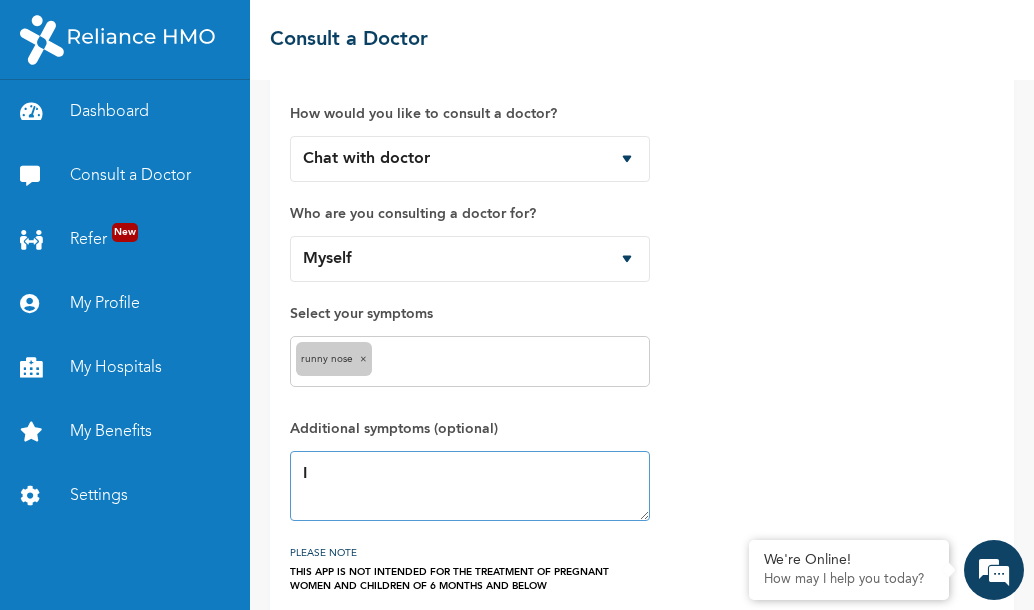 scroll, scrollTop: 0, scrollLeft: 0, axis: both 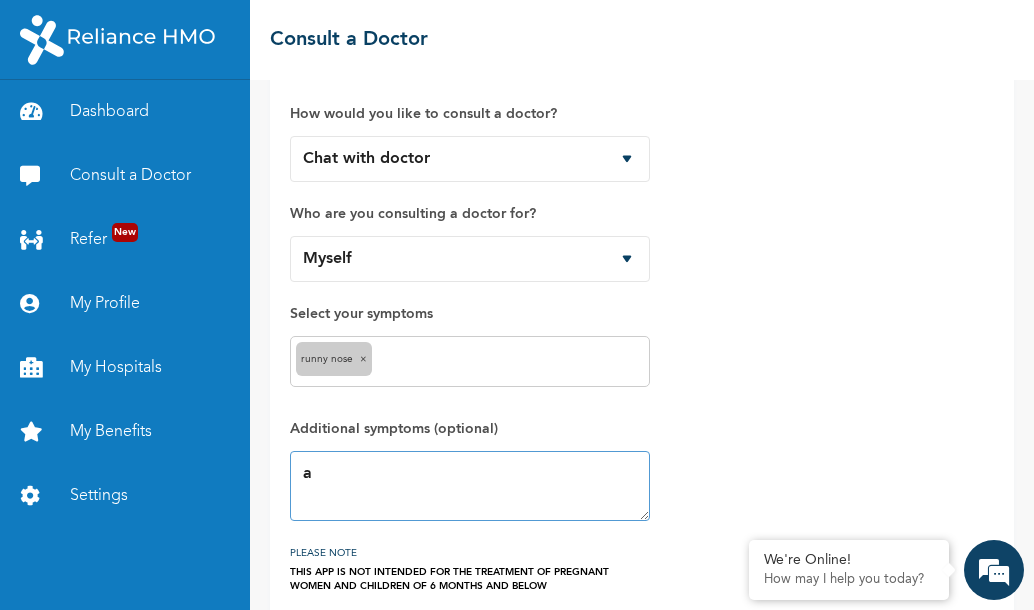 type on "a" 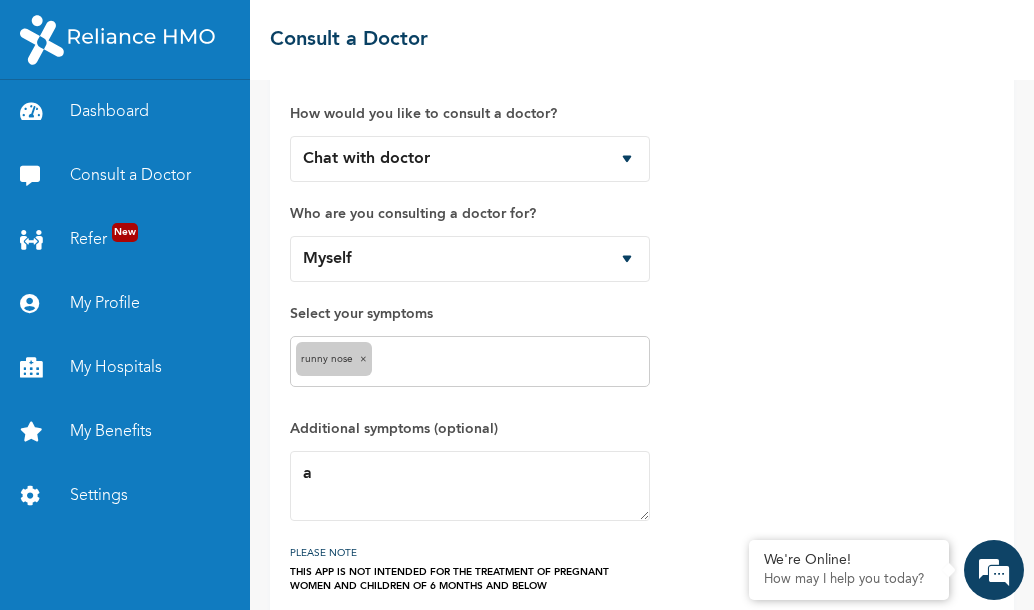click at bounding box center [510, 362] 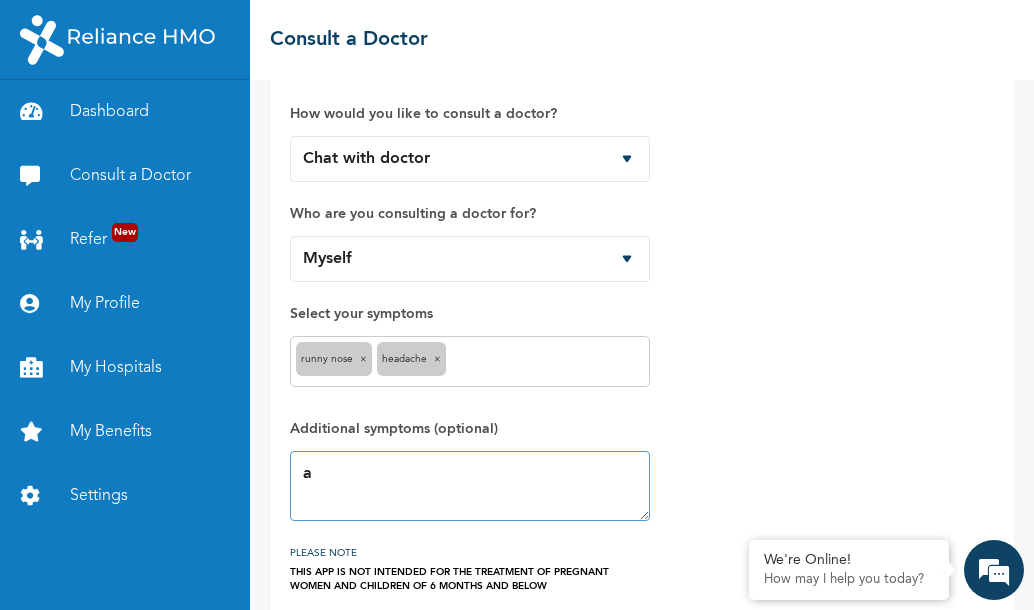 click on "a" at bounding box center [470, 486] 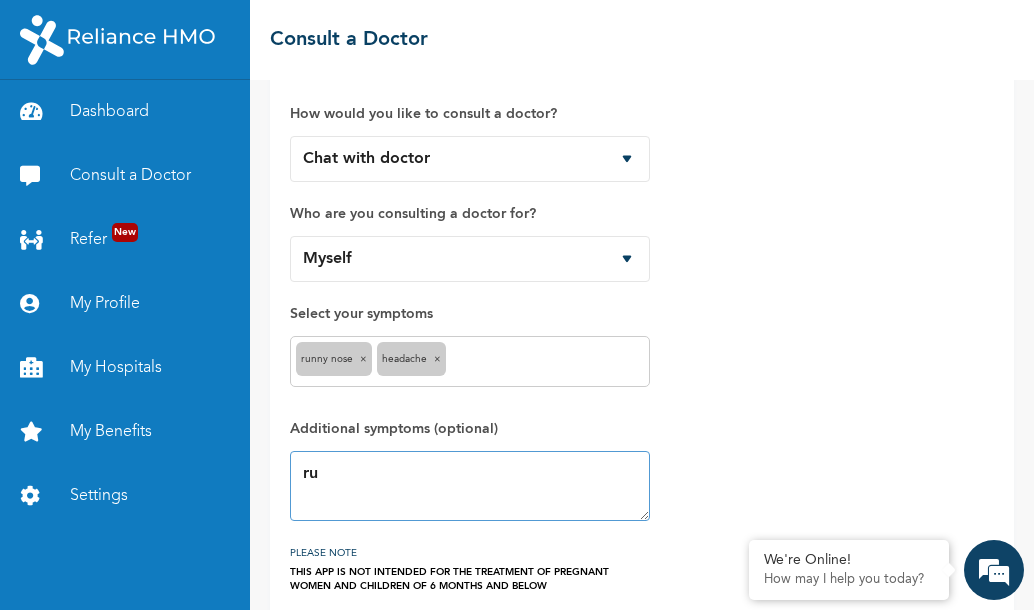 type on "r" 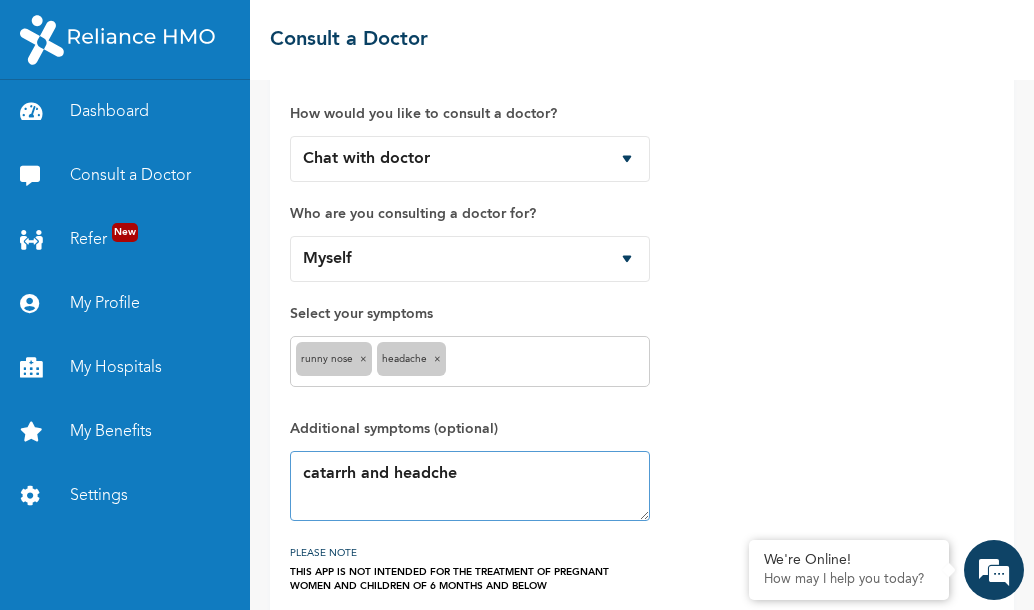 type on "catarrh and headche" 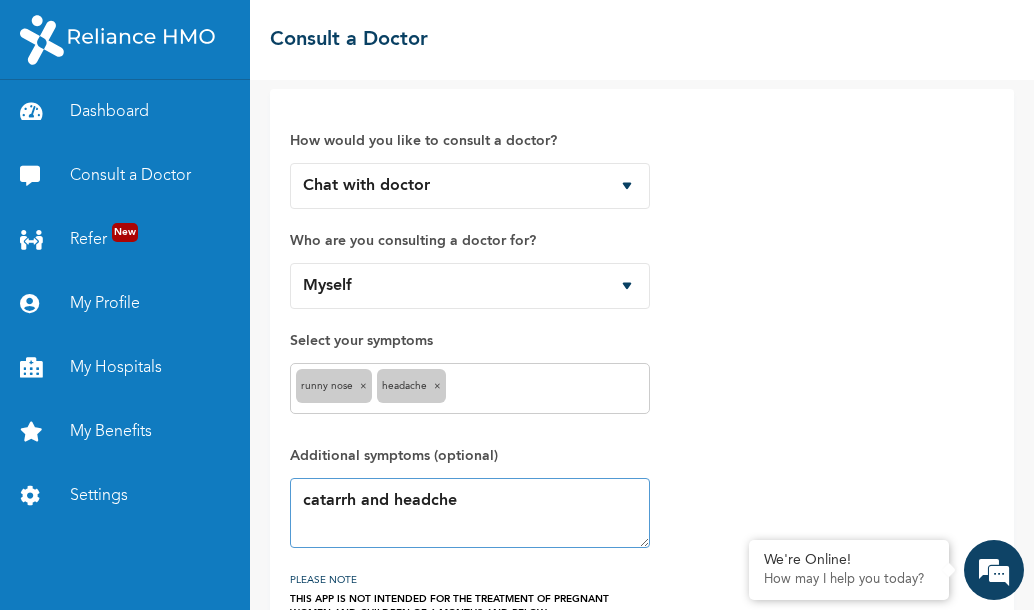 scroll, scrollTop: 125, scrollLeft: 0, axis: vertical 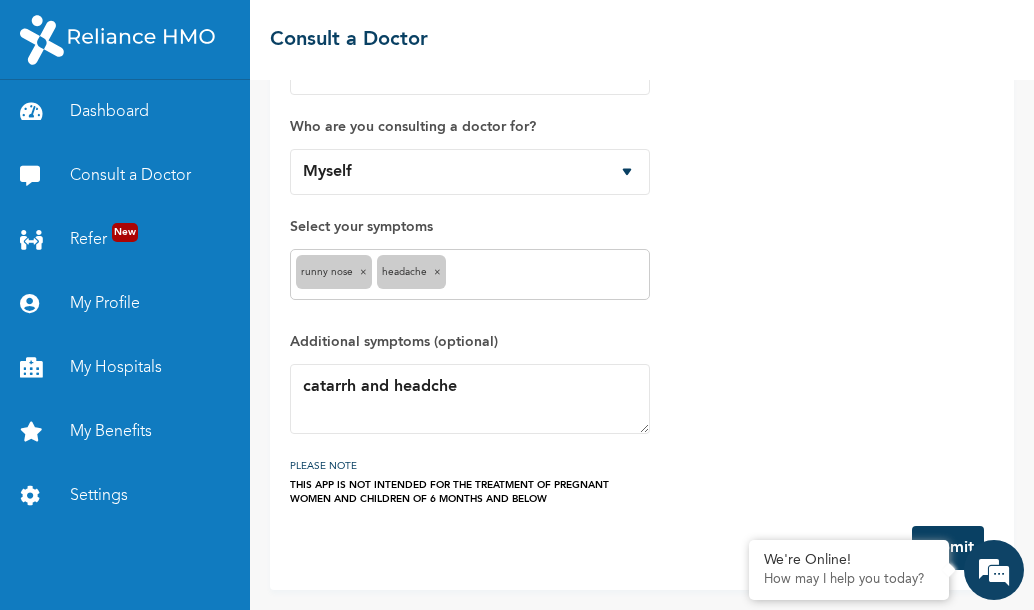 click on "Submit" at bounding box center (948, 548) 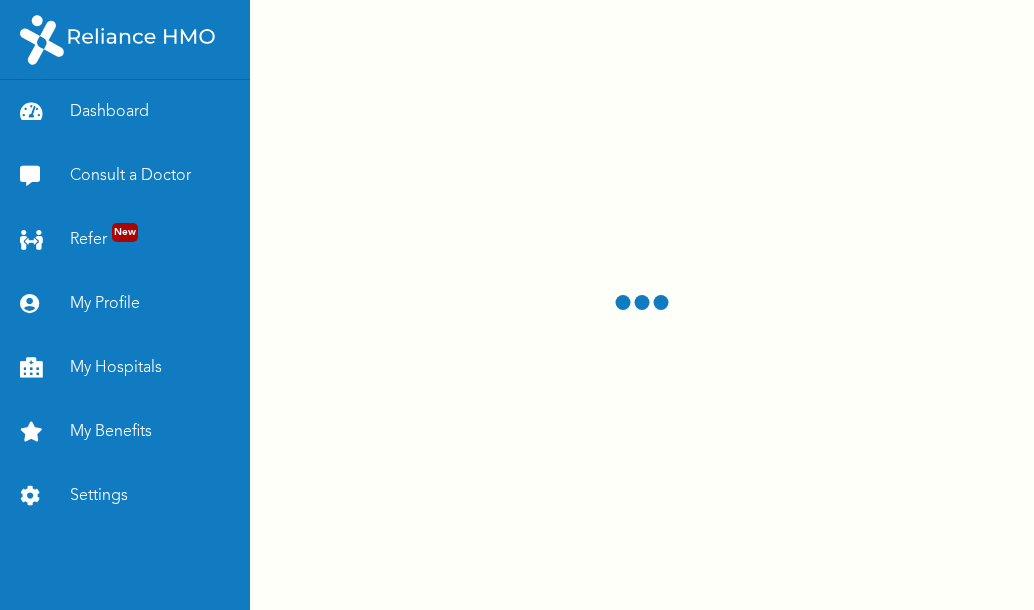 scroll, scrollTop: 0, scrollLeft: 0, axis: both 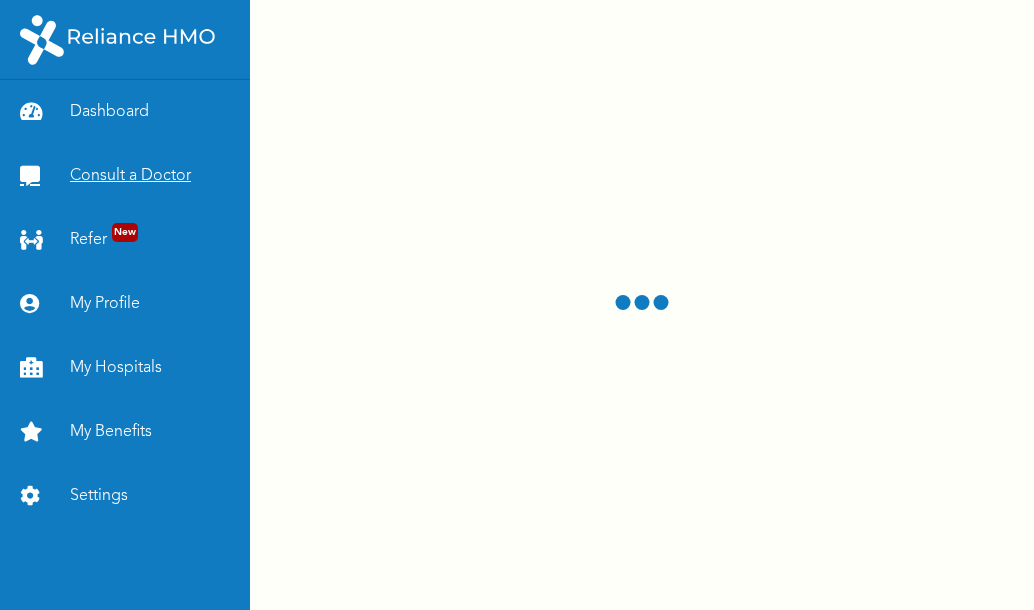 click on "Consult a Doctor" at bounding box center [125, 176] 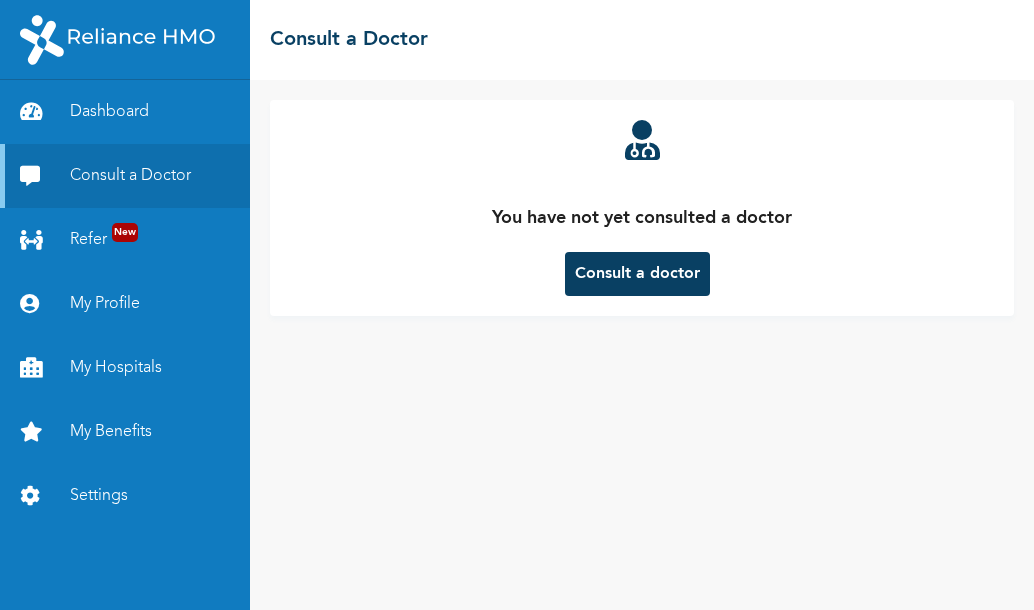 click on "Consult a doctor" at bounding box center (637, 274) 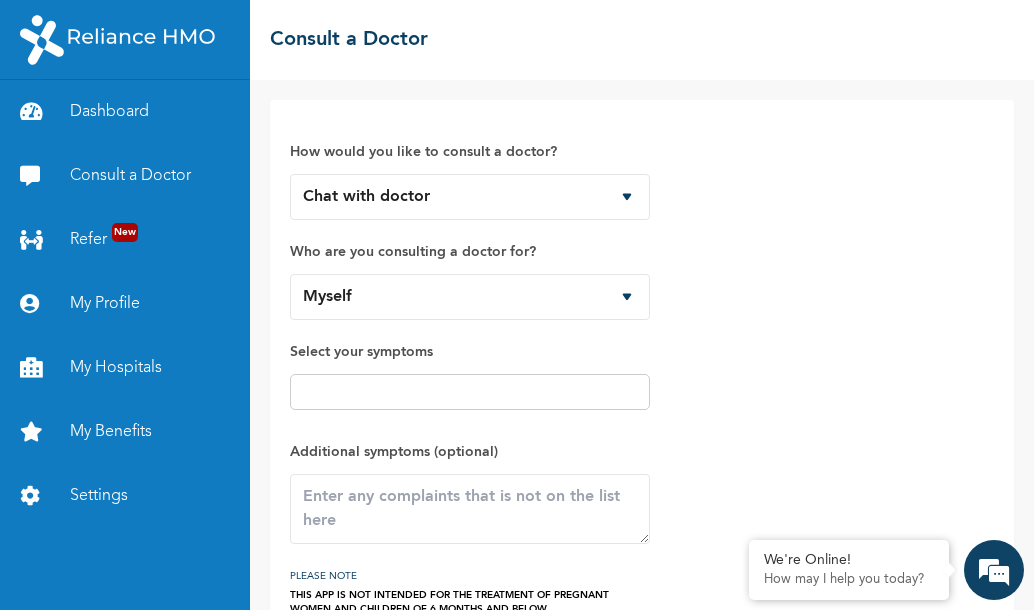 click at bounding box center [470, 392] 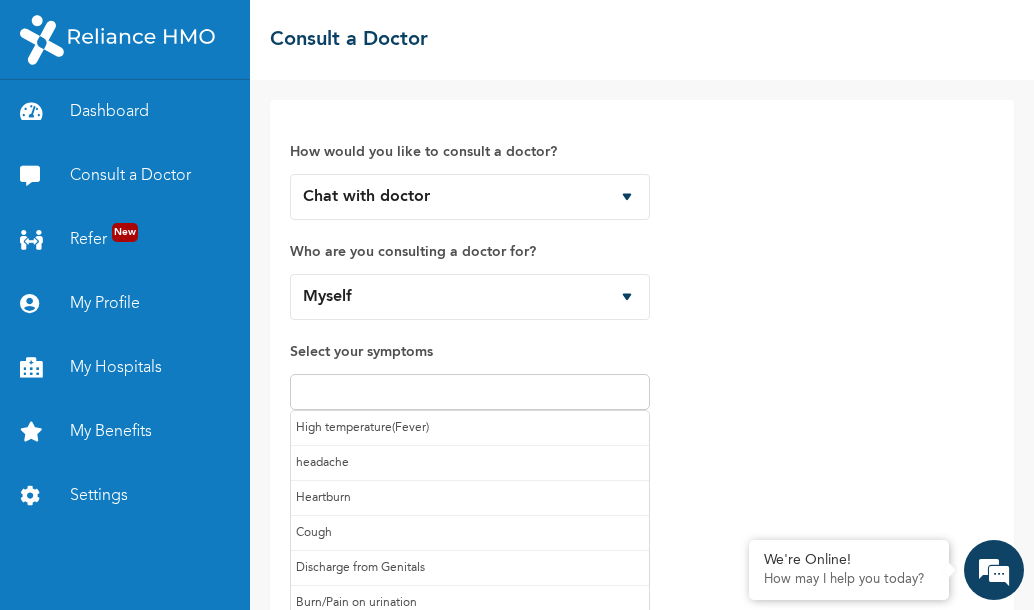 type on "r" 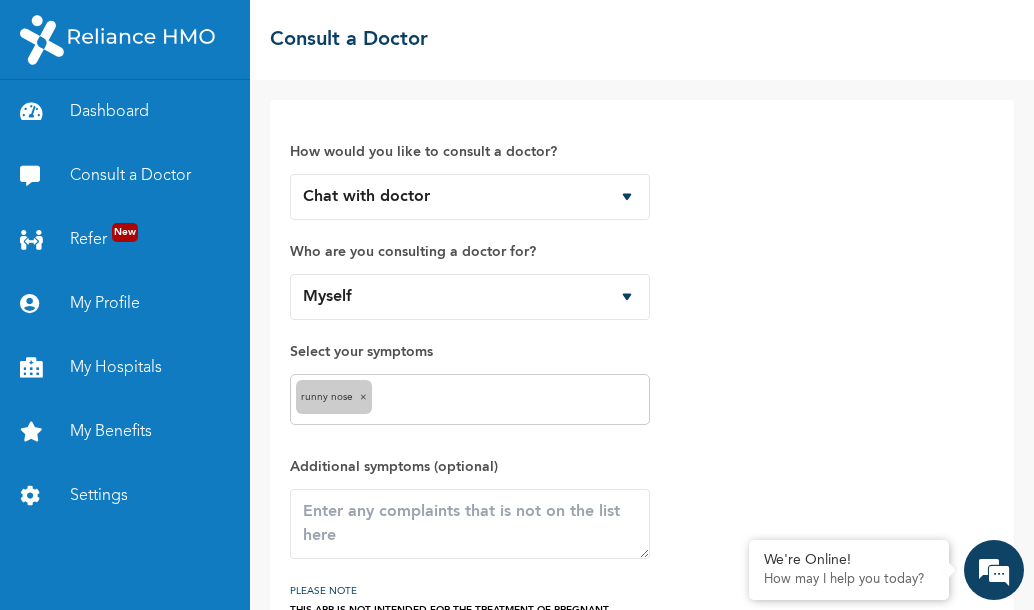 click on "Runny nose  ×" at bounding box center [470, 399] 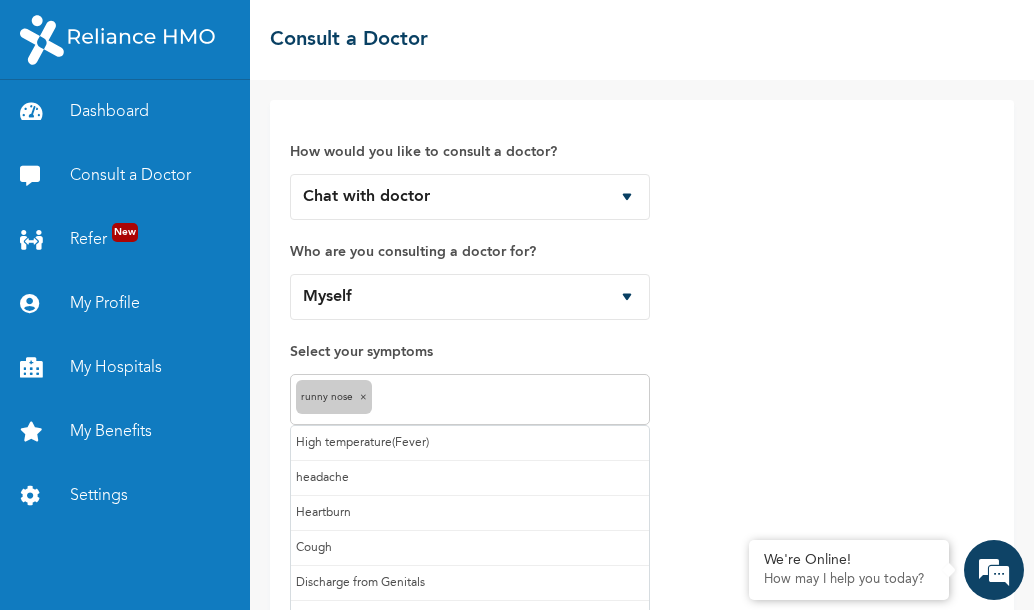 type on "t" 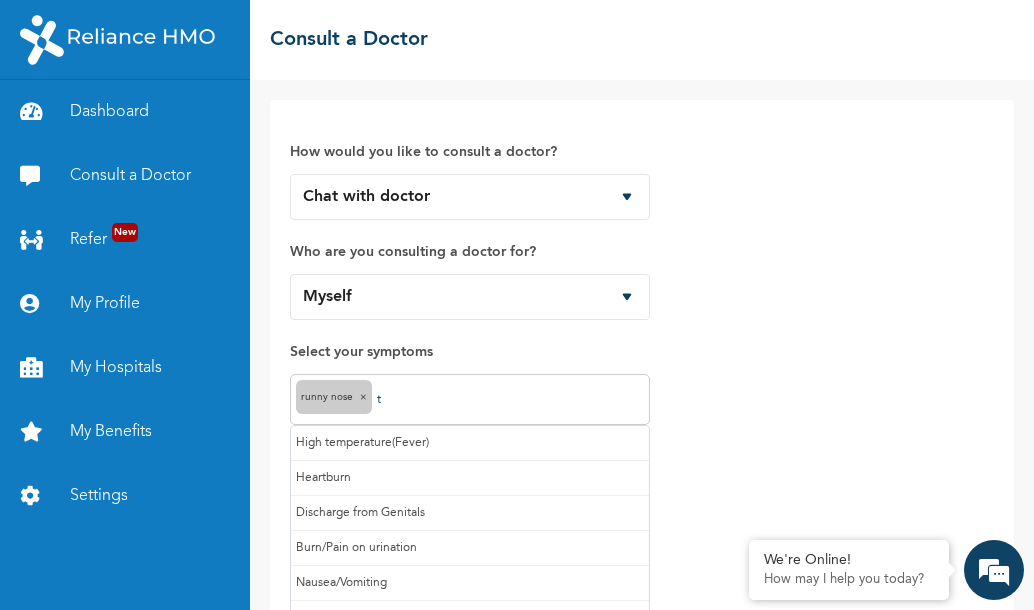 scroll, scrollTop: 0, scrollLeft: 0, axis: both 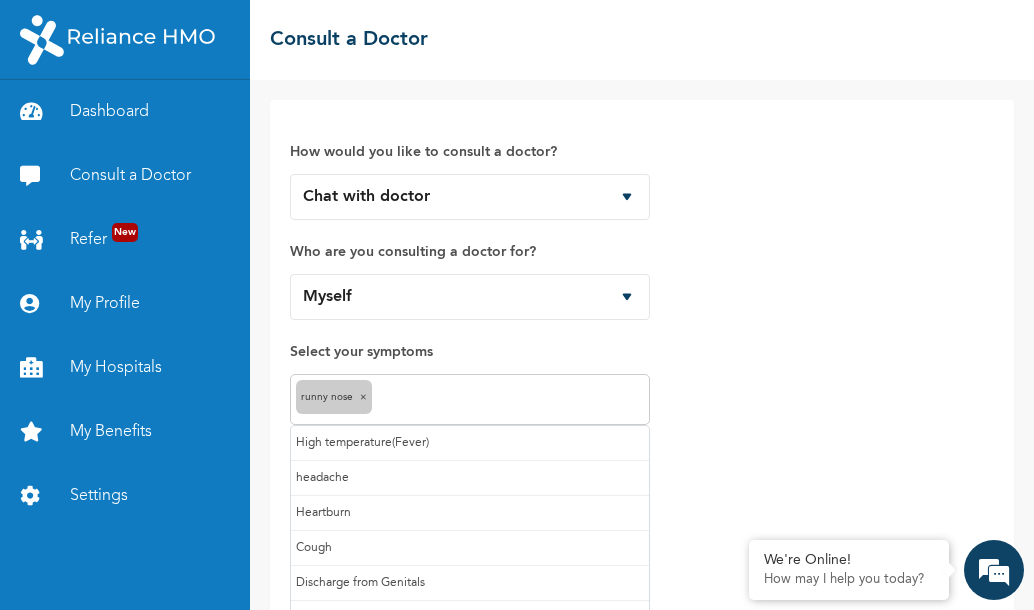 type on "h" 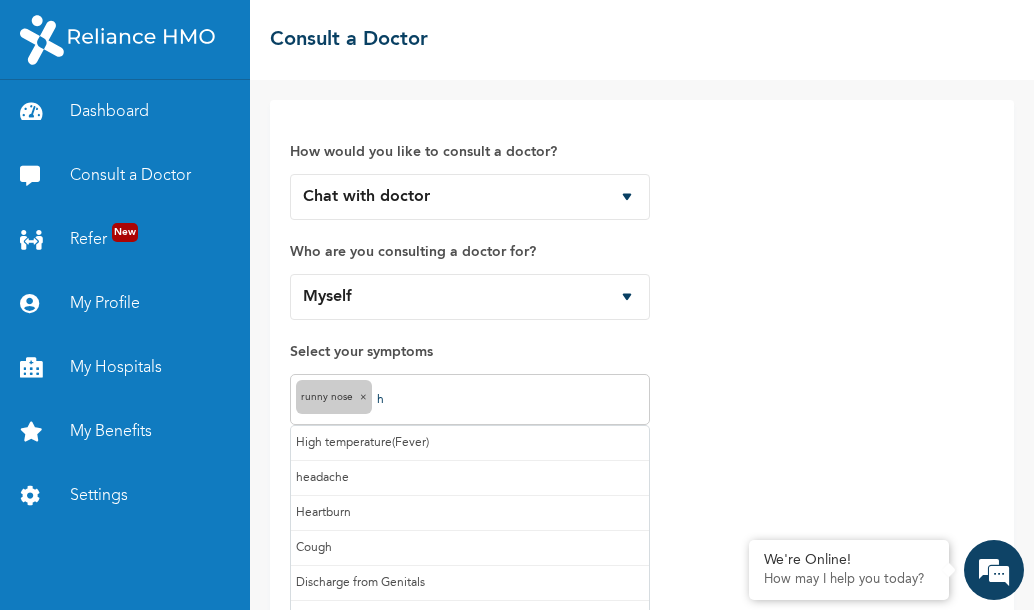 type 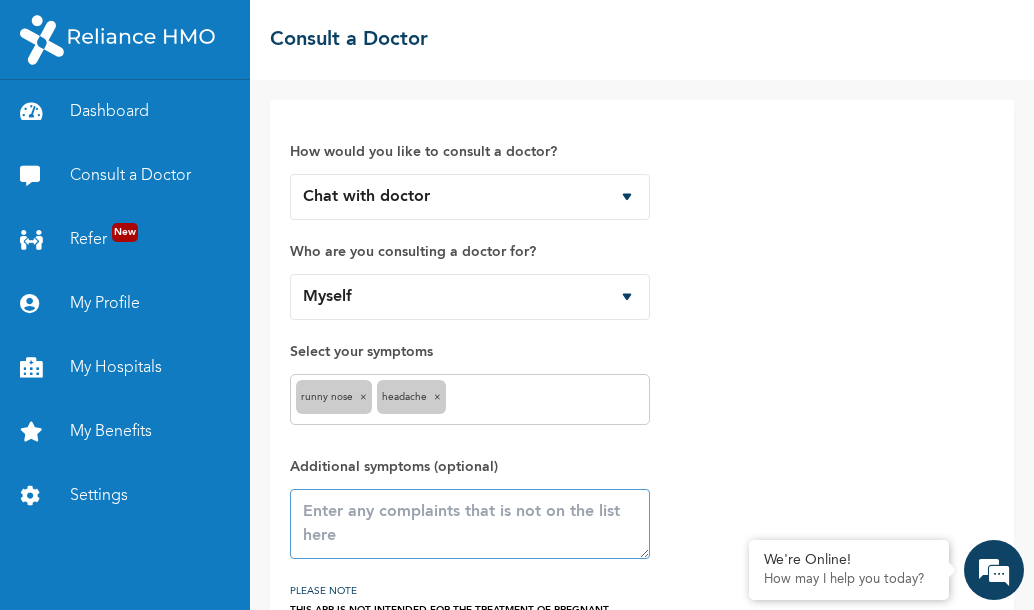 click at bounding box center [470, 524] 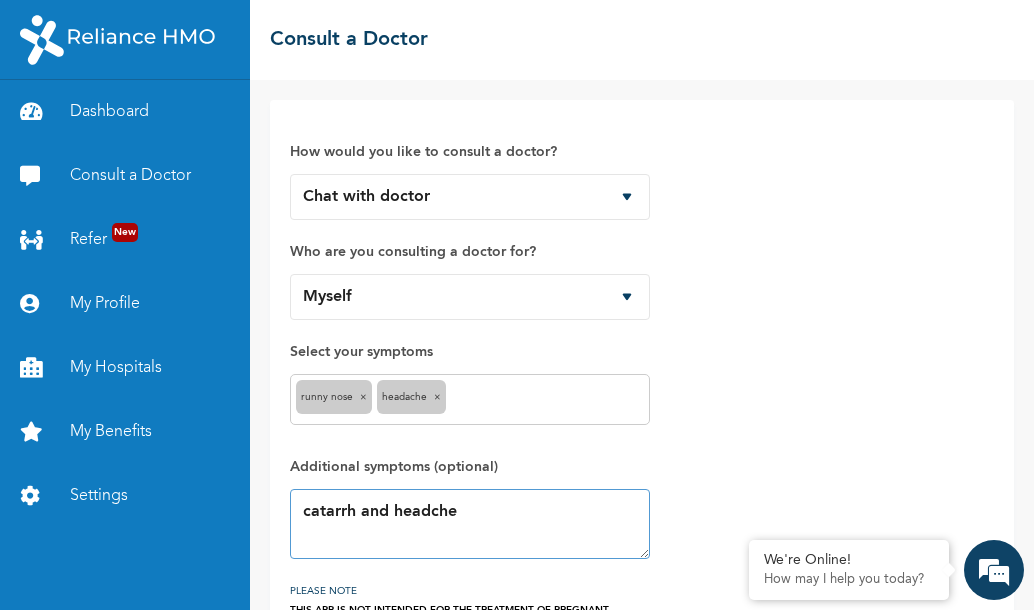 scroll, scrollTop: 125, scrollLeft: 0, axis: vertical 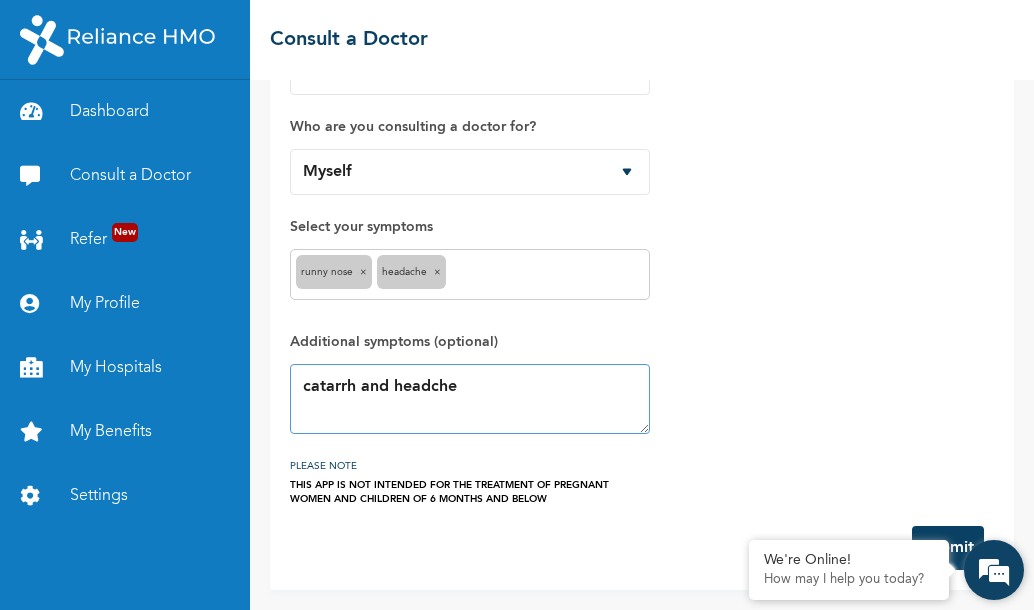 type on "catarrh and headche" 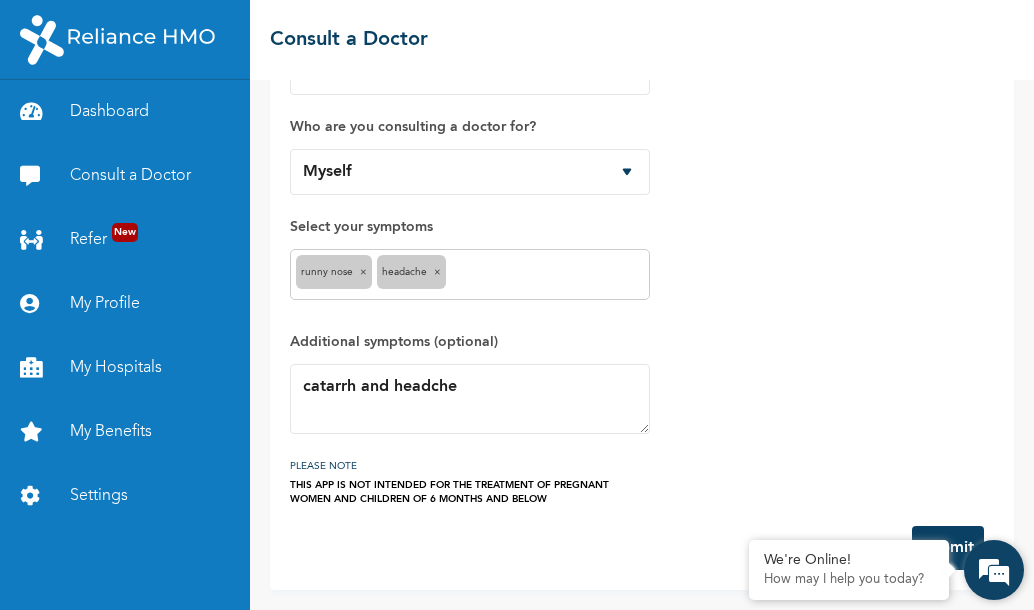 click on "We're Online! How may I help you today?" at bounding box center (994, 570) 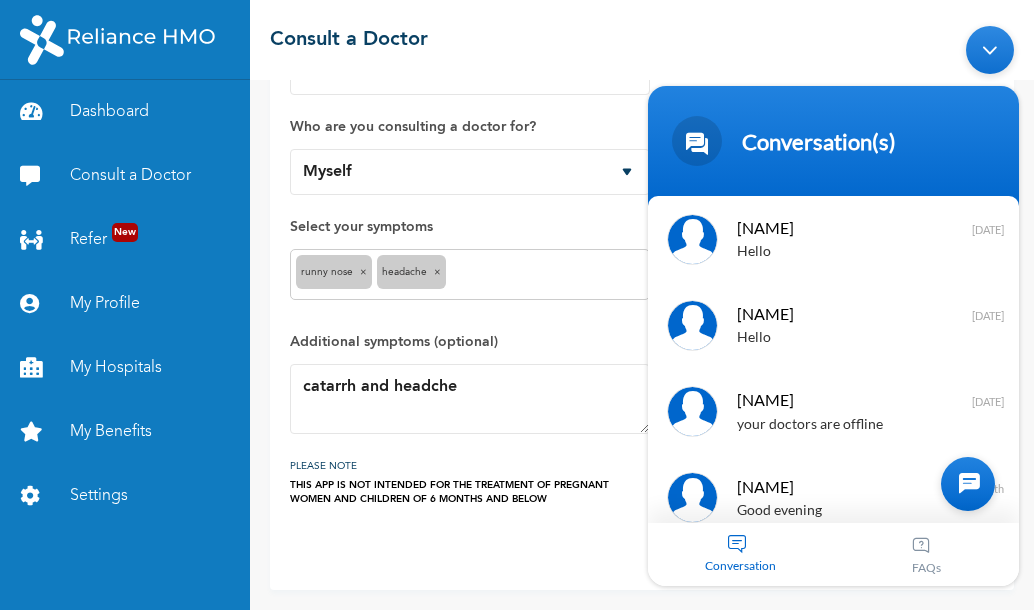 click on "How would you like to consult a doctor? Chat with doctor Phone Call Who are you consulting a doctor for? Myself Select your symptoms Runny nose  ×  headache  ×  Additional symptoms (optional) catarrh and headche PLEASE NOTE THIS APP IS NOT INTENDED FOR THE TREATMENT OF PREGNANT WOMEN AND CHILDREN OF 6 MONTHS AND BELOW" at bounding box center (470, 250) 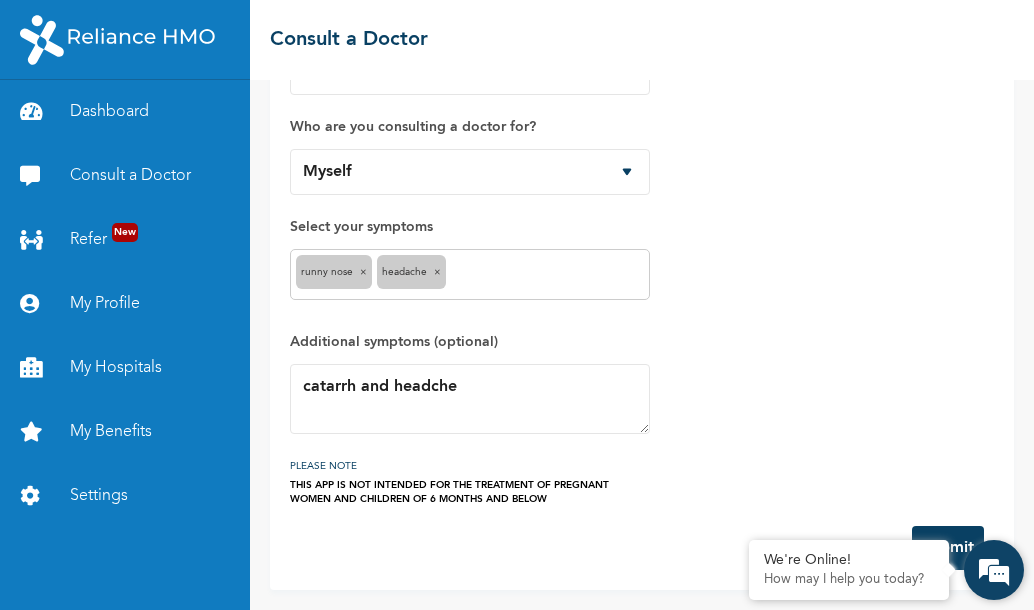 click on "We're Online! How may I help you today?" at bounding box center [994, 570] 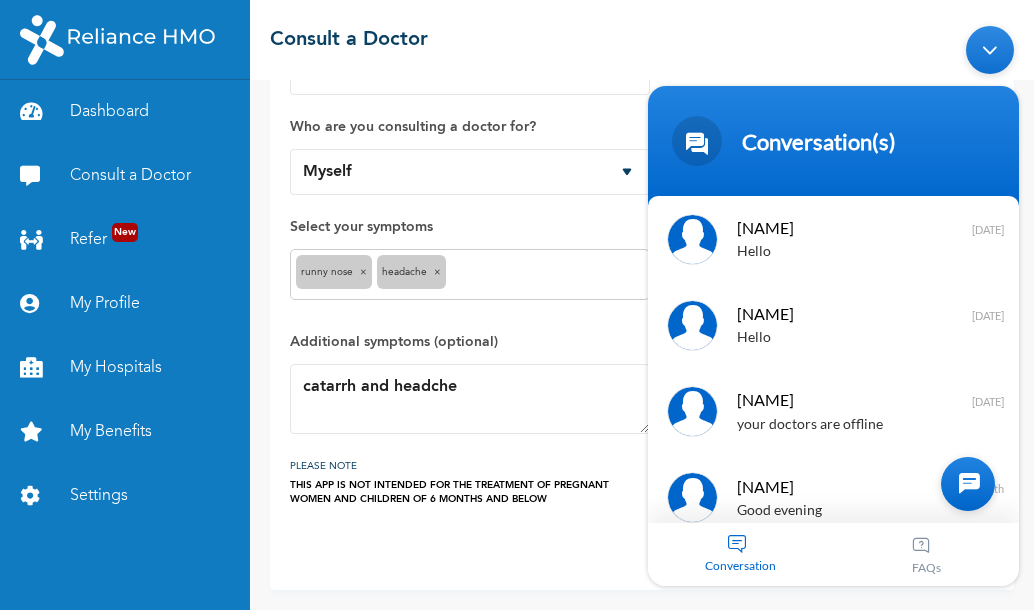 click on "How would you like to consult a doctor? Chat with doctor Phone Call Who are you consulting a doctor for? Myself Select your symptoms Runny nose  ×  headache  ×  Additional symptoms (optional) catarrh and headche PLEASE NOTE THIS APP IS NOT INTENDED FOR THE TREATMENT OF PREGNANT WOMEN AND CHILDREN OF 6 MONTHS AND BELOW" at bounding box center (470, 250) 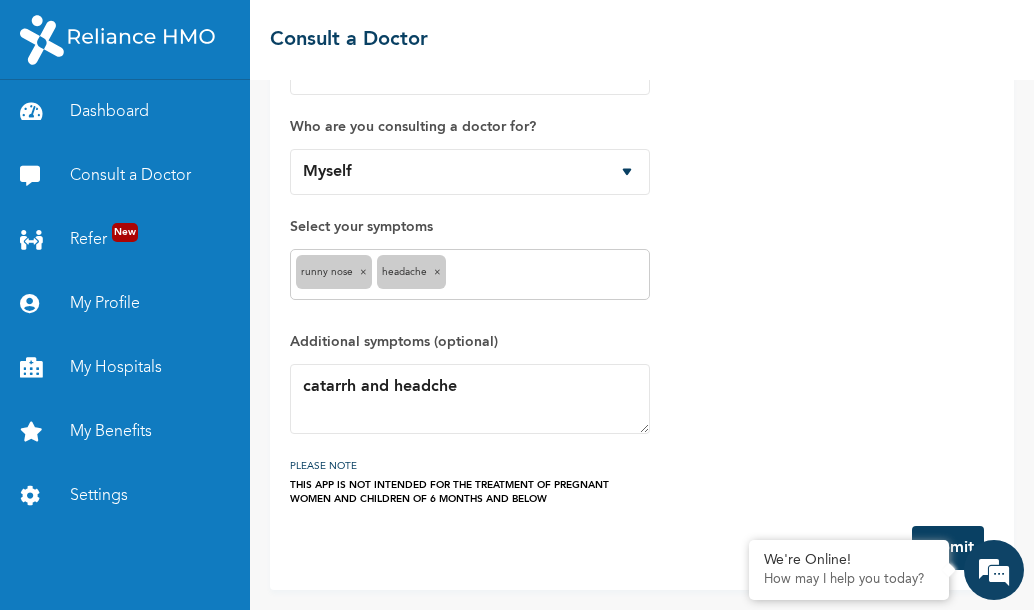 click on "Submit" at bounding box center (948, 548) 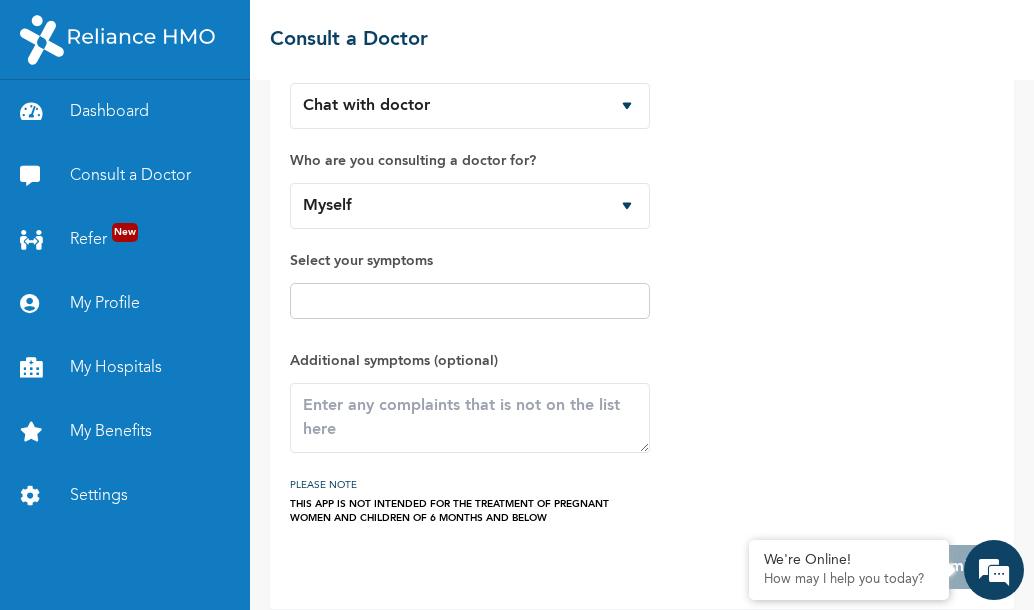 scroll, scrollTop: 190, scrollLeft: 0, axis: vertical 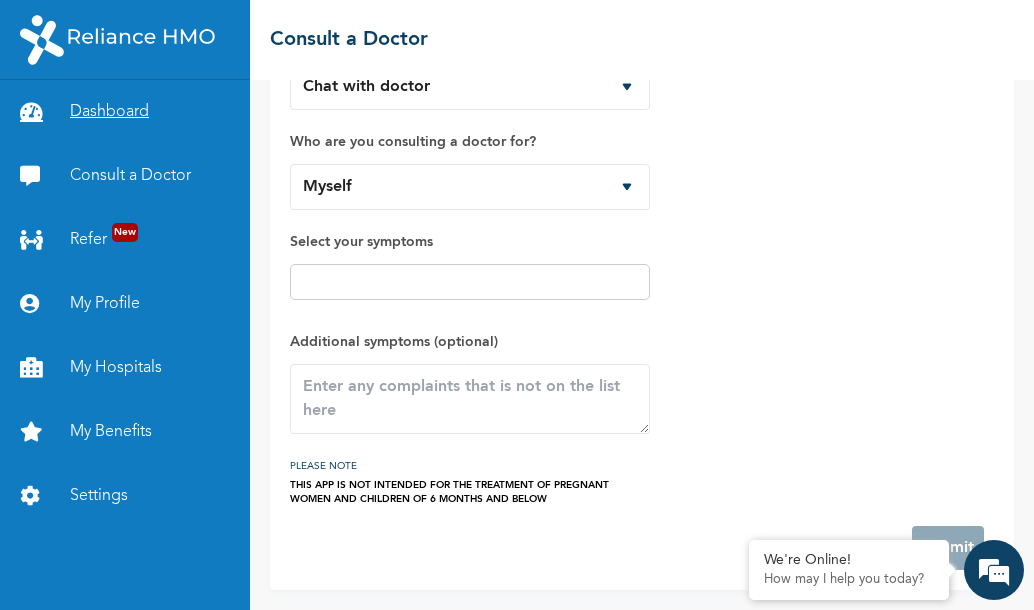 click on "Dashboard" at bounding box center (125, 112) 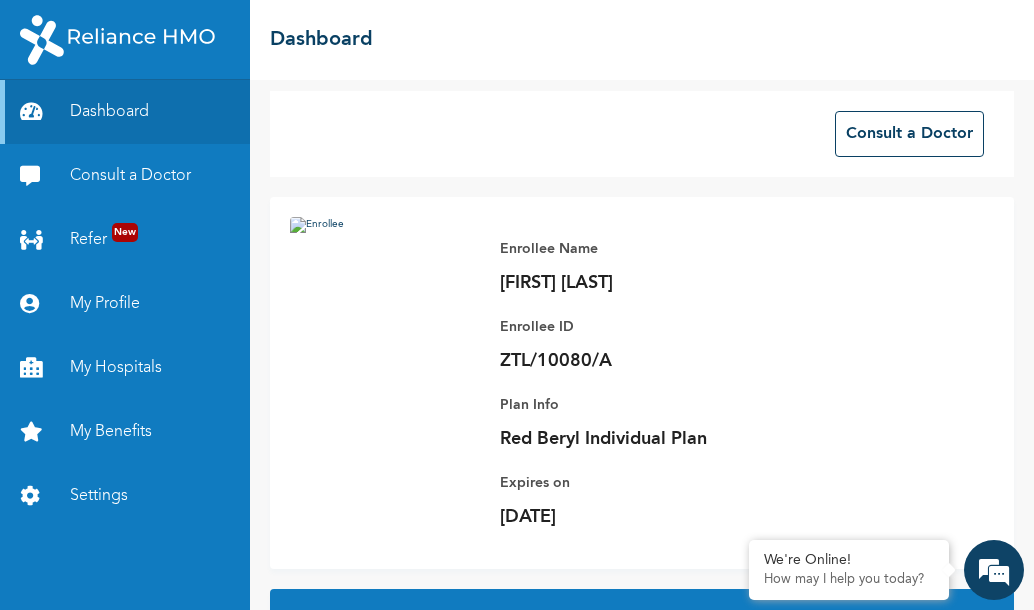 scroll, scrollTop: 0, scrollLeft: 0, axis: both 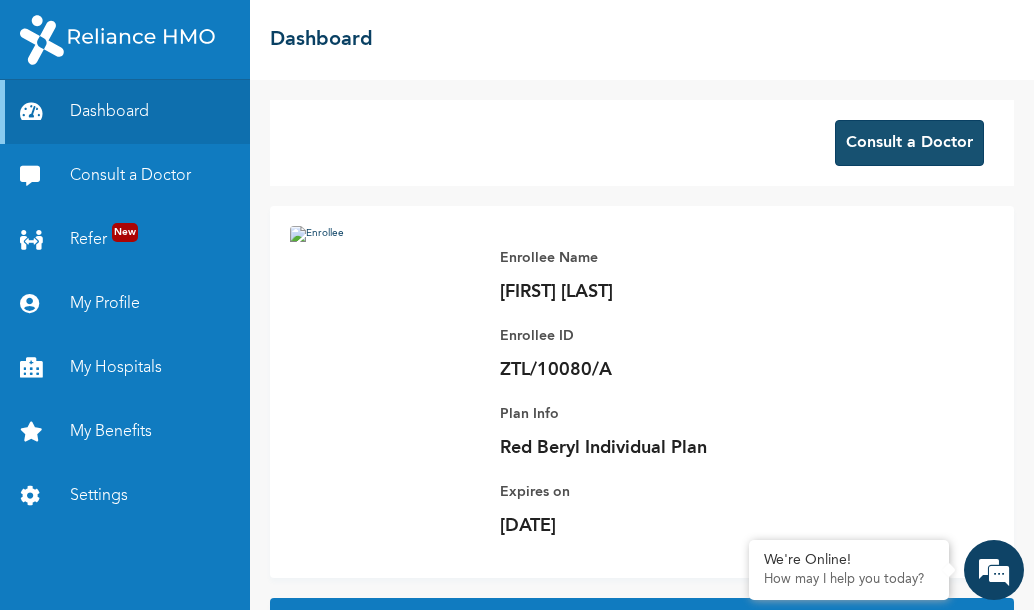 click on "Consult a Doctor" at bounding box center (909, 143) 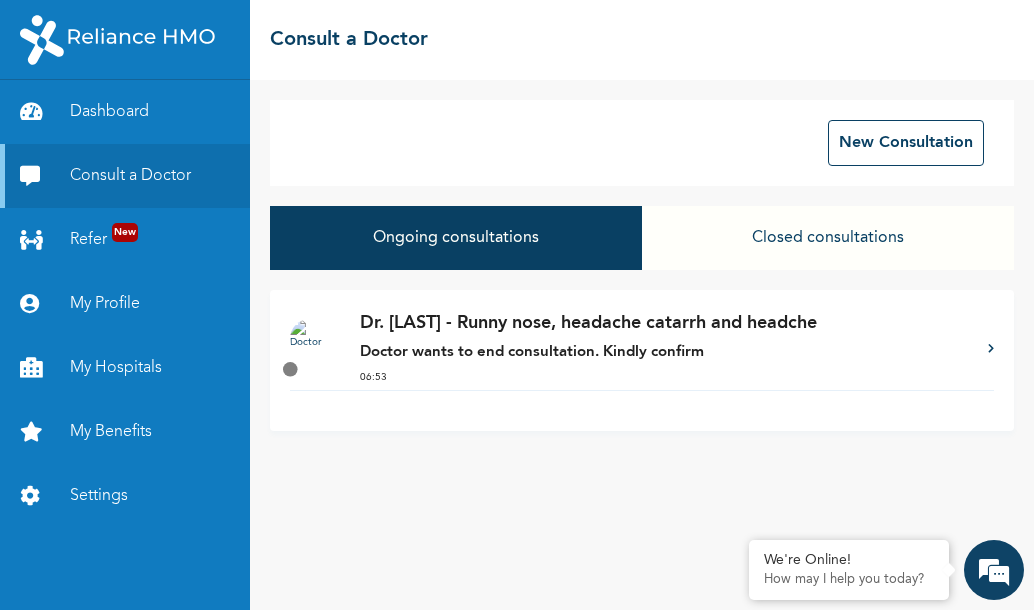 click on "Ongoing consultations" at bounding box center (456, 238) 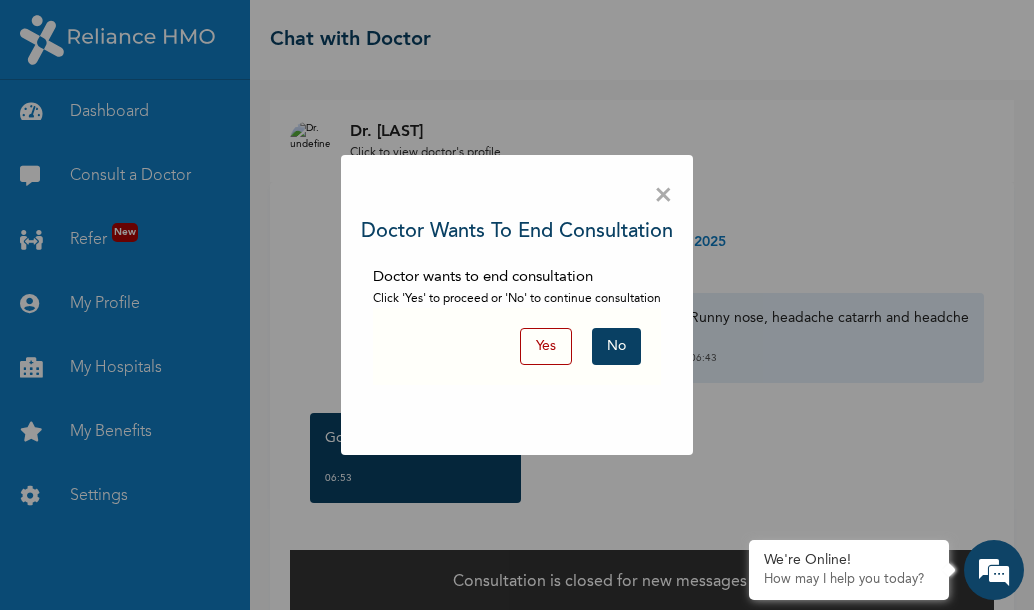 scroll, scrollTop: 24, scrollLeft: 0, axis: vertical 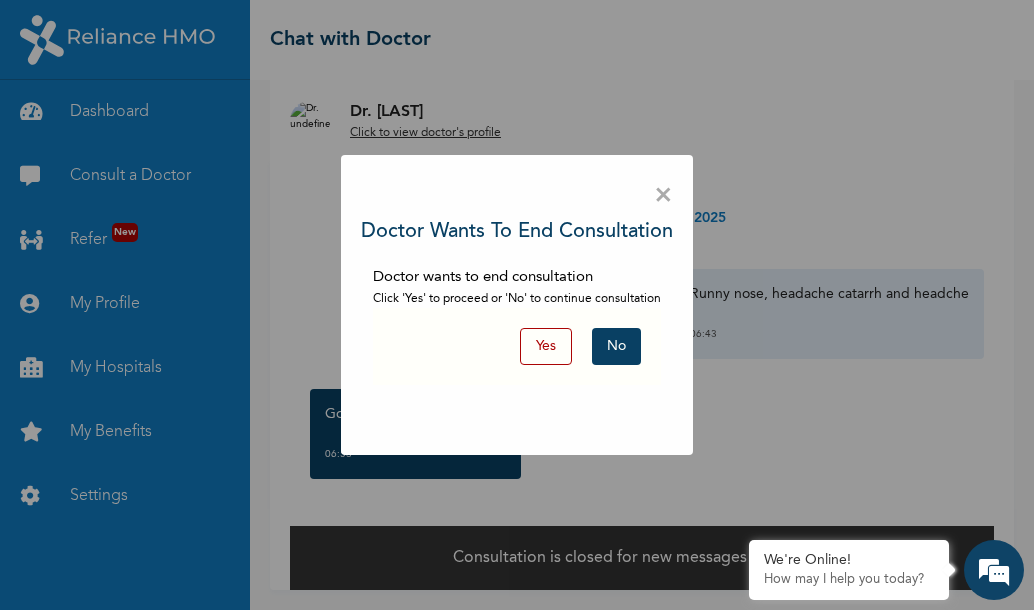 click on "Yes" at bounding box center [546, 346] 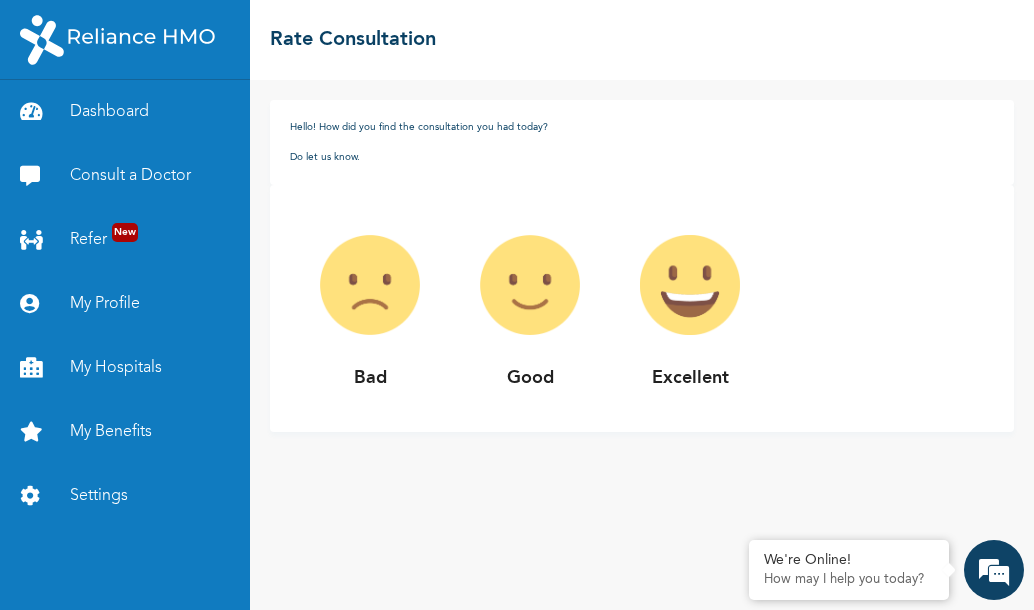 click at bounding box center [370, 285] 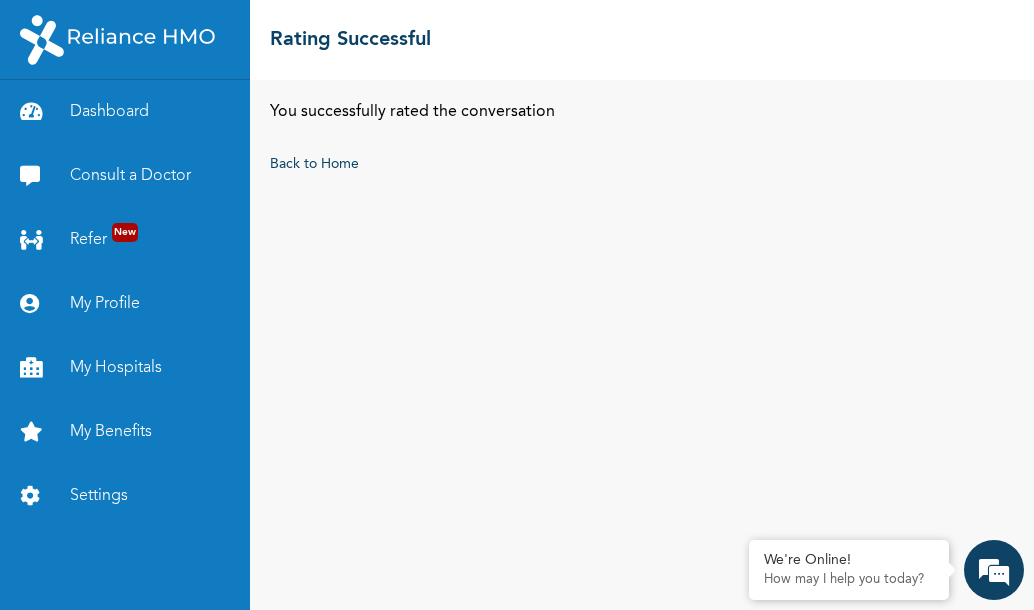 click on "Back to Home" at bounding box center [642, 164] 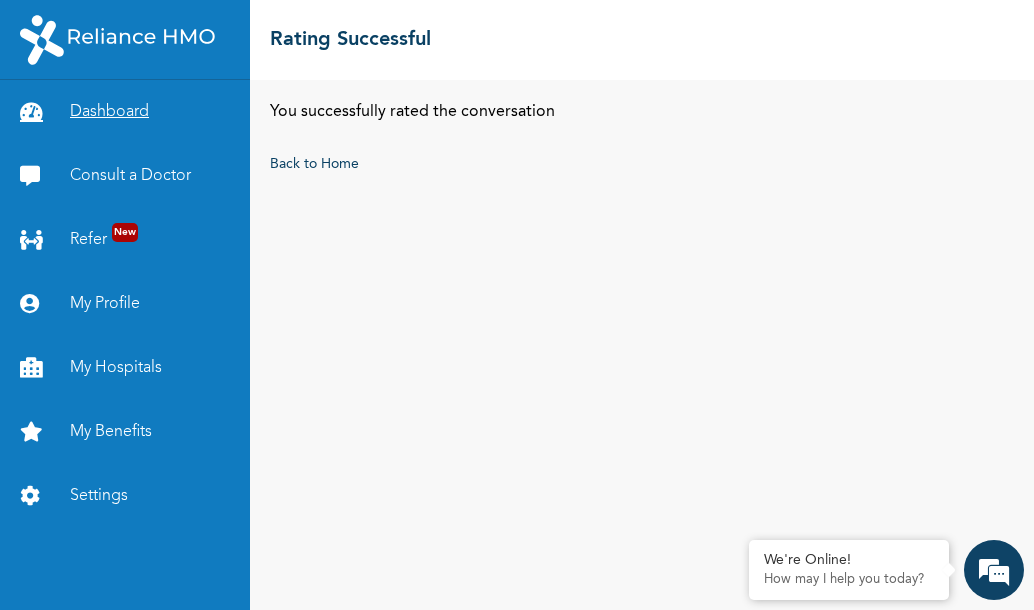 click on "Dashboard" at bounding box center (125, 112) 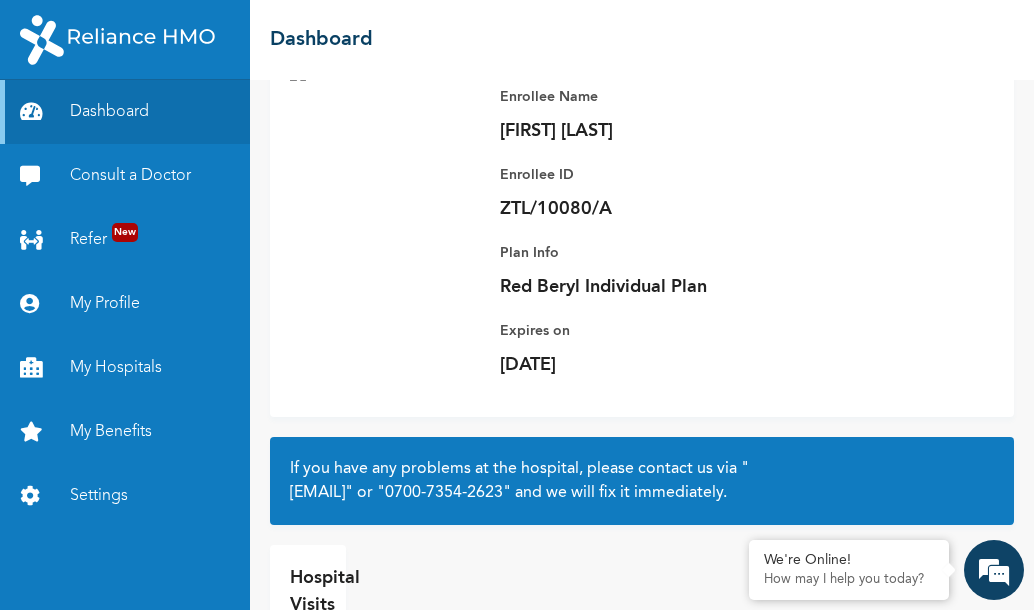 scroll, scrollTop: 0, scrollLeft: 0, axis: both 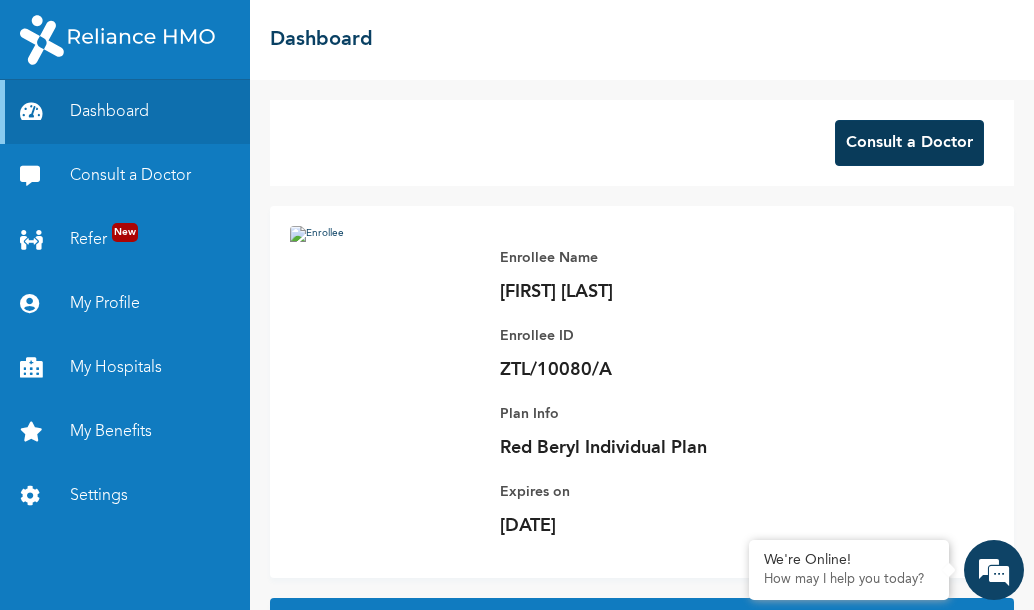 click on "Consult a Doctor" at bounding box center (909, 143) 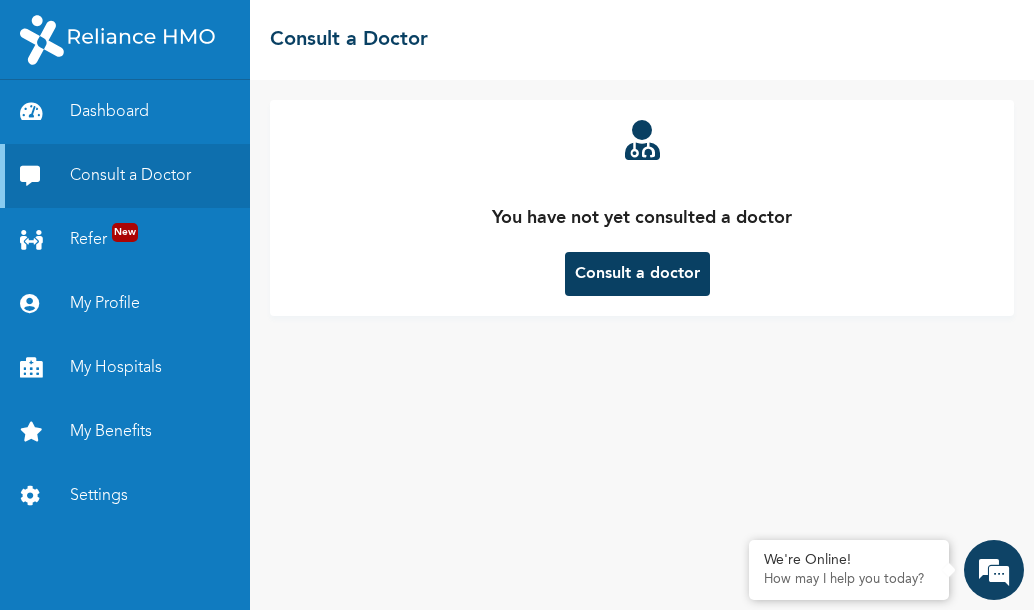 click on "You have not yet consulted a doctor Consult a doctor" at bounding box center [642, 208] 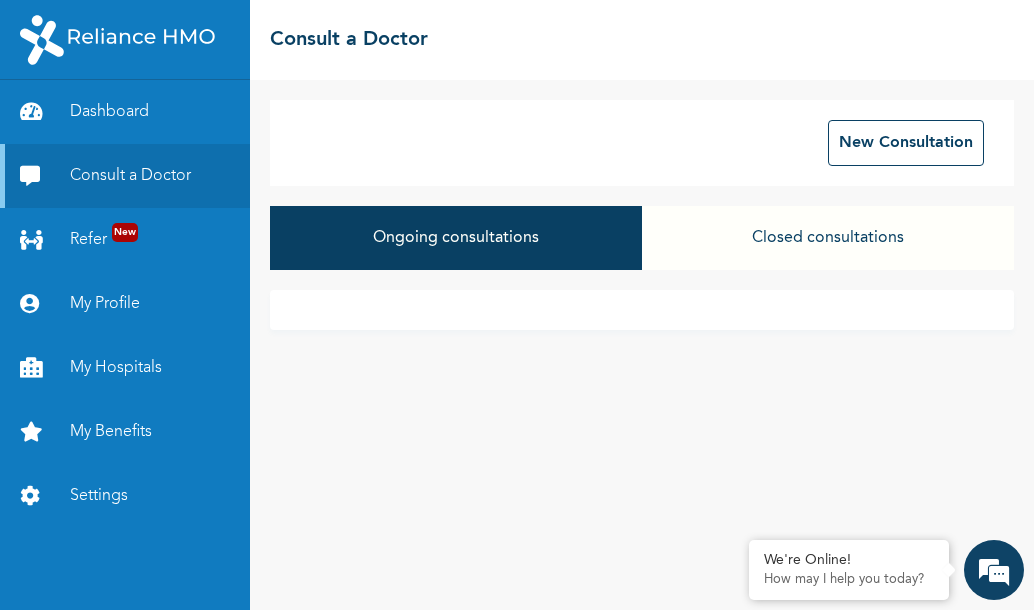 click on "Closed consultations" at bounding box center [828, 238] 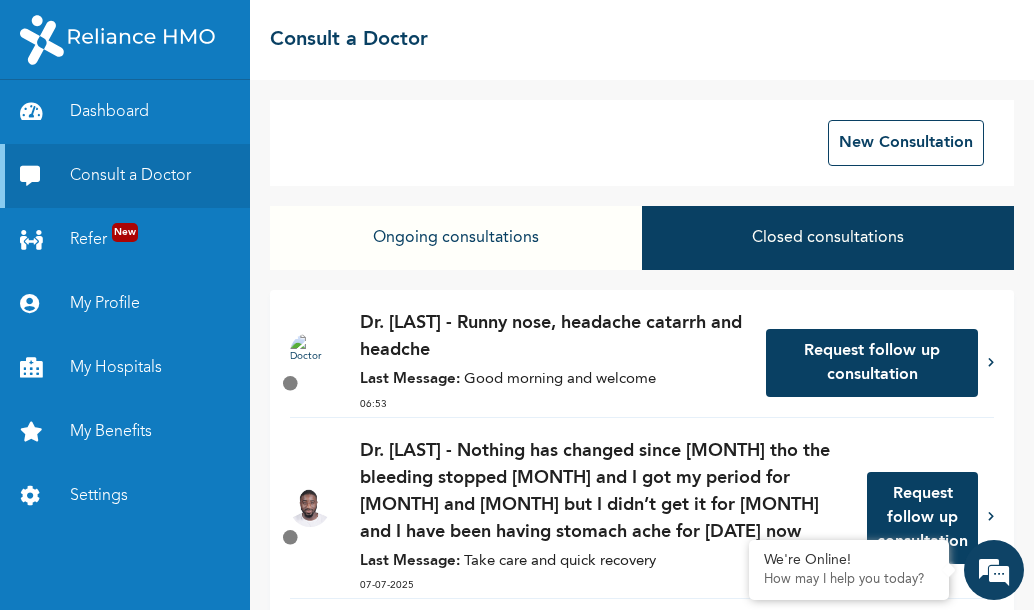 click on "Request follow up consultation" at bounding box center (872, 363) 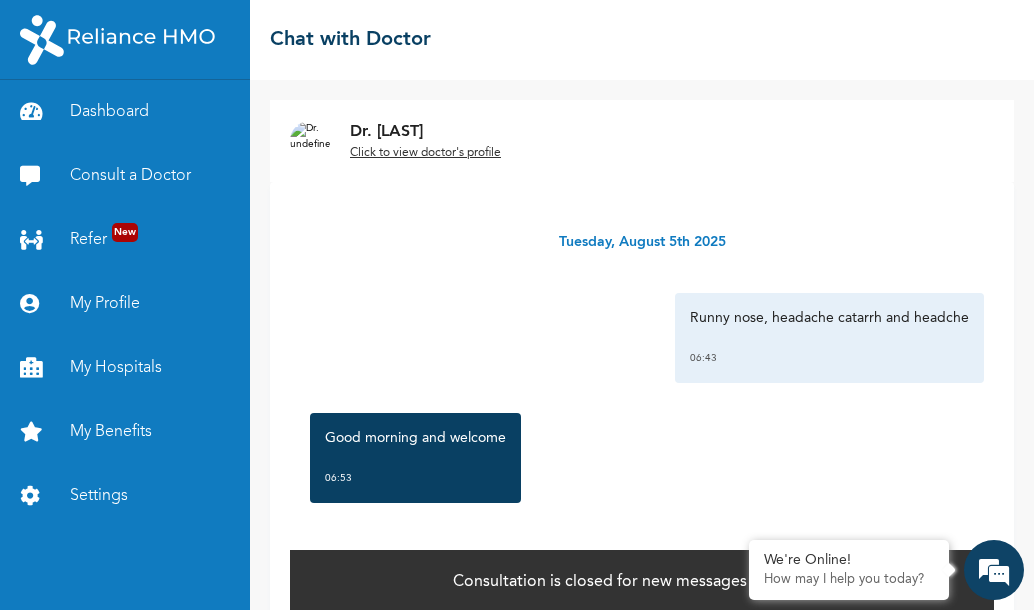scroll, scrollTop: 24, scrollLeft: 0, axis: vertical 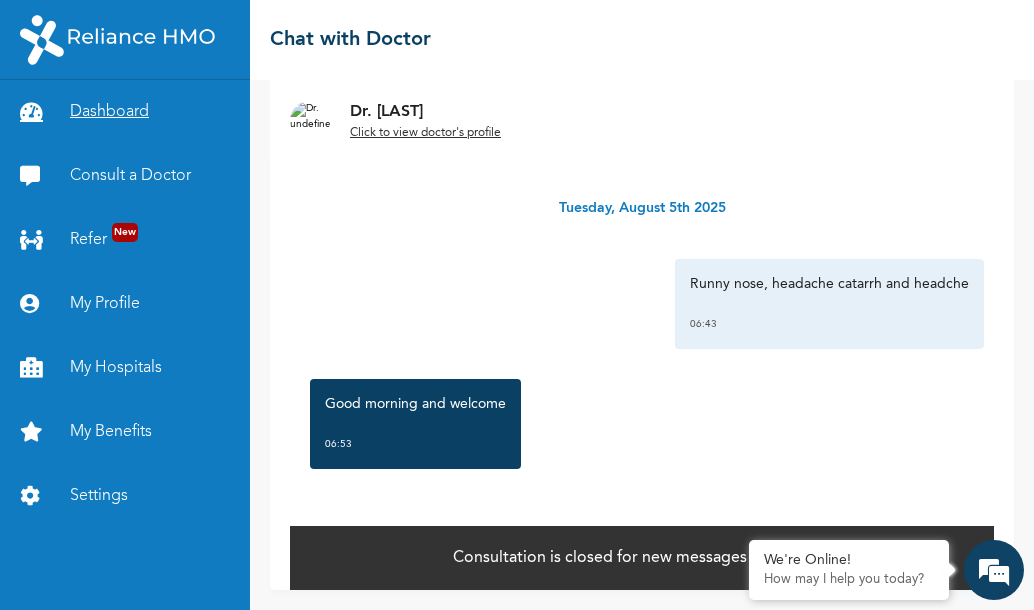 click on "Dashboard" at bounding box center [125, 112] 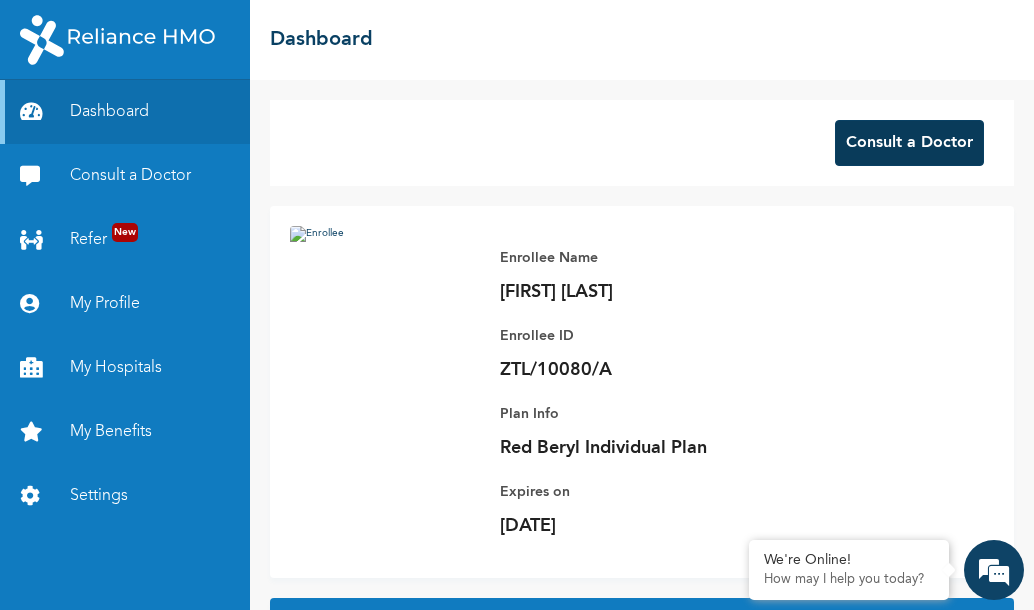 click on "Consult a Doctor" at bounding box center (909, 143) 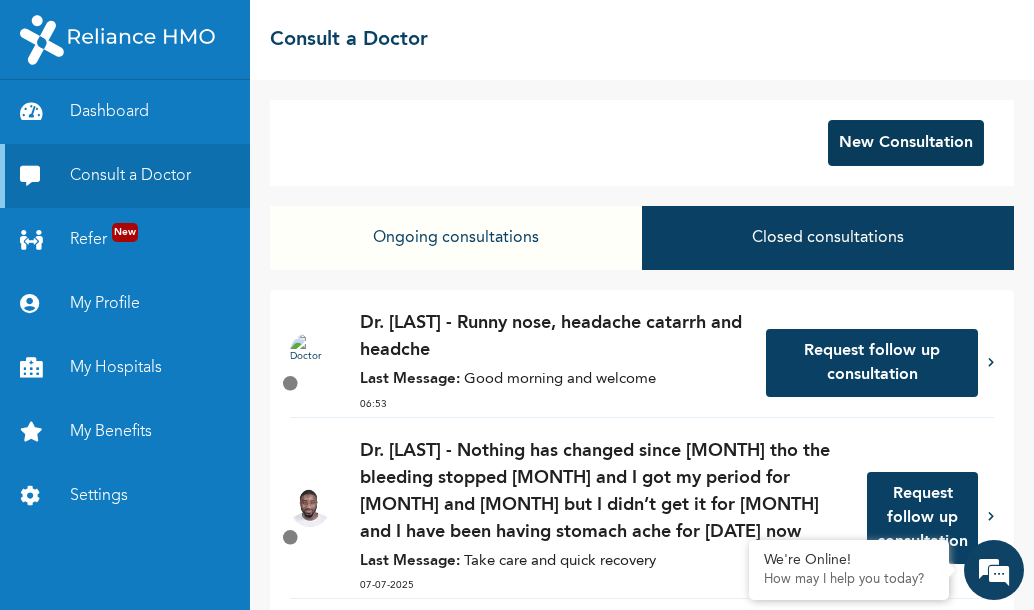 click on "New Consultation" at bounding box center [906, 143] 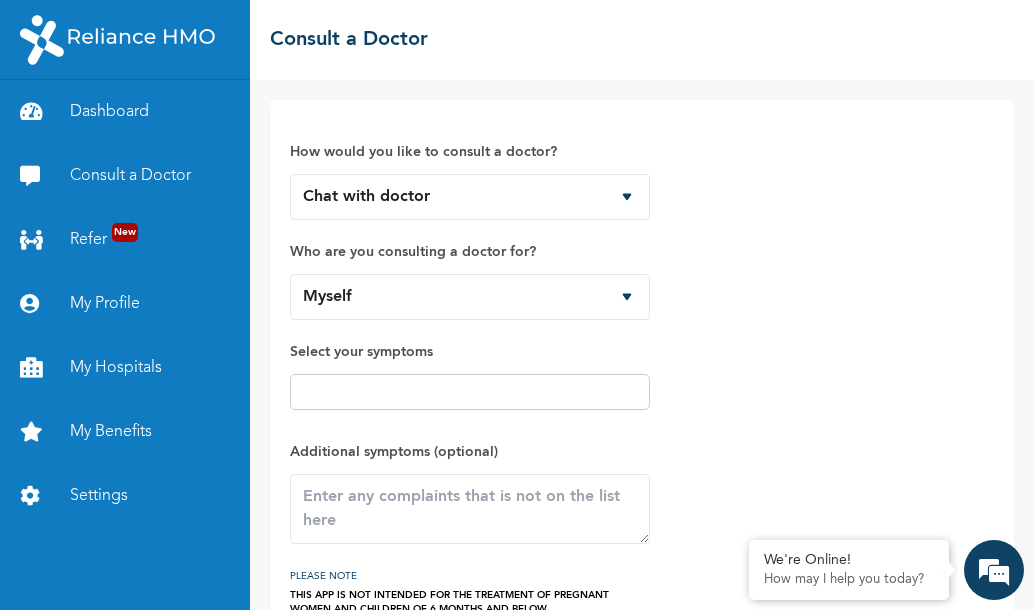 click at bounding box center (470, 392) 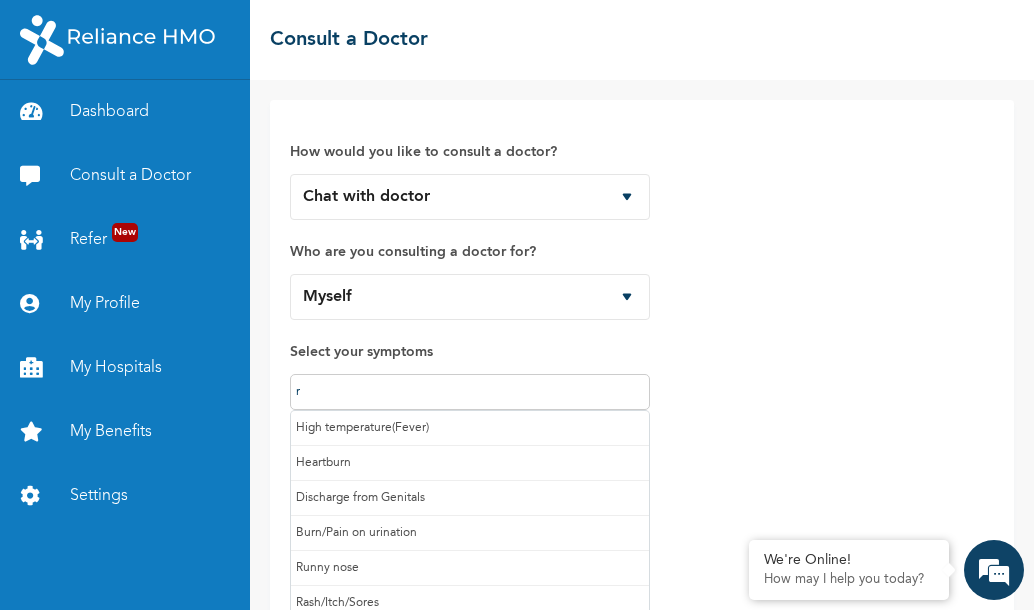 type on "ru" 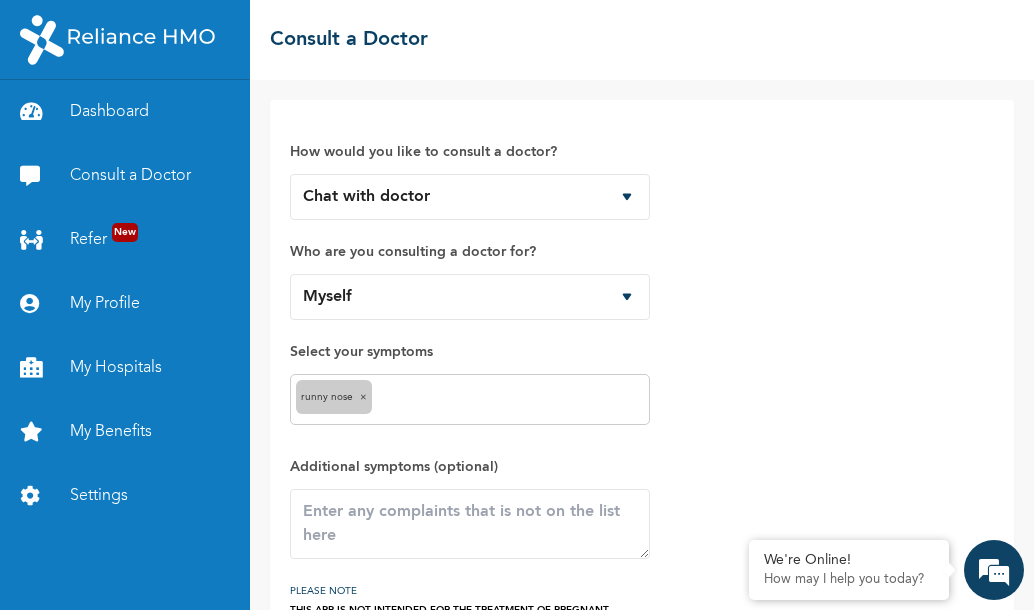 click on "Runny nose  ×" at bounding box center [470, 399] 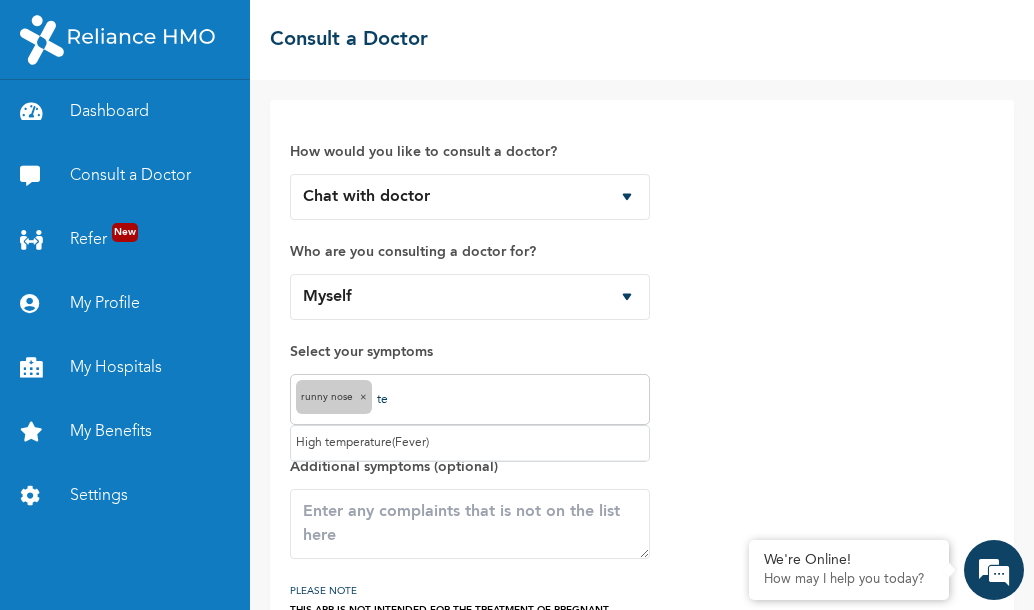 type on "t" 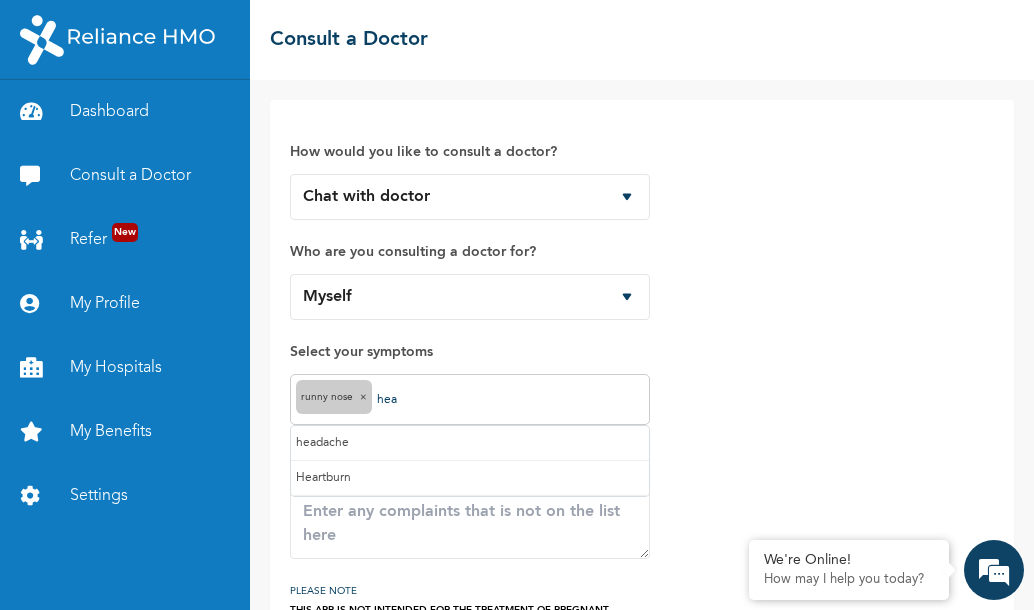type on "head" 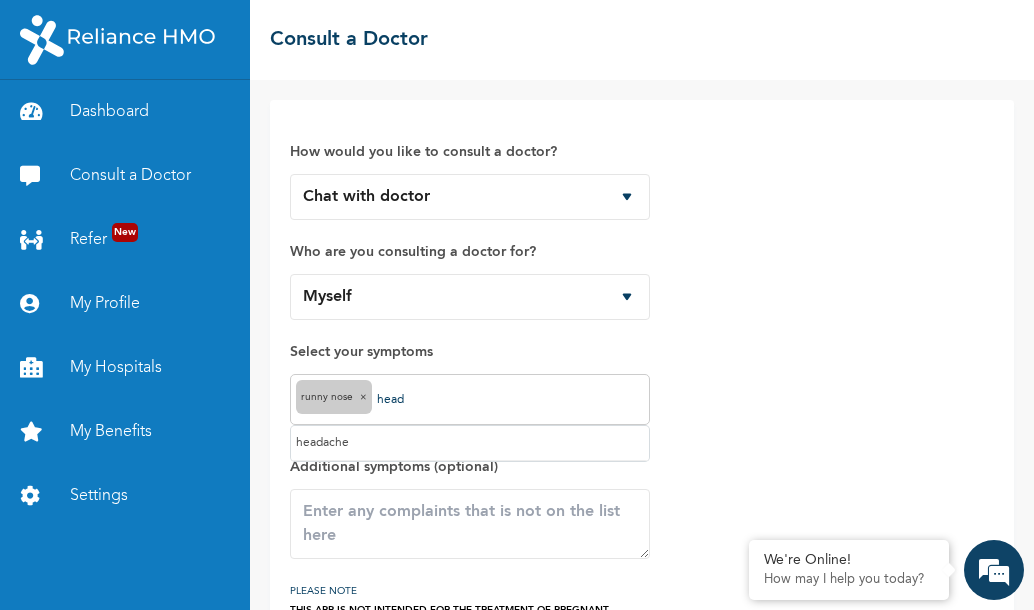 type 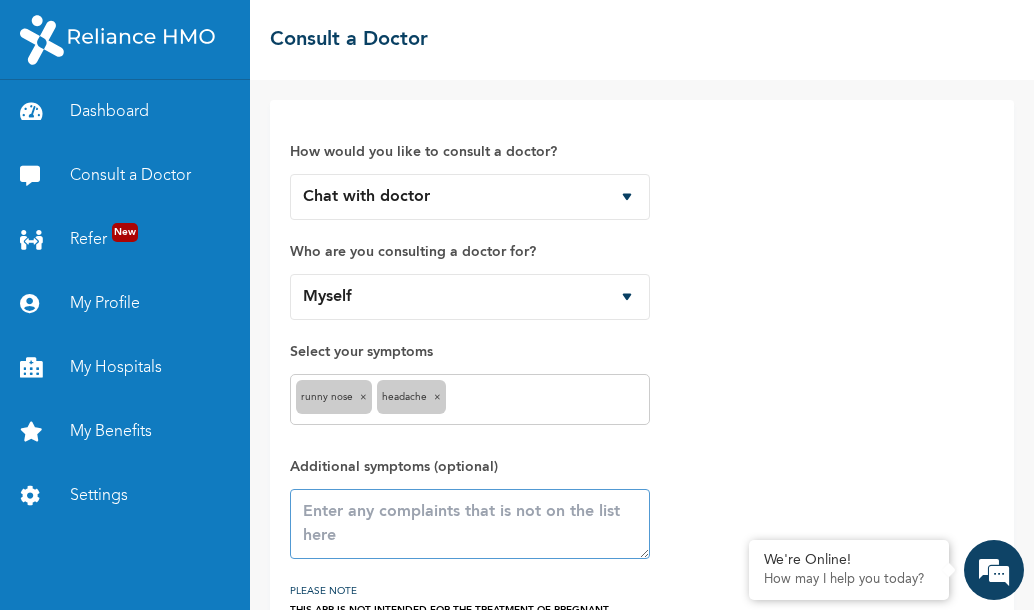 click at bounding box center [470, 524] 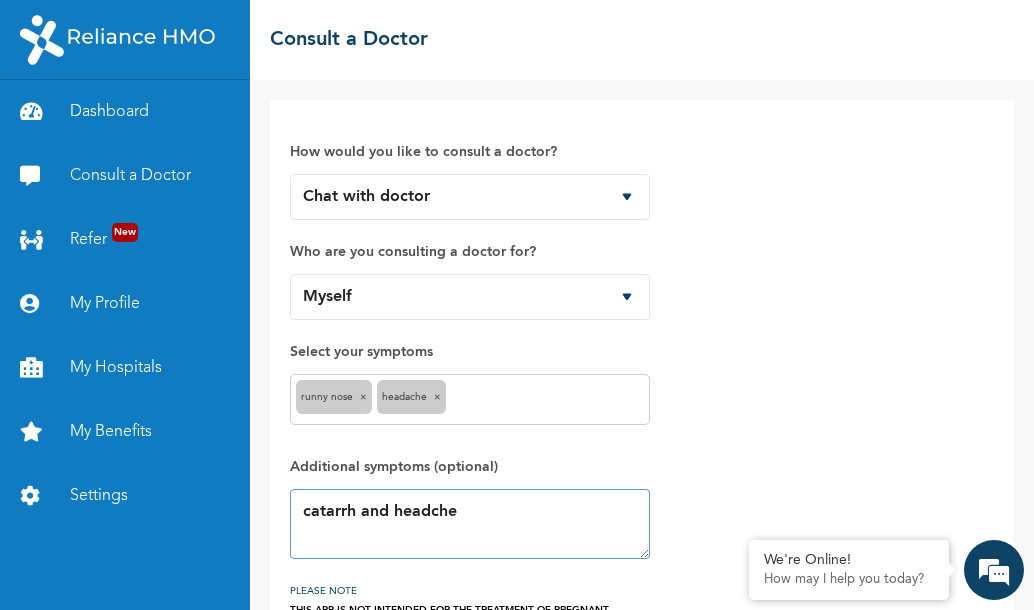 scroll, scrollTop: 125, scrollLeft: 0, axis: vertical 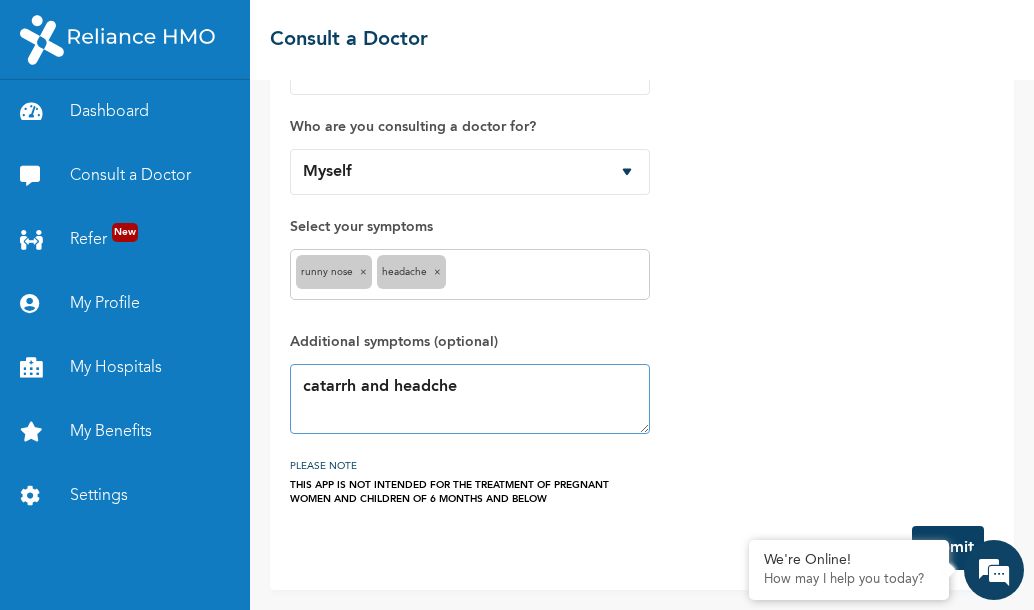 type on "catarrh and headche" 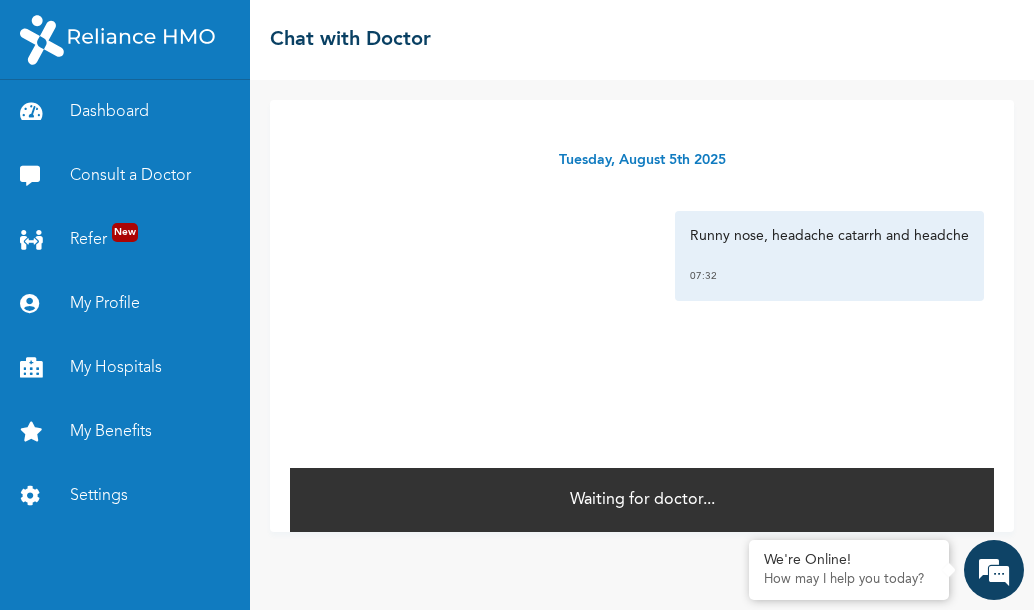 click on "Runny nose, headache catarrh and headche 07:32" at bounding box center (829, 256) 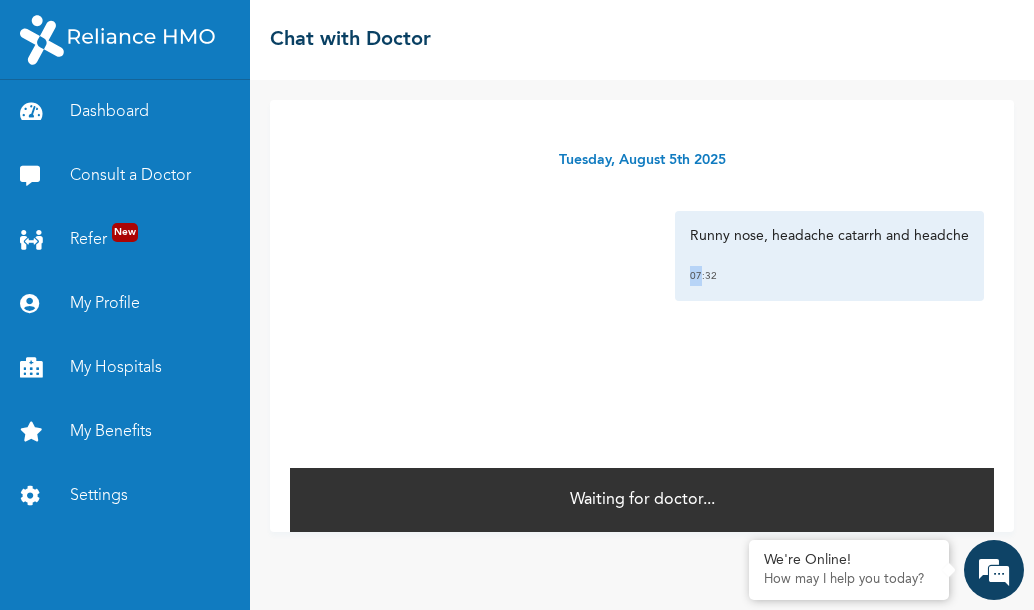 click on "Runny nose, headache catarrh and headche 07:32" at bounding box center [829, 256] 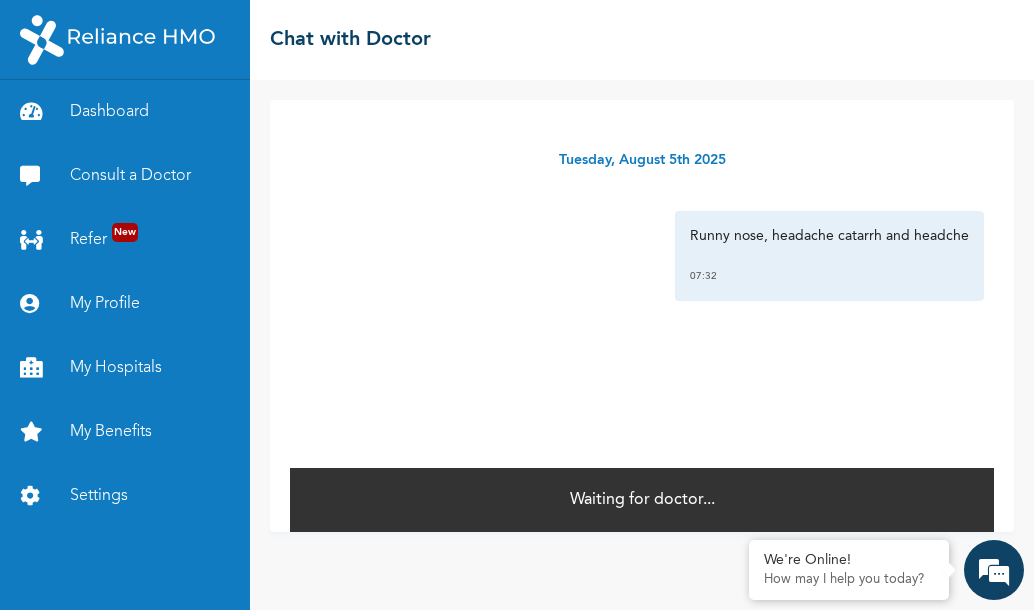click on "Runny nose, headache catarrh and headche 07:32" at bounding box center [829, 256] 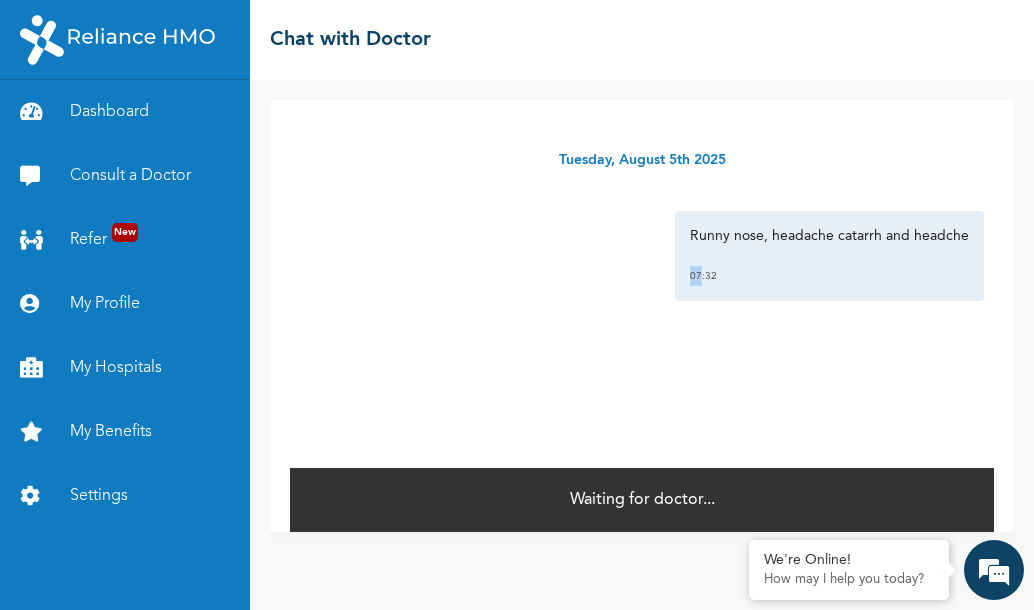 click on "Tuesday, August 5th 2025    Runny nose, headache catarrh and headche 07:32 *" at bounding box center (642, 283) 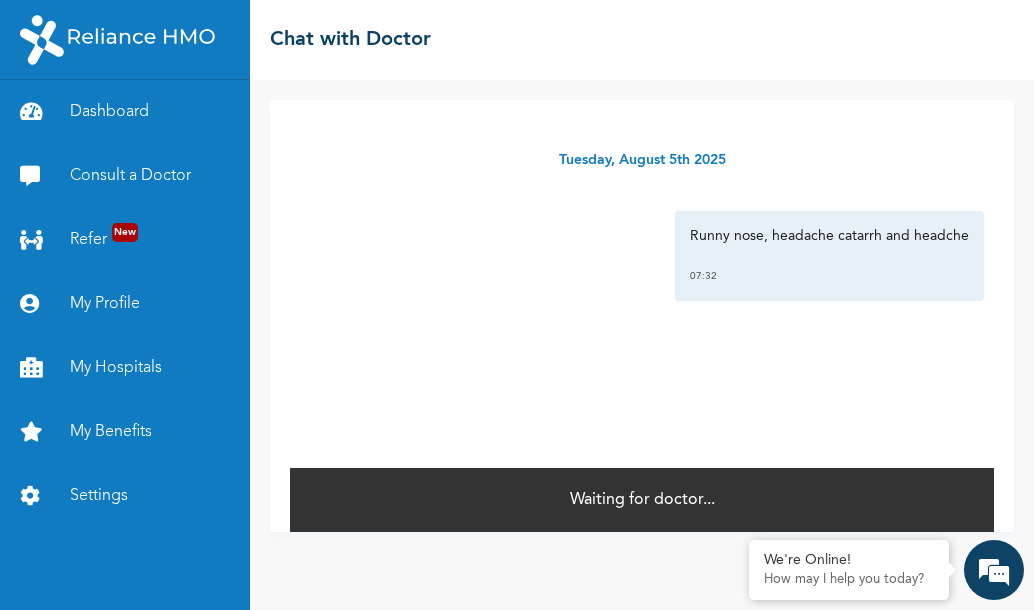 click on "Tuesday, August 5th 2025    Runny nose, headache catarrh and headche 07:32 *" at bounding box center [642, 283] 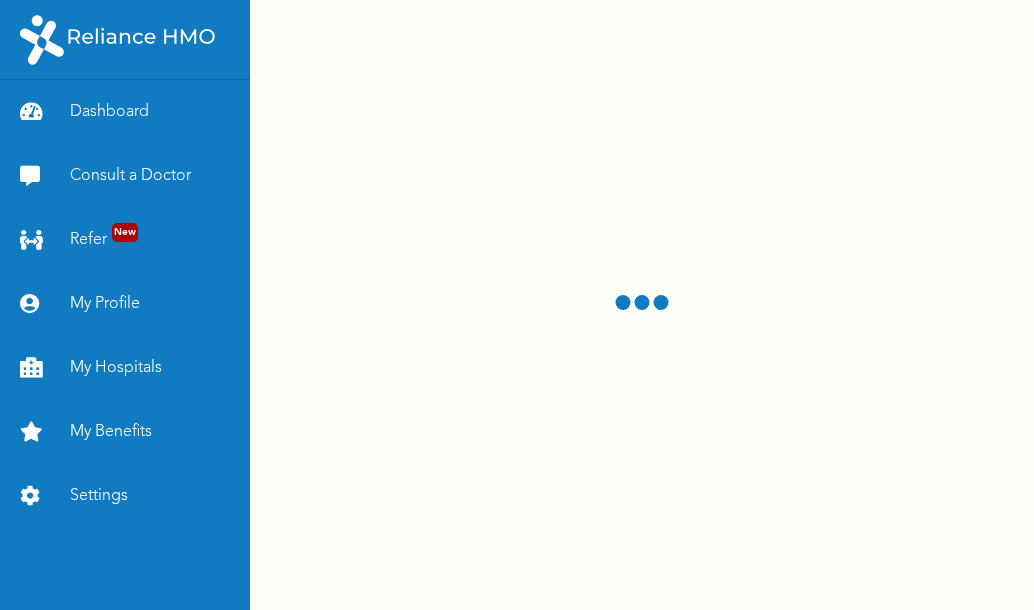 scroll, scrollTop: 0, scrollLeft: 0, axis: both 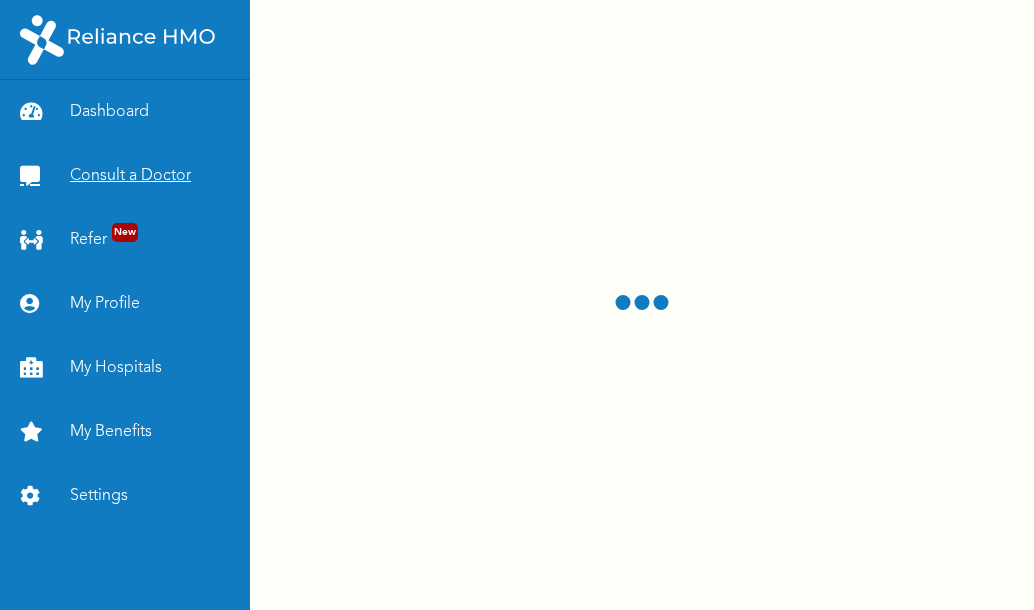 click on "Consult a Doctor" at bounding box center [125, 176] 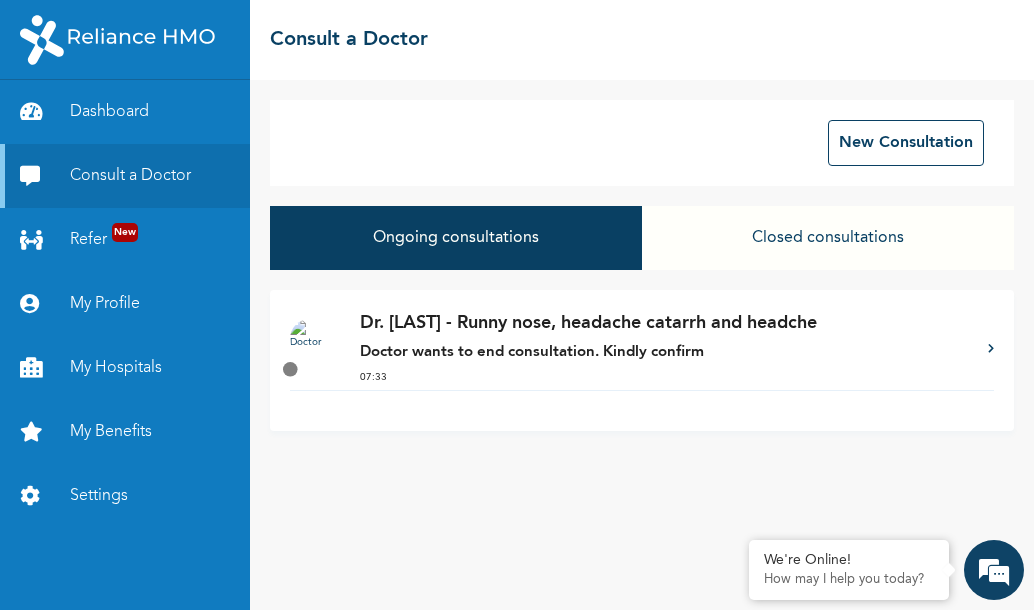 click on "Dr. Adigwe - Runny nose, headache catarrh and headche" at bounding box center (664, 323) 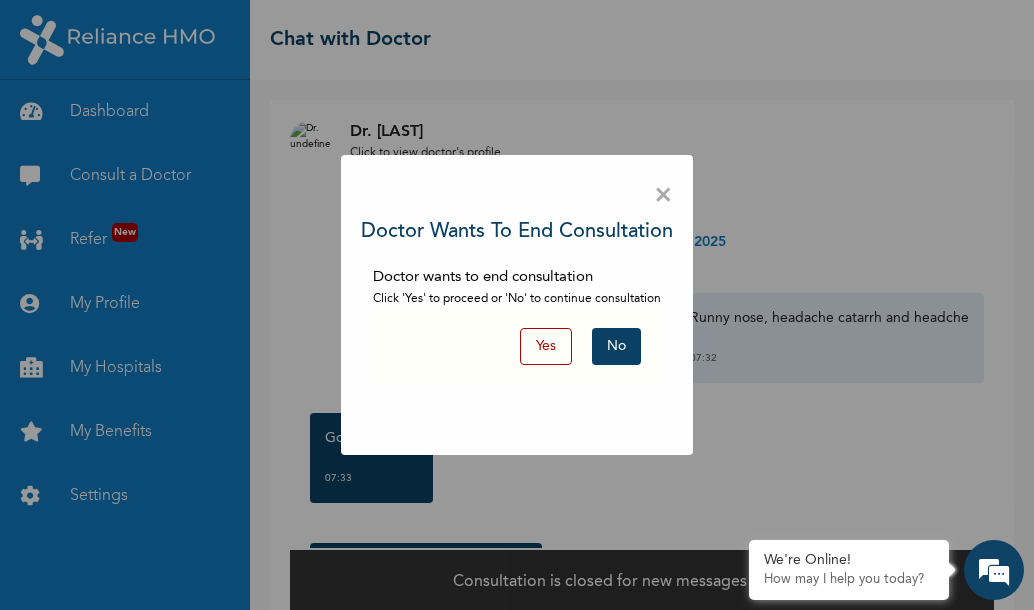 scroll, scrollTop: 24, scrollLeft: 0, axis: vertical 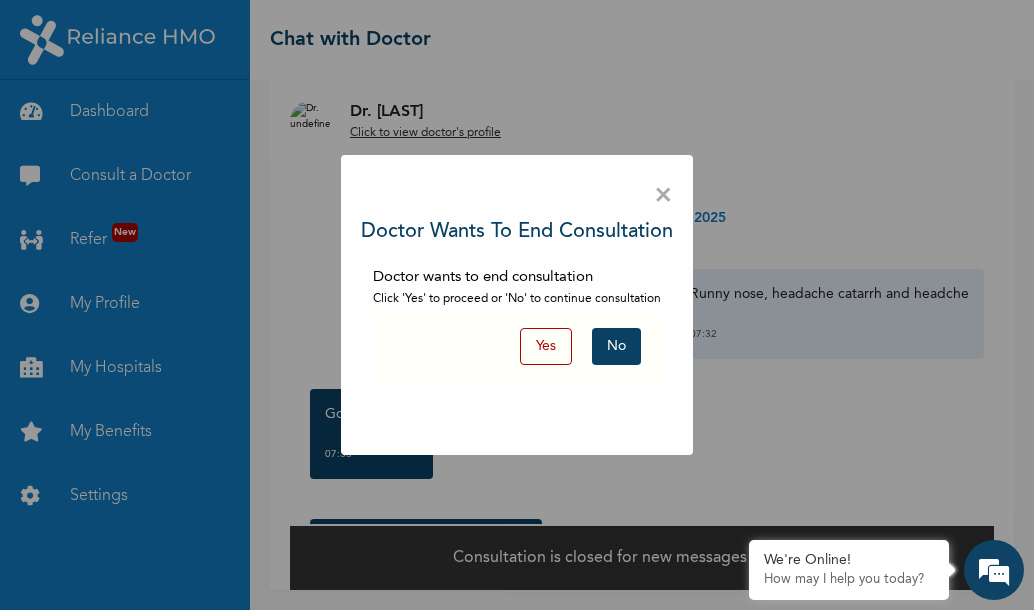 click on "No" at bounding box center [616, 346] 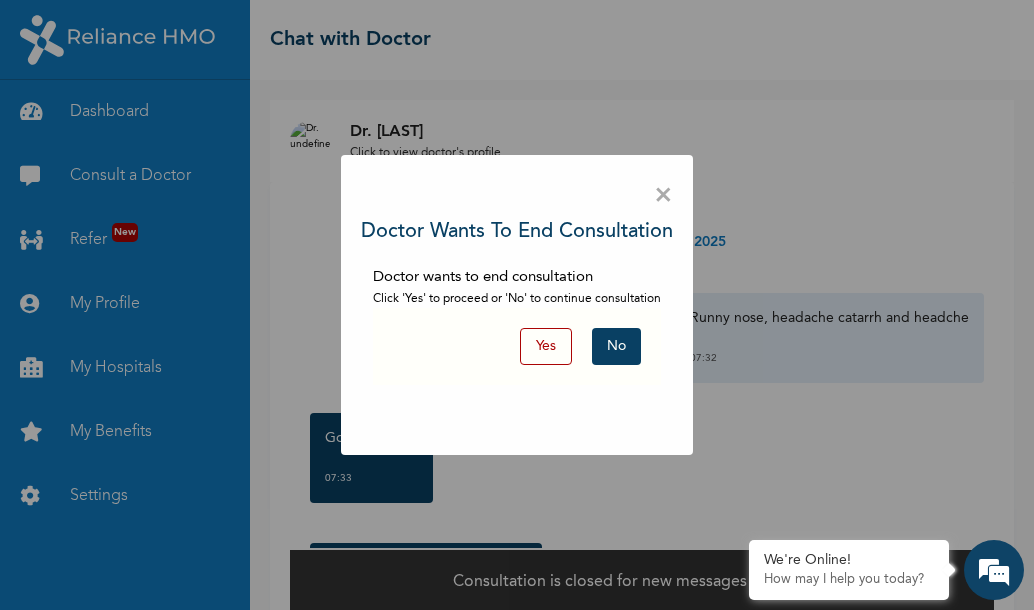 scroll, scrollTop: 24, scrollLeft: 0, axis: vertical 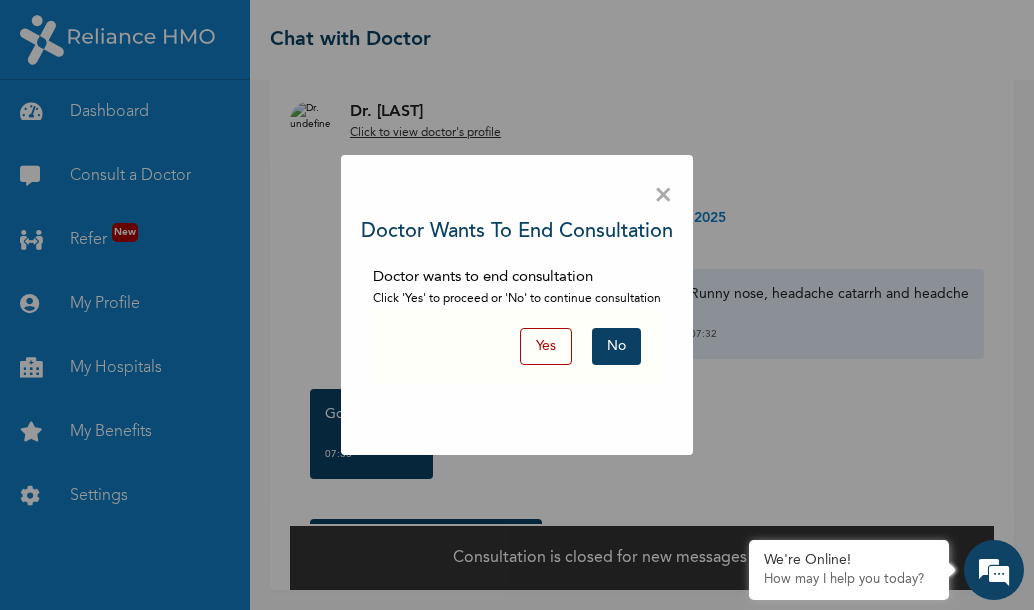 click on "No" at bounding box center (616, 346) 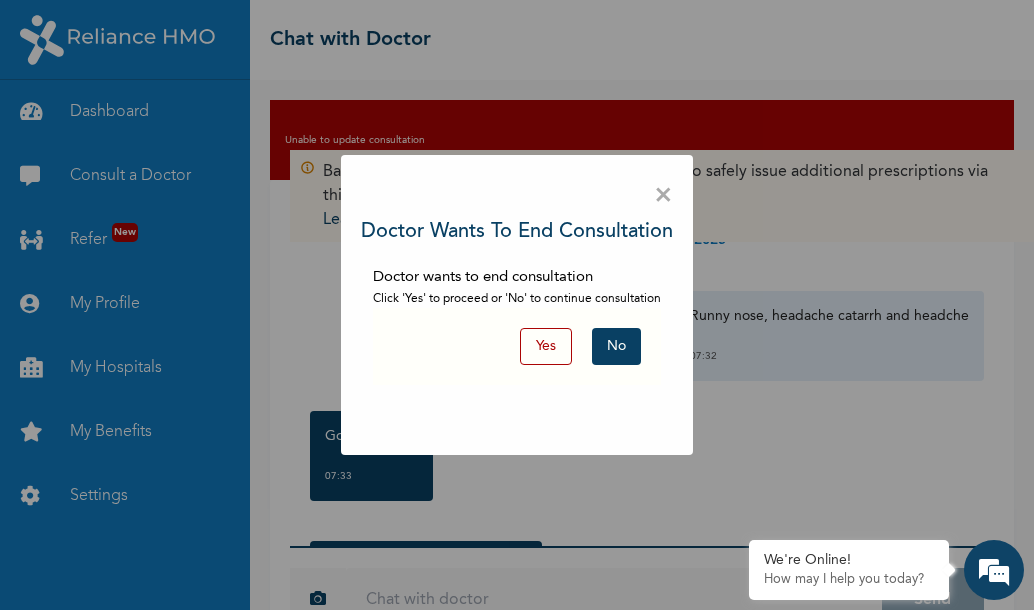 scroll, scrollTop: 62, scrollLeft: 0, axis: vertical 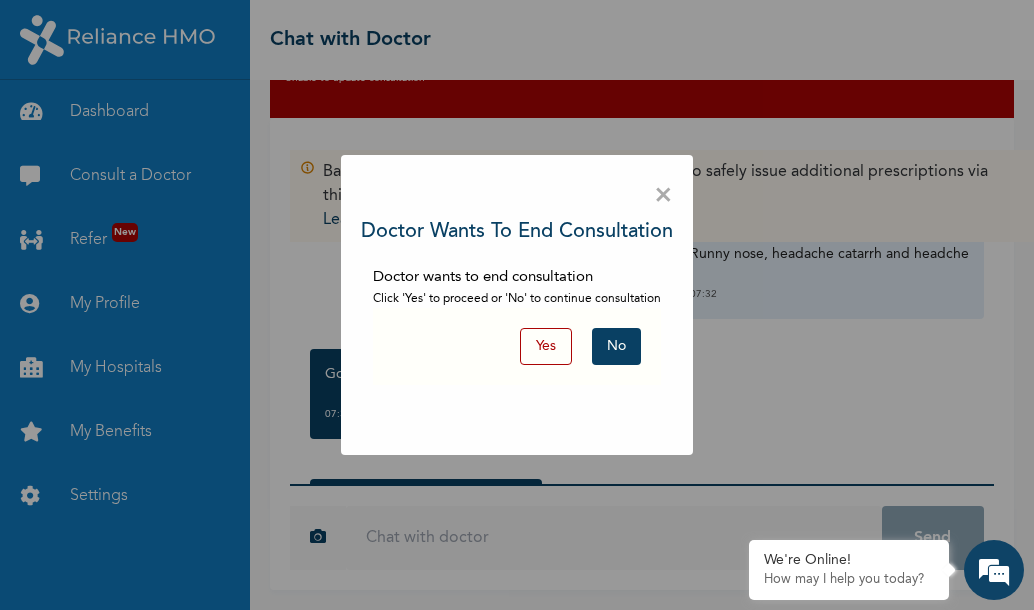 click on "No" at bounding box center [616, 346] 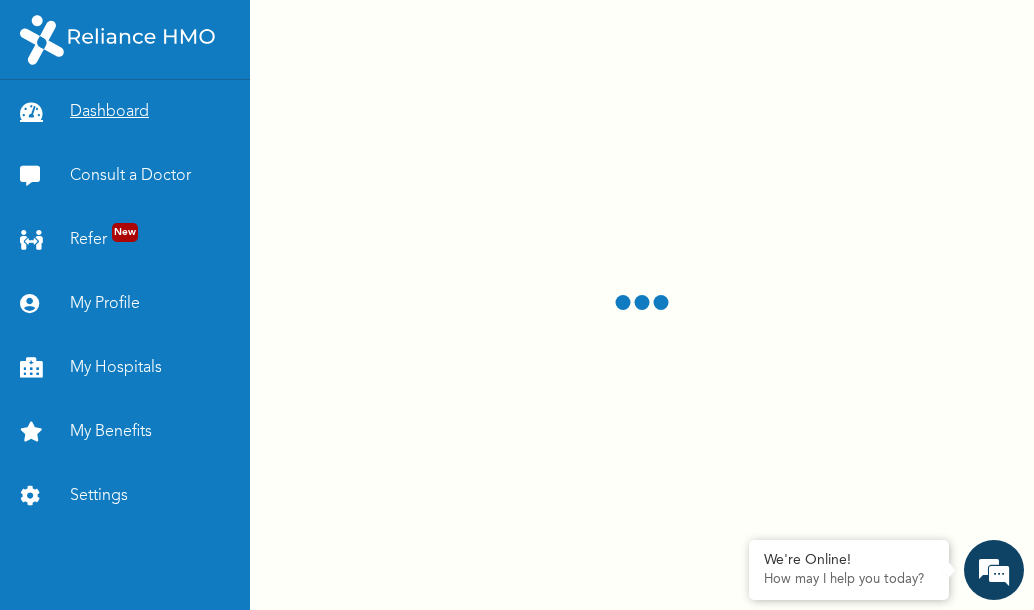 click on "Dashboard" at bounding box center [125, 112] 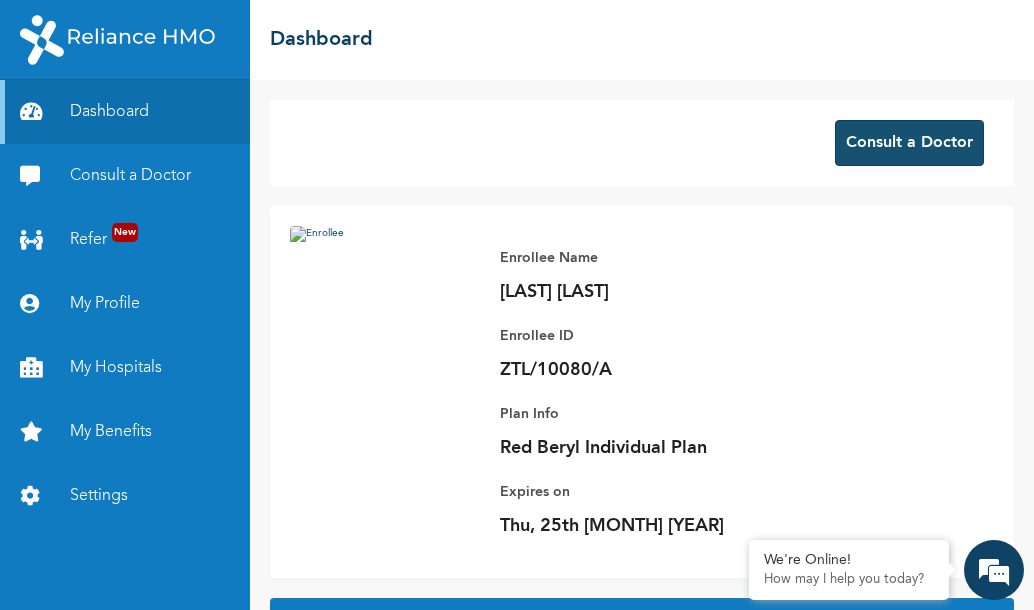 click on "Consult a Doctor" at bounding box center [909, 143] 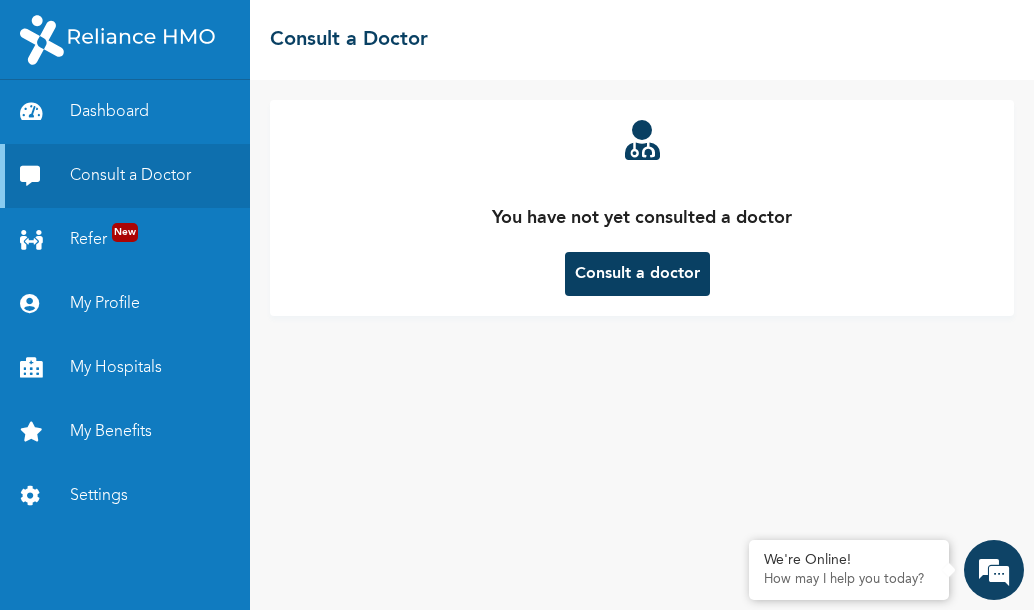 click on "Consult a doctor" at bounding box center [637, 274] 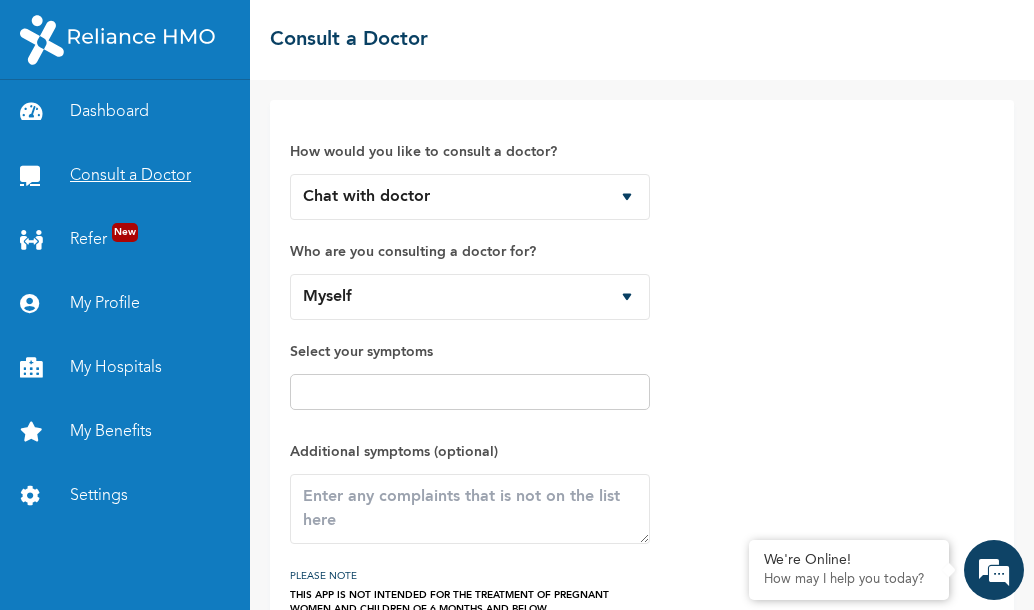 click on "Consult a Doctor" at bounding box center (125, 176) 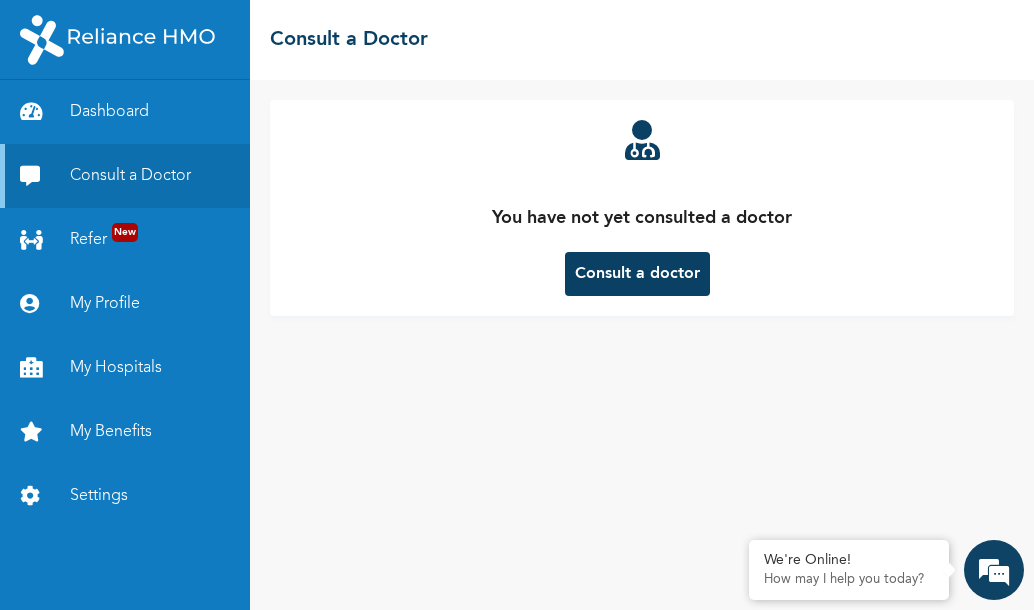 click on "Consult a doctor" at bounding box center (637, 274) 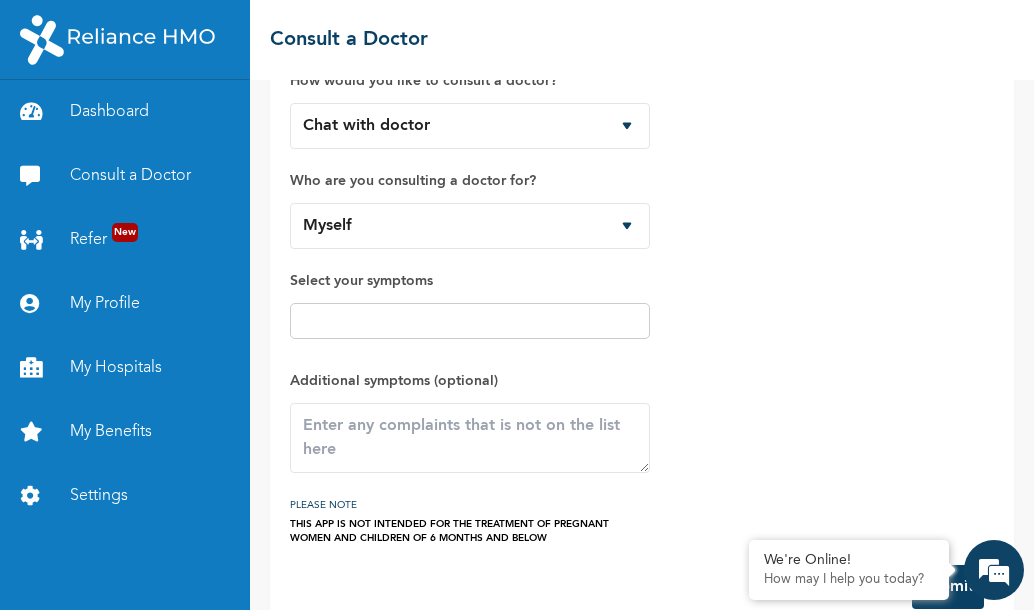 scroll, scrollTop: 93, scrollLeft: 0, axis: vertical 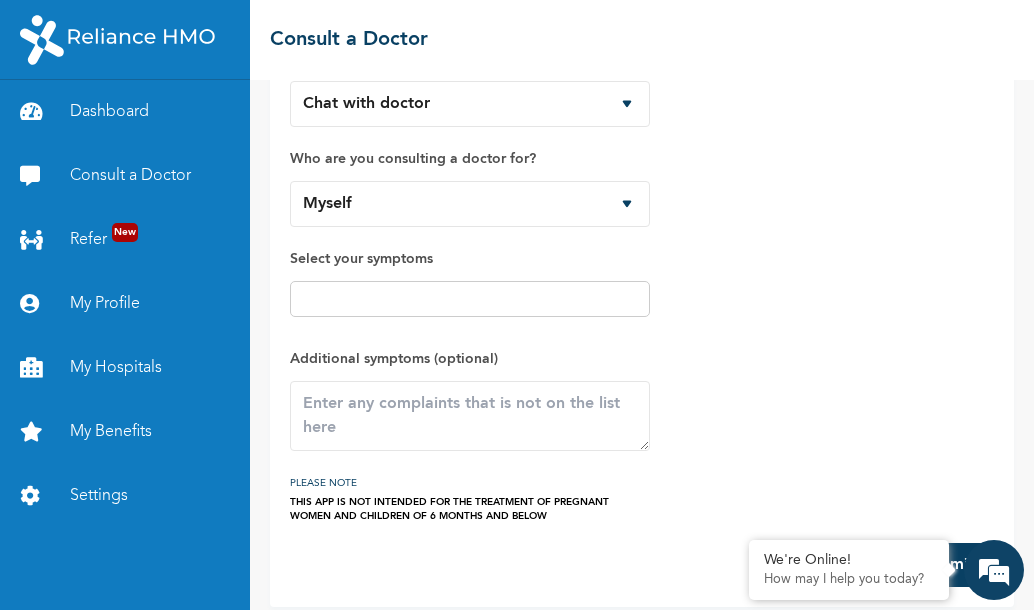 click at bounding box center (470, 299) 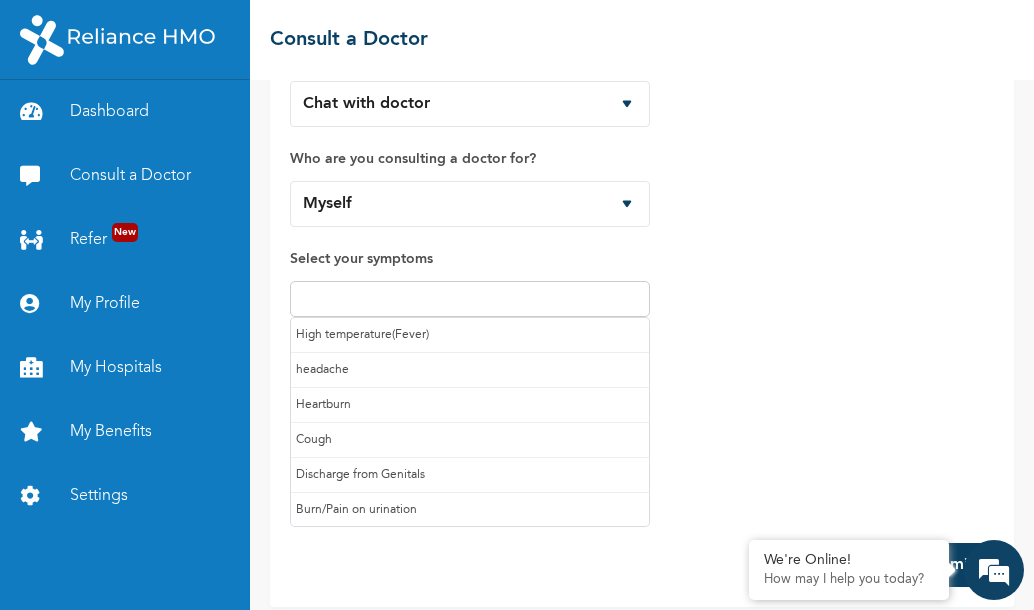 click at bounding box center [470, 299] 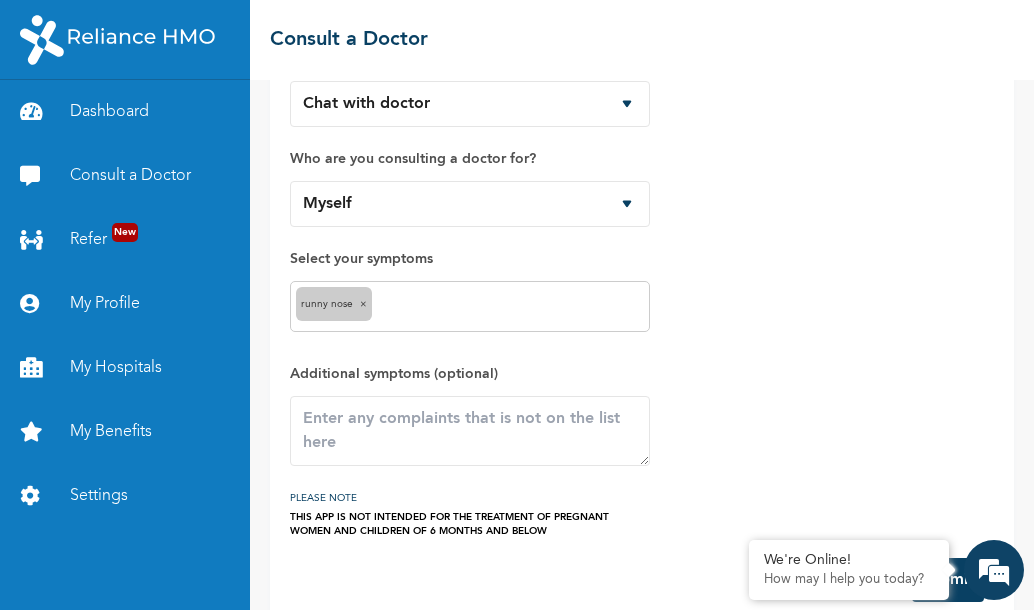 click at bounding box center (510, 307) 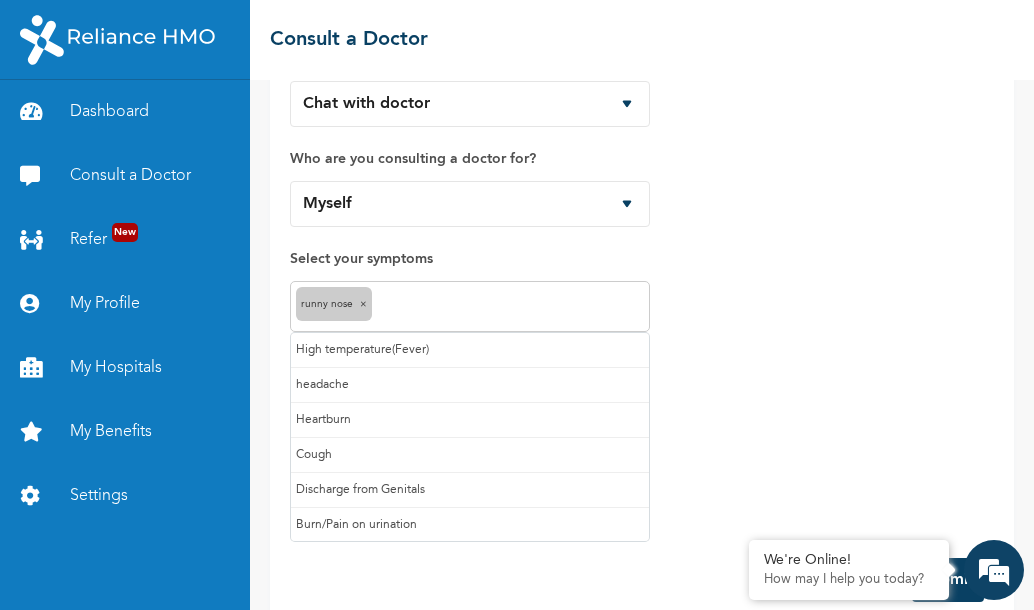 type on "h" 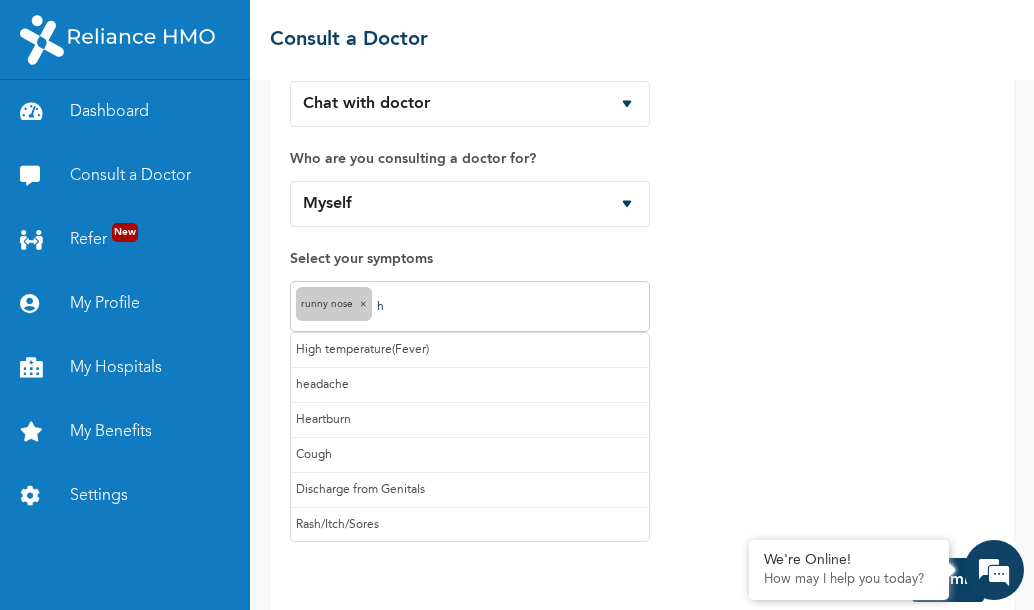 type 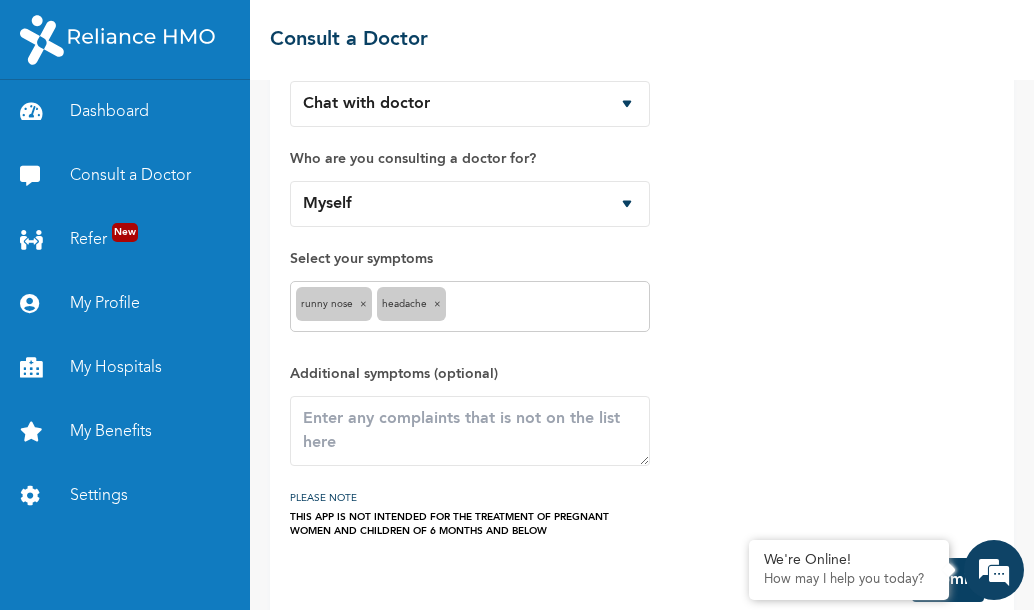 click on "Submit" at bounding box center (948, 580) 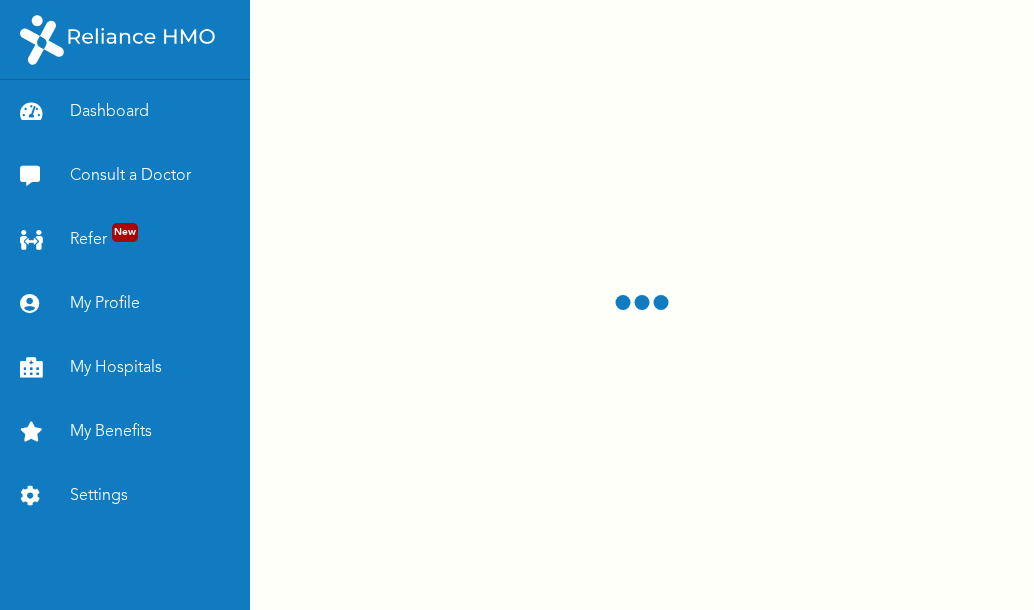 scroll, scrollTop: 0, scrollLeft: 0, axis: both 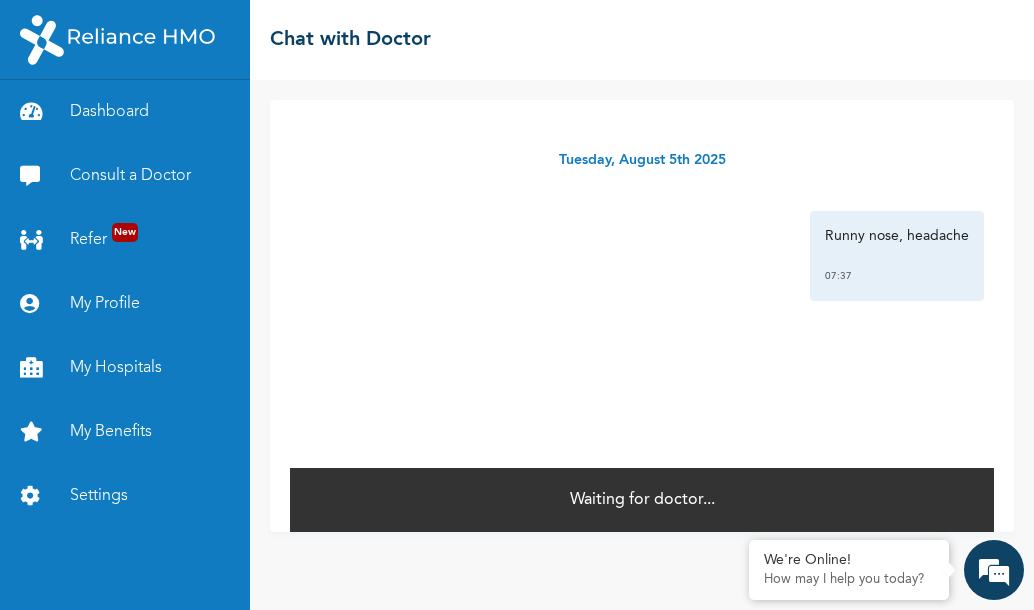 click on "Tuesday, August 5th 2025    Runny nose, headache 07:37 *" at bounding box center (642, 283) 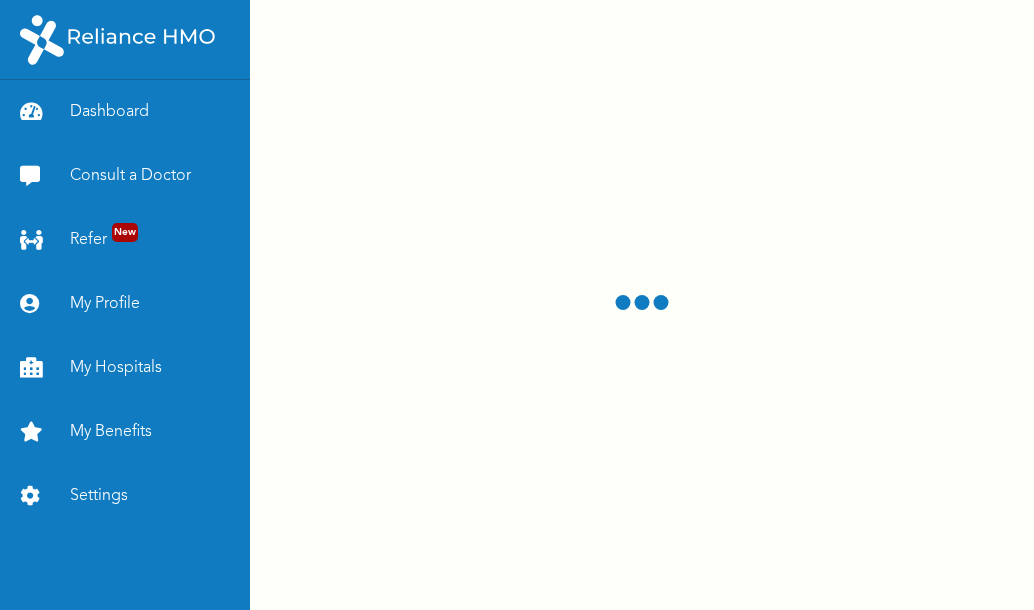 scroll, scrollTop: 0, scrollLeft: 0, axis: both 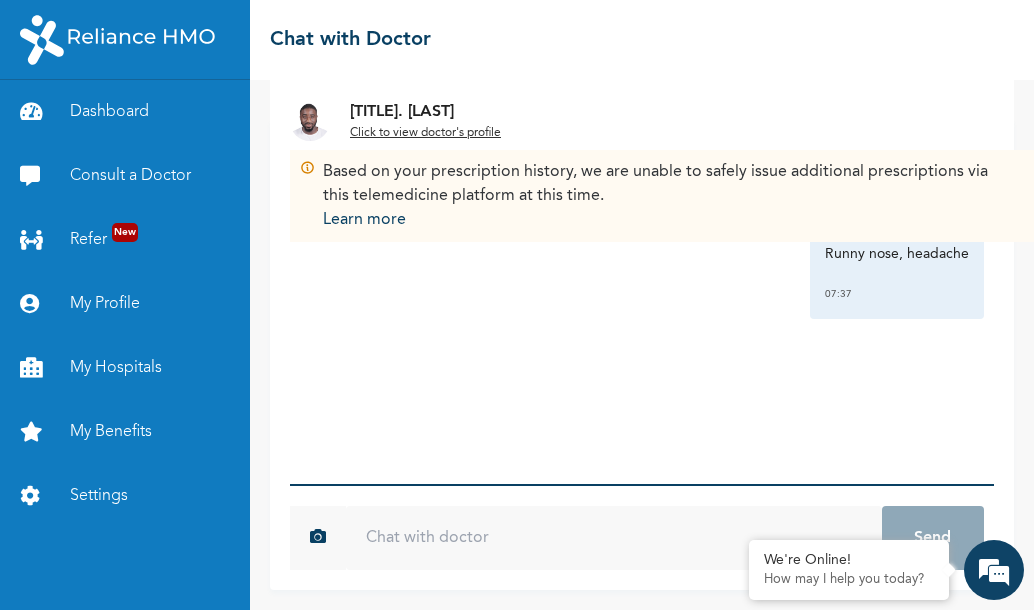 click at bounding box center (614, 538) 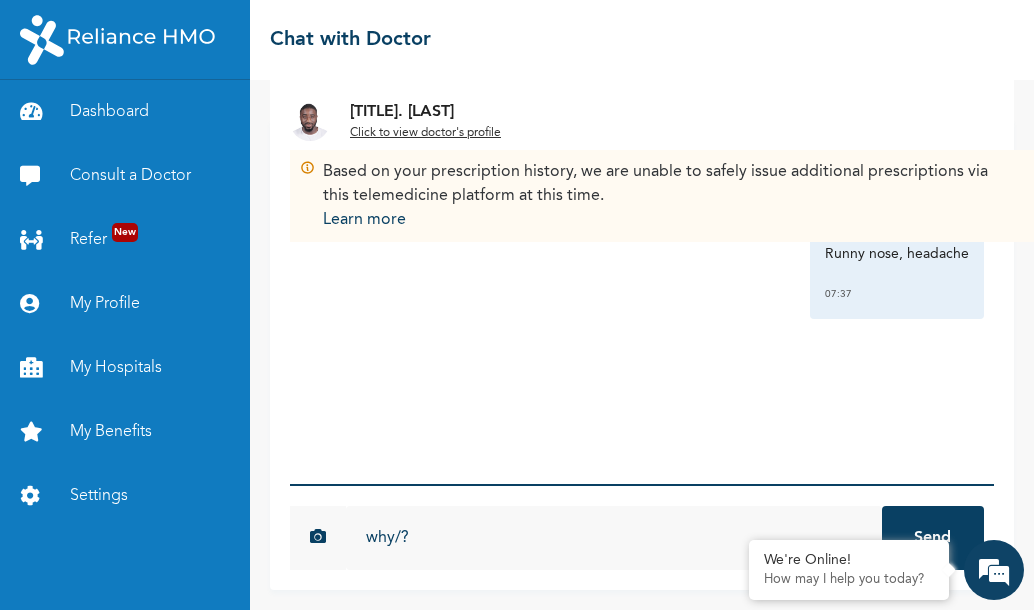type on "why/?" 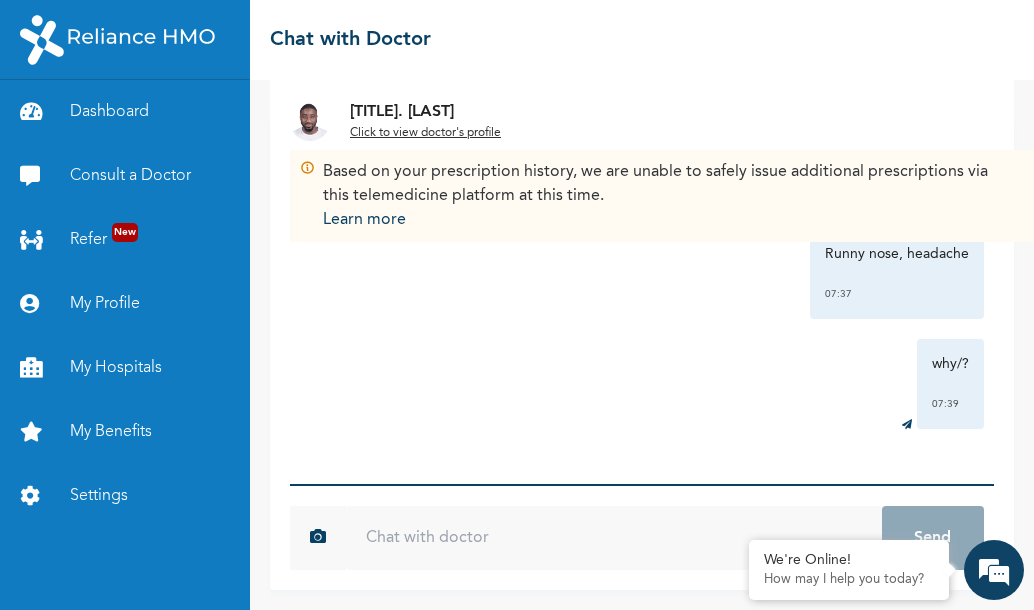scroll, scrollTop: 0, scrollLeft: 0, axis: both 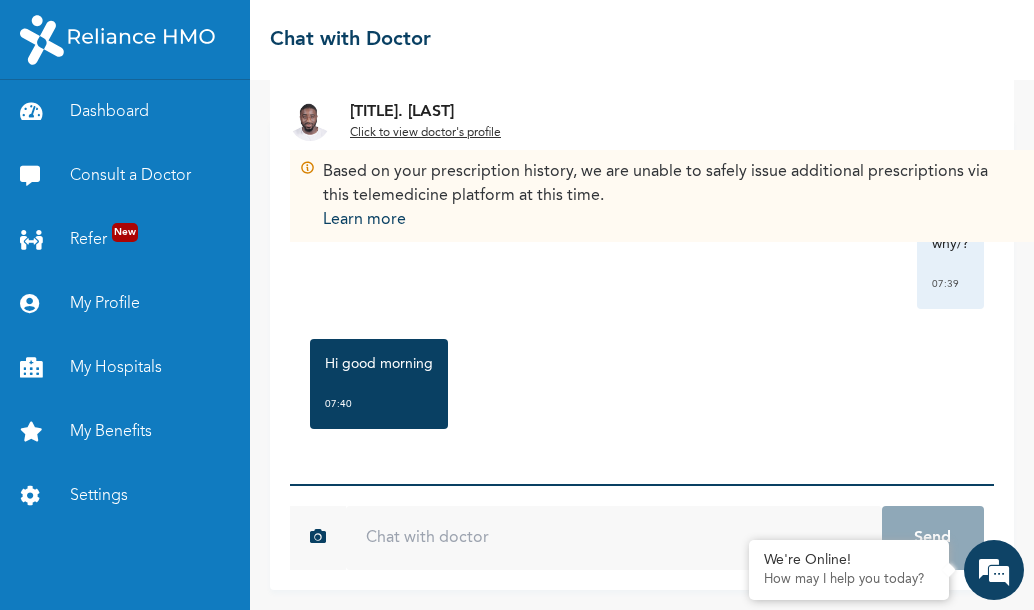 click at bounding box center [614, 538] 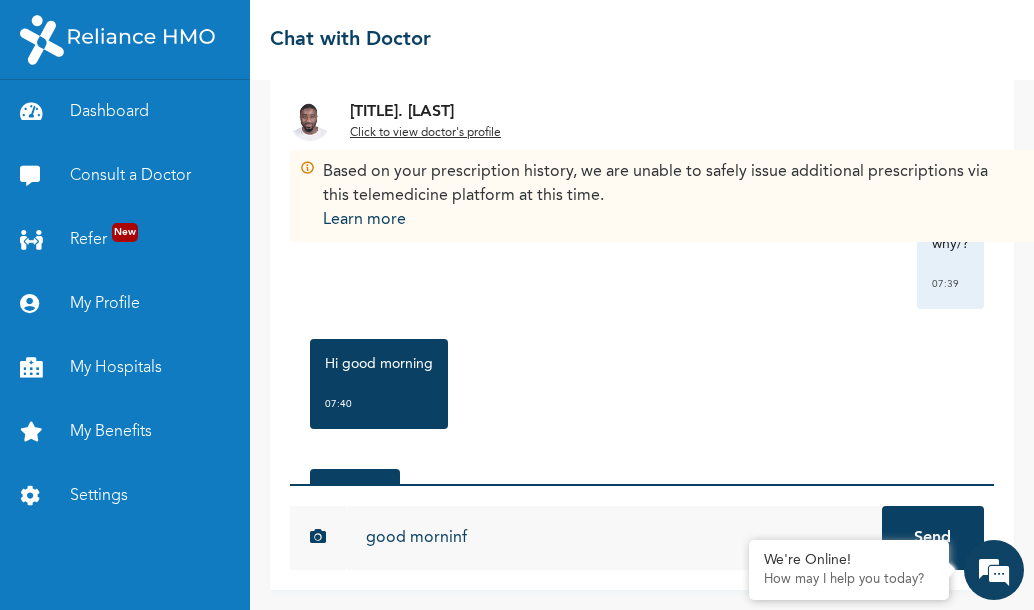 type on "good morninf" 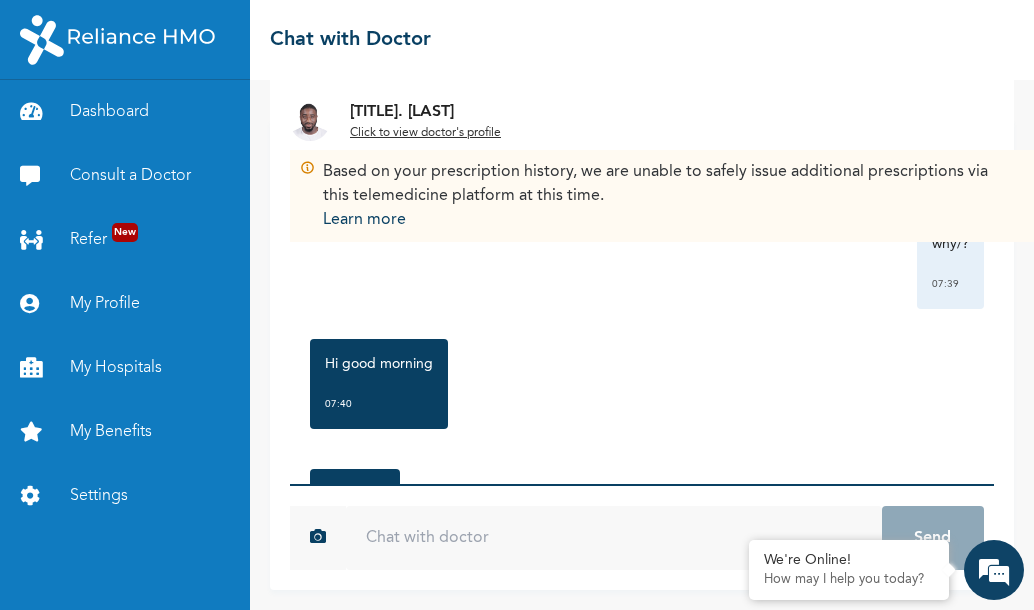 scroll, scrollTop: 360, scrollLeft: 0, axis: vertical 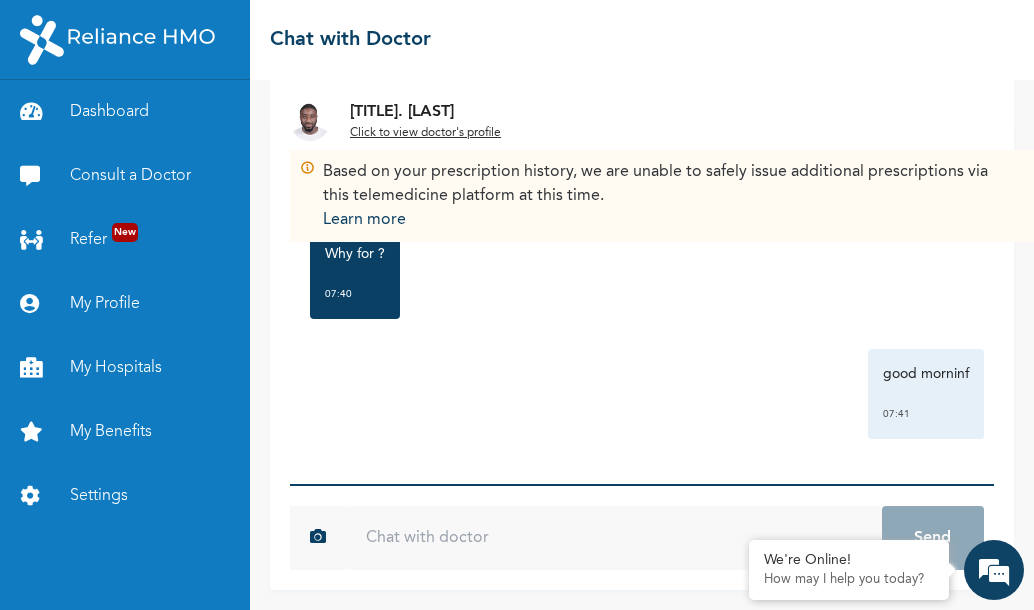 click at bounding box center (614, 538) 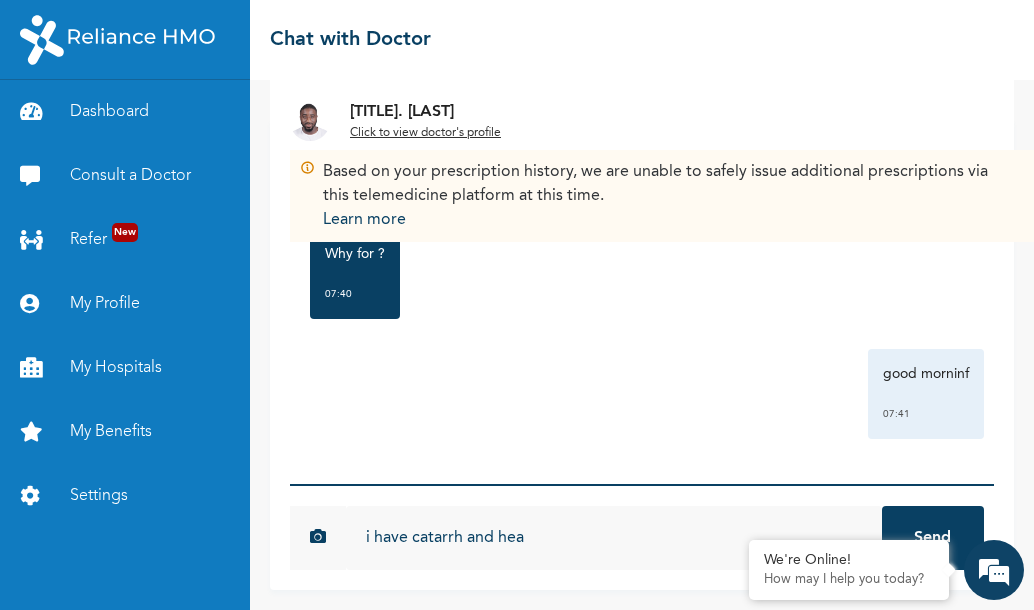 click on "i have catarrh and hea" at bounding box center [614, 538] 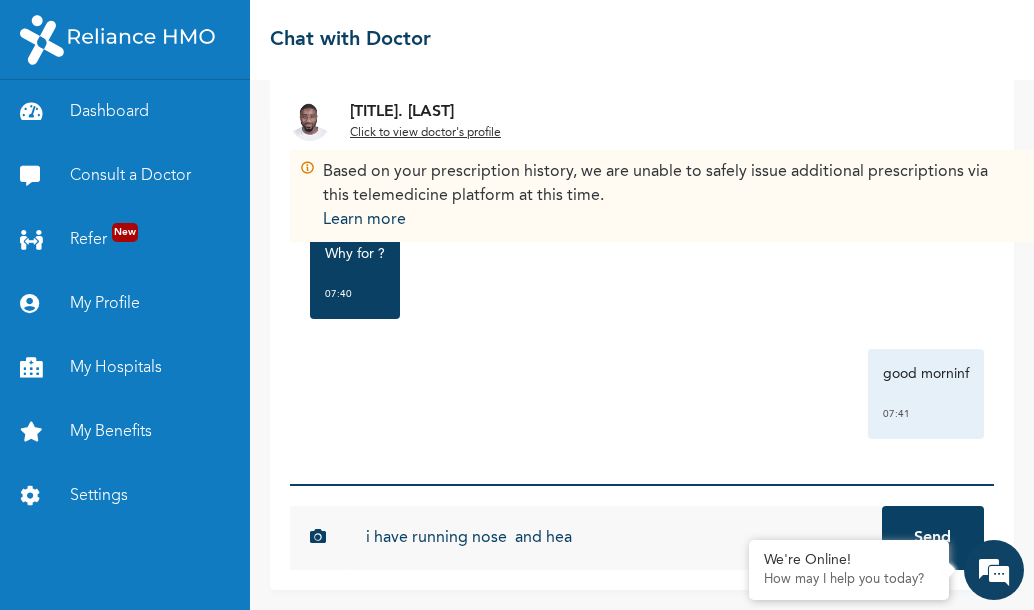 click on "i have running nose  and hea" at bounding box center [614, 538] 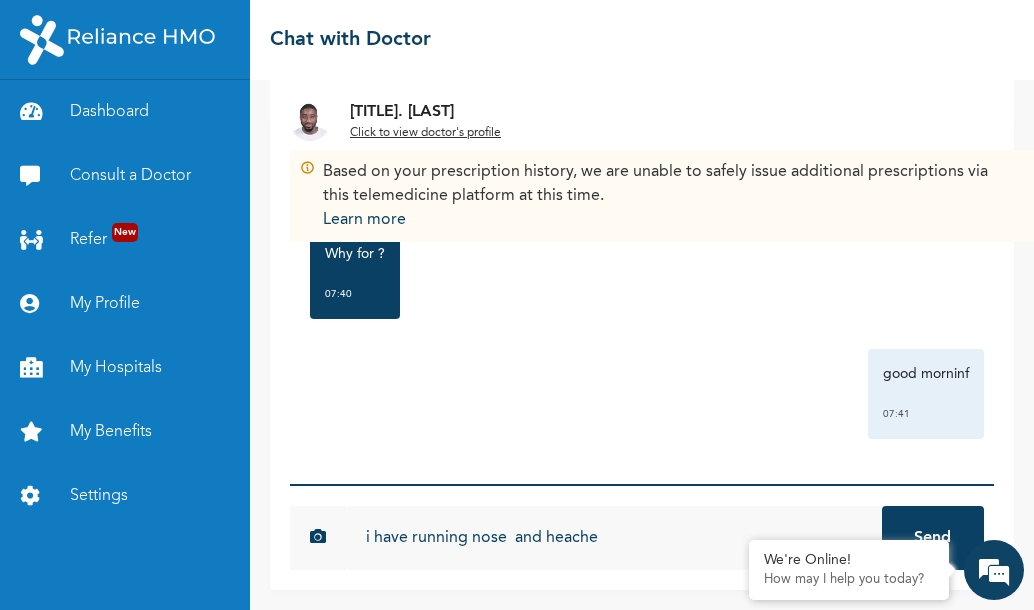 click on "i have running nose  and heache" at bounding box center [614, 538] 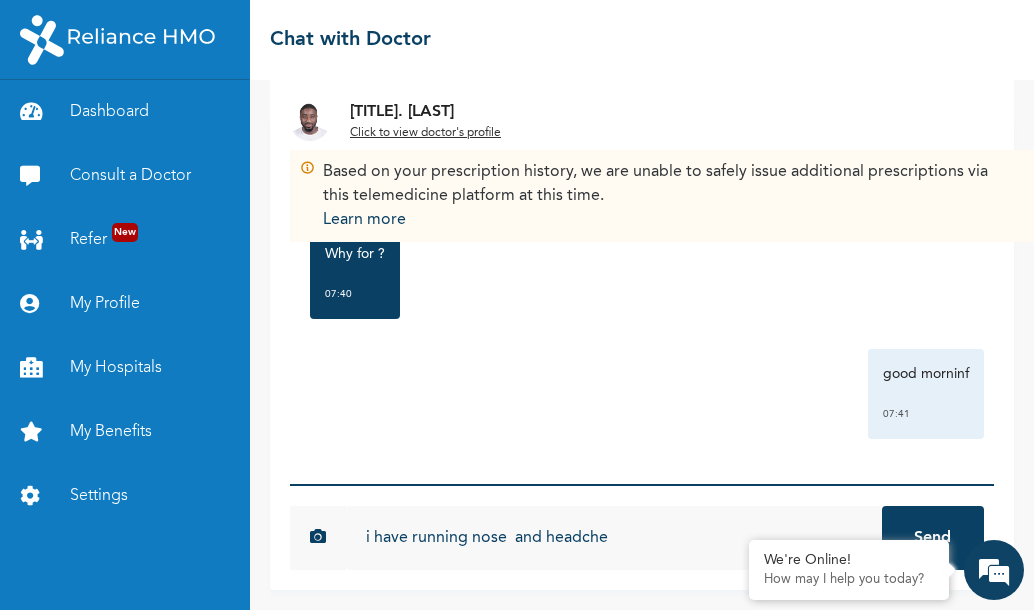 type on "i have running nose  and headche" 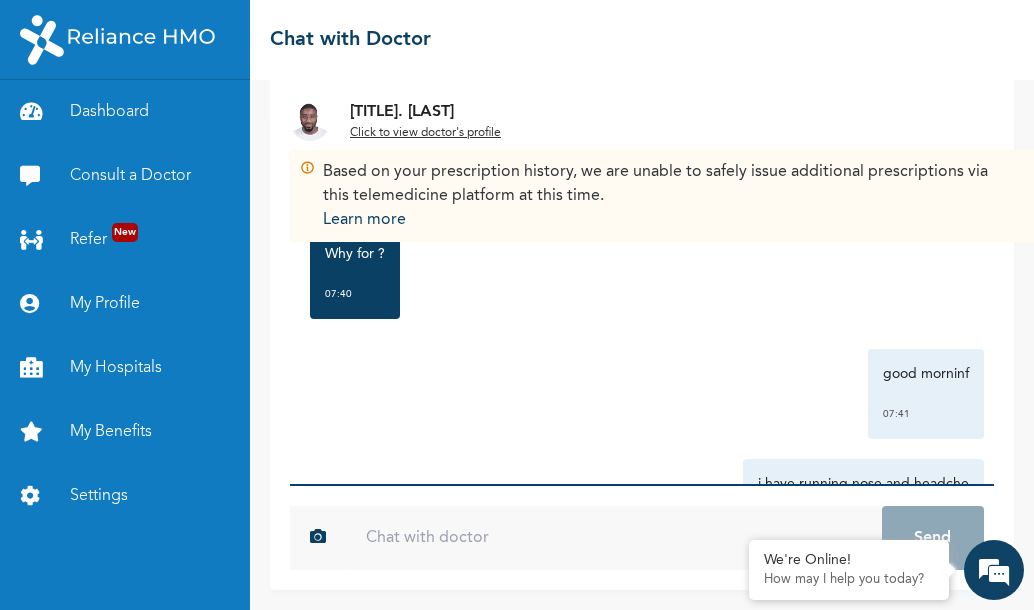 scroll, scrollTop: 470, scrollLeft: 0, axis: vertical 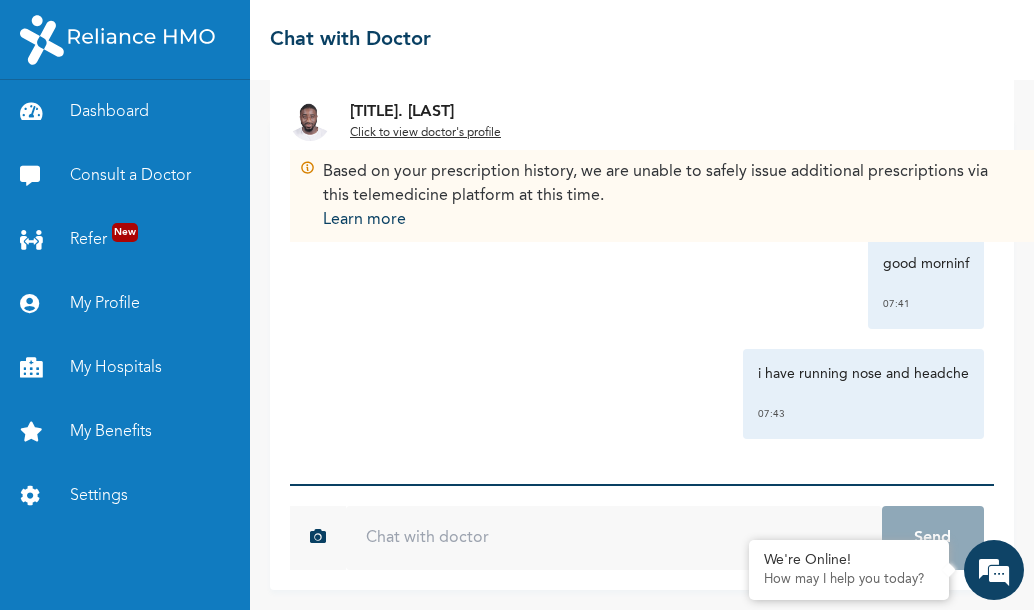 click on "6a0ca817237cdea7e0ff7bcfee571c8cf1d65a6a51195e3e9052d35160b418f5 Send" at bounding box center [642, 537] 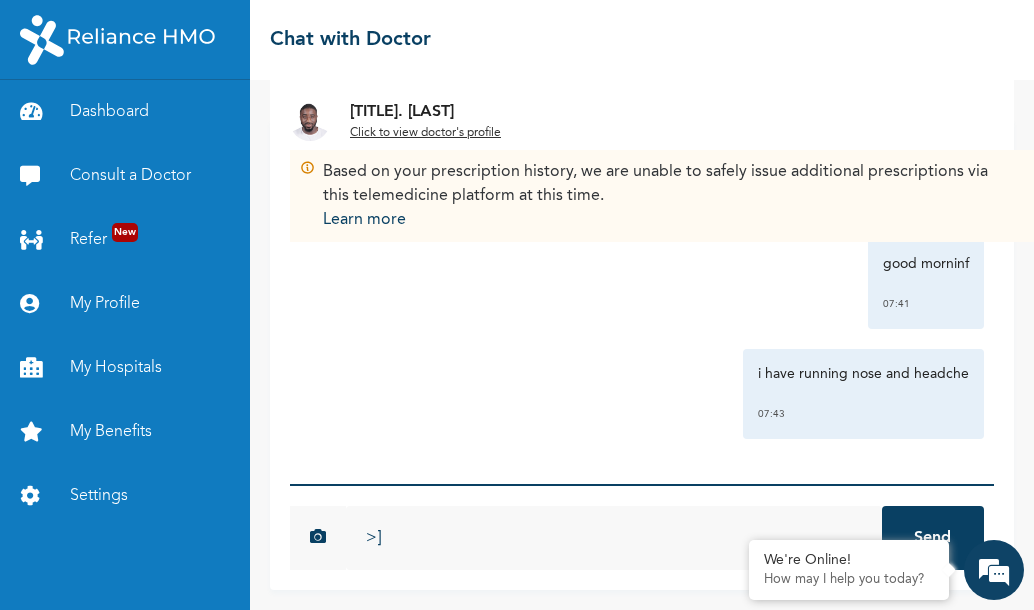 type on ">" 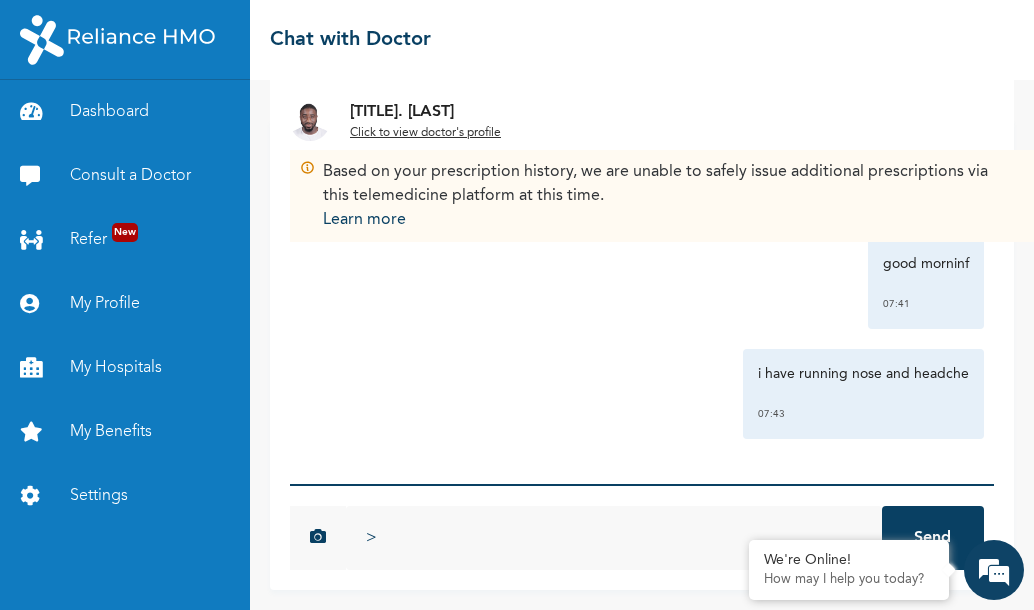 type 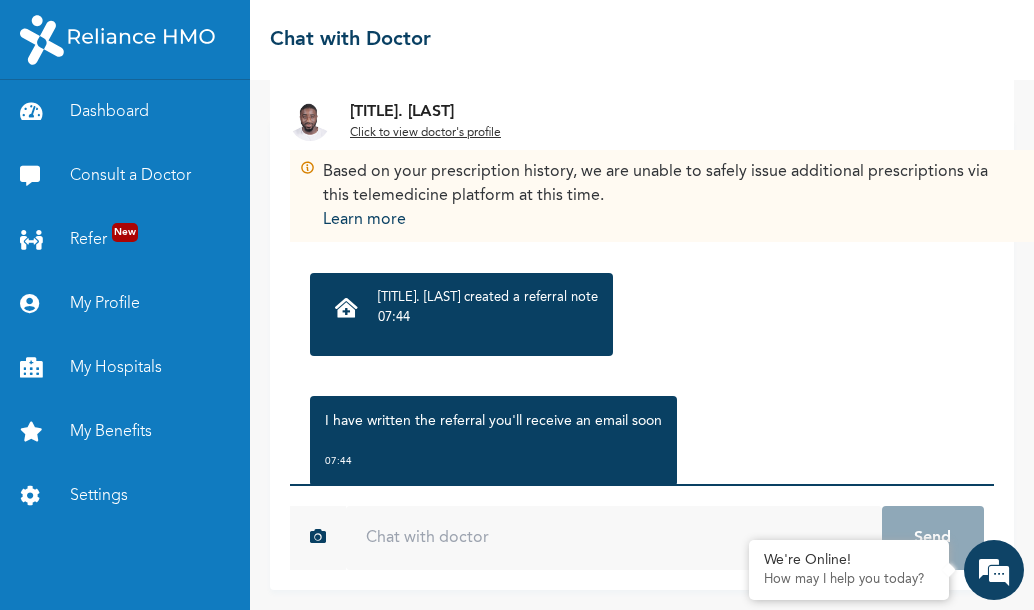scroll, scrollTop: 818, scrollLeft: 0, axis: vertical 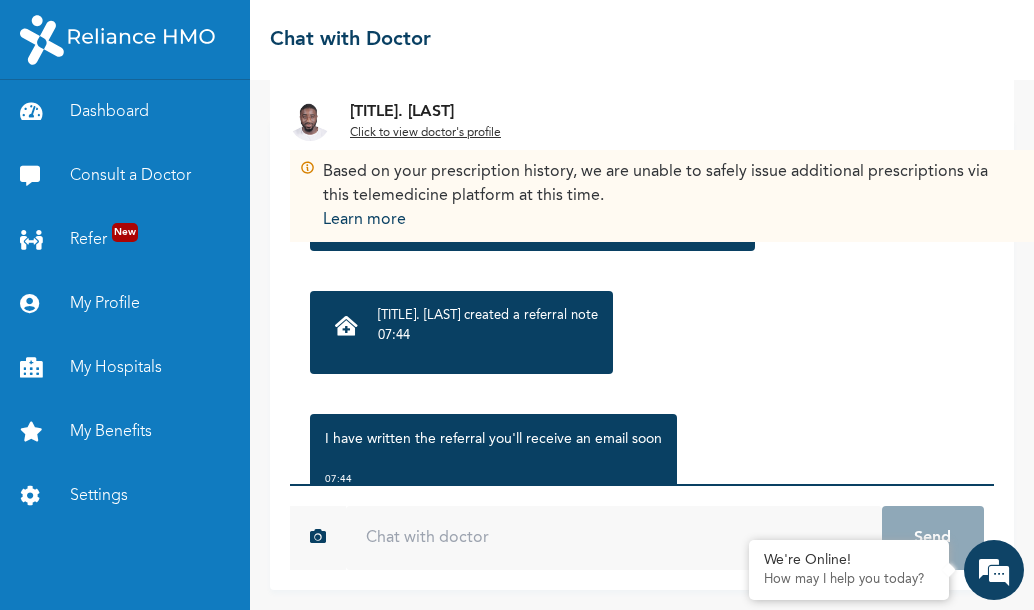 click on "Dr. Adoki created a referral note" at bounding box center (488, 316) 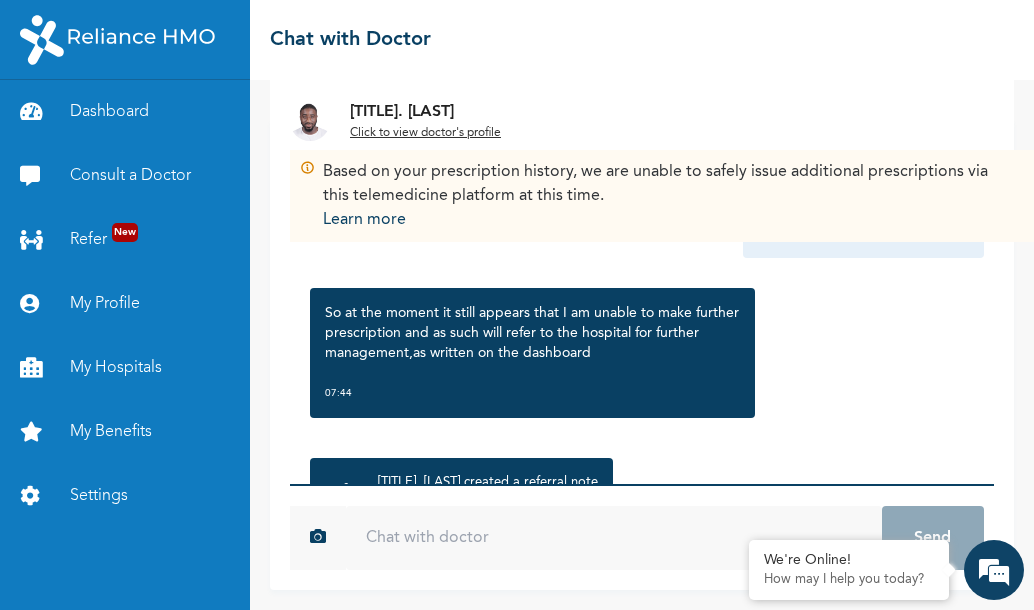 scroll, scrollTop: 649, scrollLeft: 0, axis: vertical 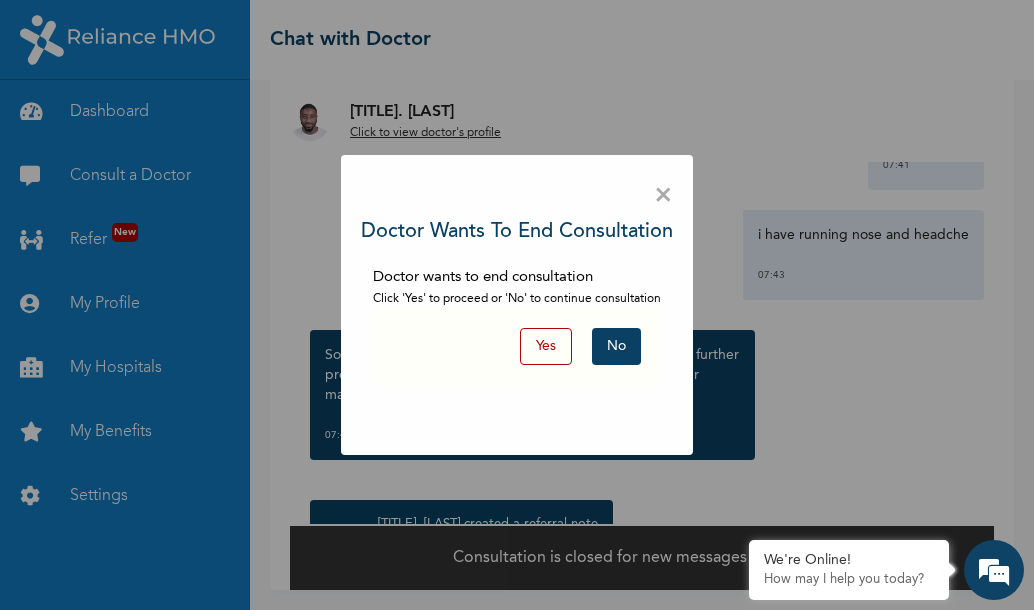 click on "×" at bounding box center [663, 196] 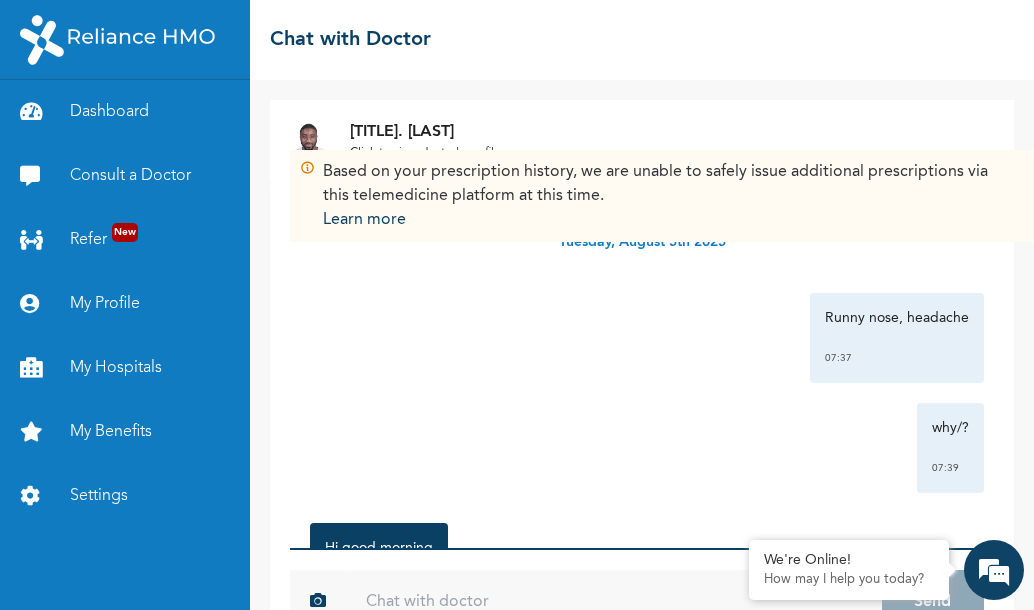 scroll, scrollTop: 64, scrollLeft: 0, axis: vertical 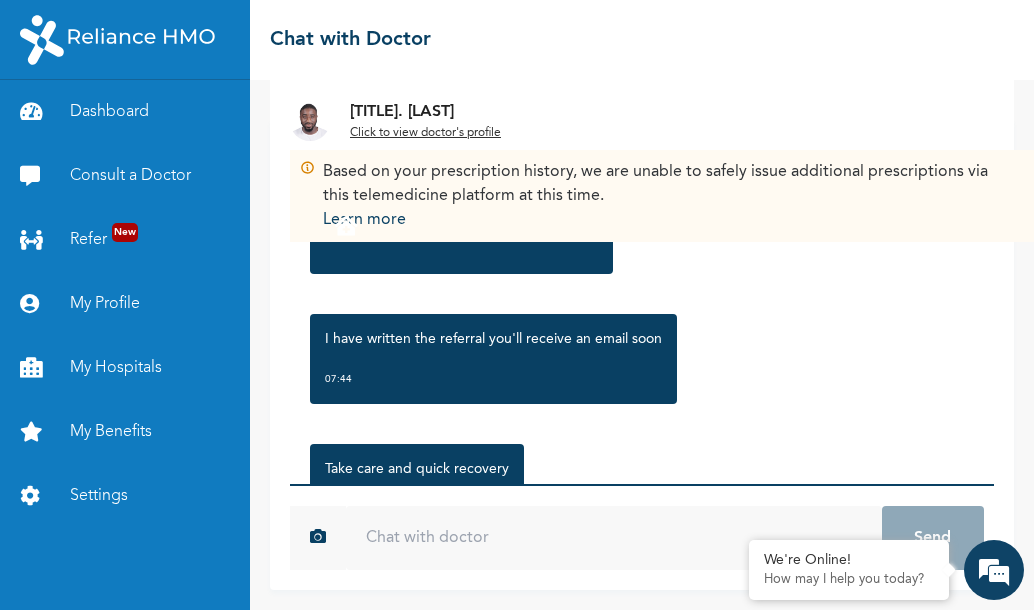 click at bounding box center (614, 538) 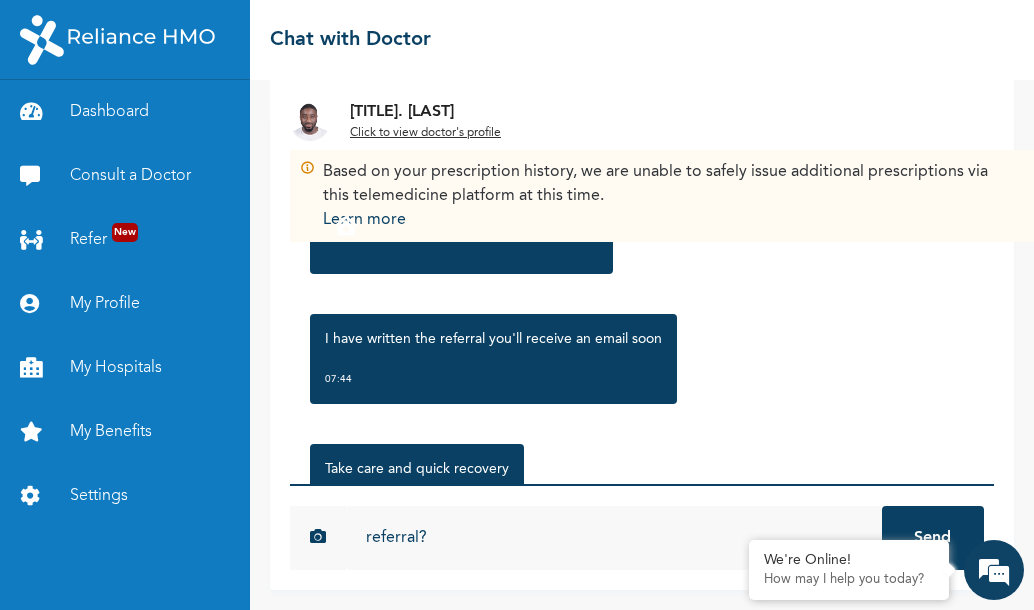 type on "referral?" 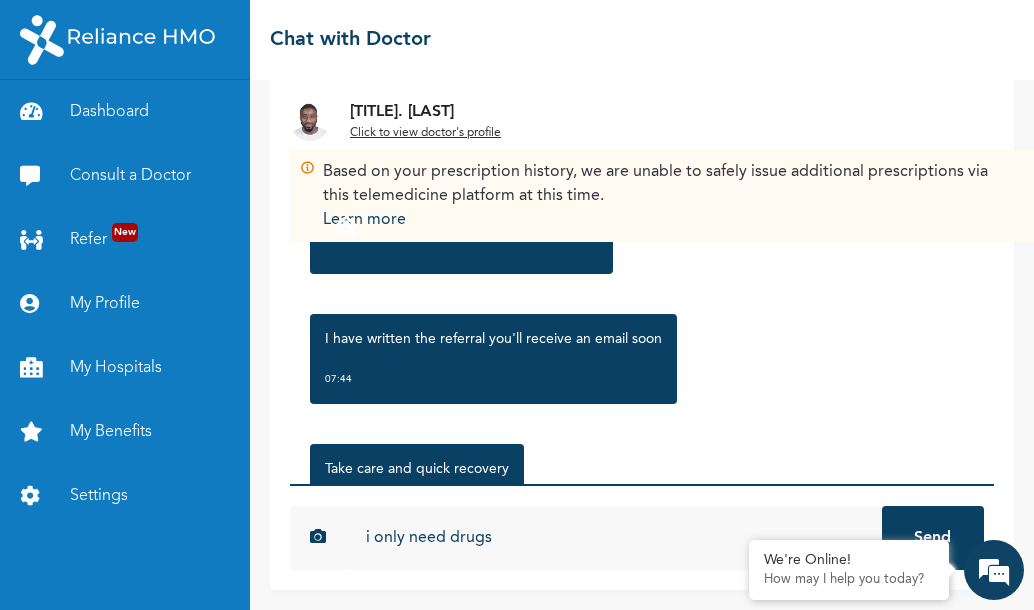 type on "i only need drugs" 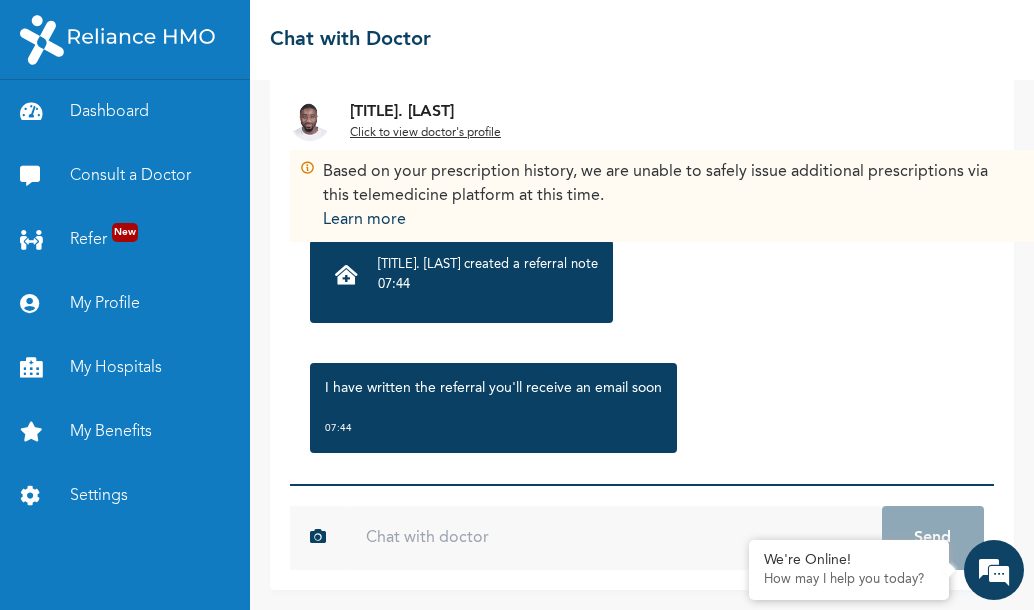 scroll, scrollTop: 833, scrollLeft: 0, axis: vertical 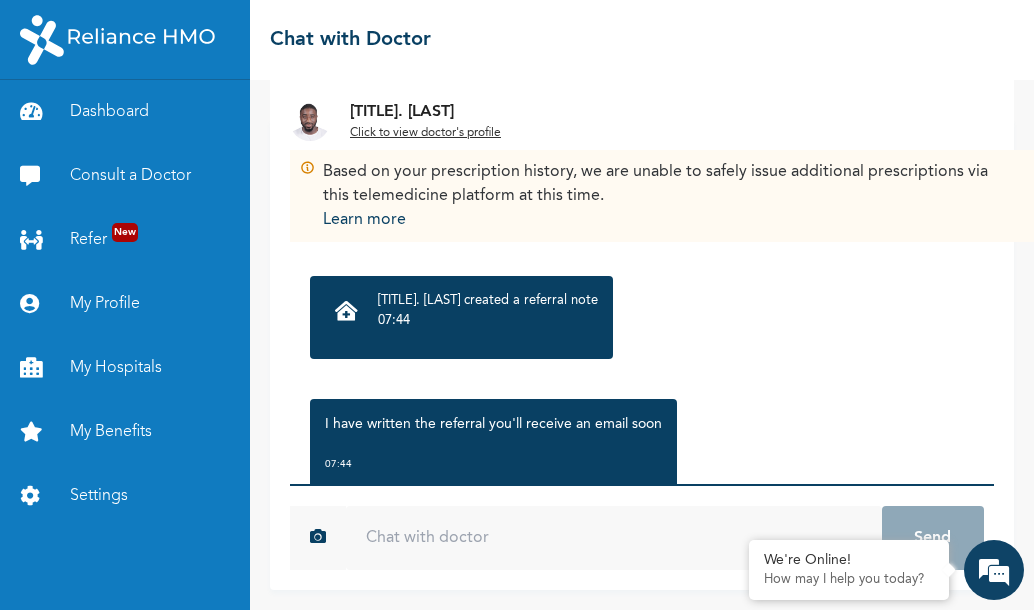 click on "Dr. Adoki created a referral note" at bounding box center (488, 301) 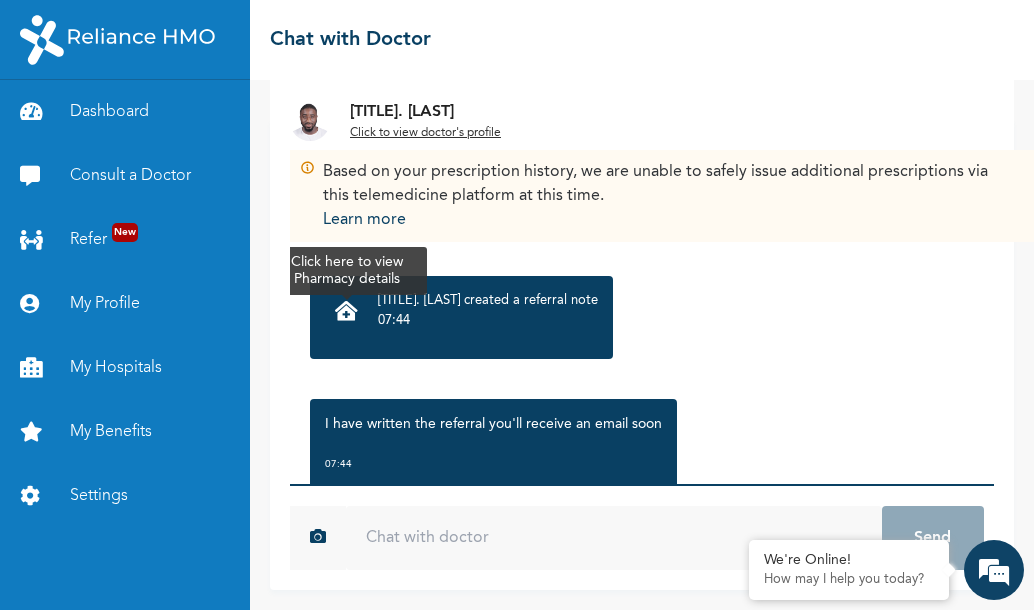 click at bounding box center (346, 311) 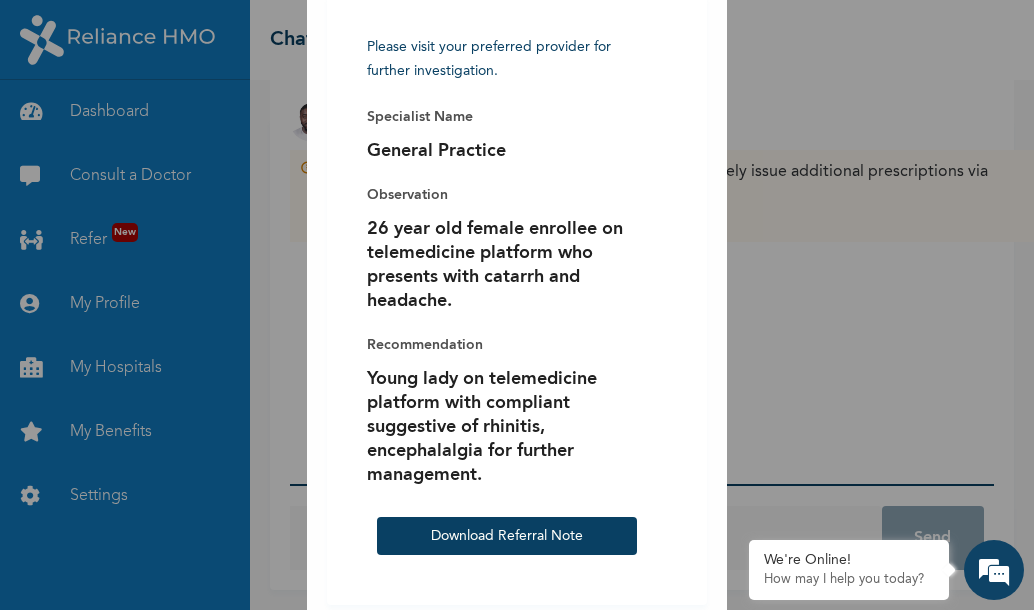 scroll, scrollTop: 100, scrollLeft: 0, axis: vertical 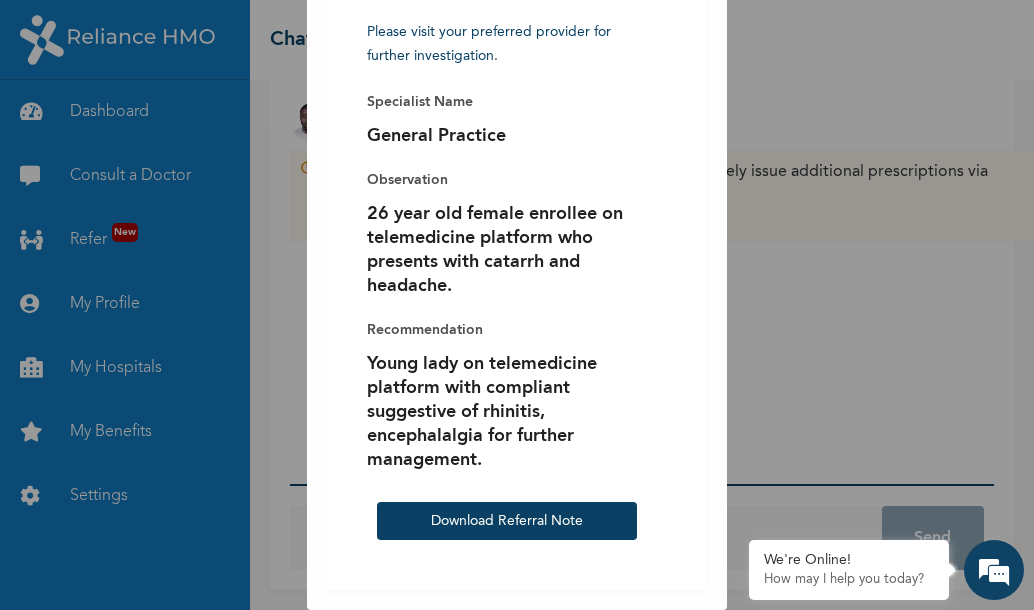 click on "× Referred Pharmacy Details Please visit your preferred provider for further investigation. Specialist Name General Practice Observation 26 year old female enrollee on telemedicine platform who presents with catarrh and headache. Recommendation Young lady on telemedicine platform with compliant suggestive of rhinitis, encephalalgia for further management. Download Referral Note" at bounding box center (517, 305) 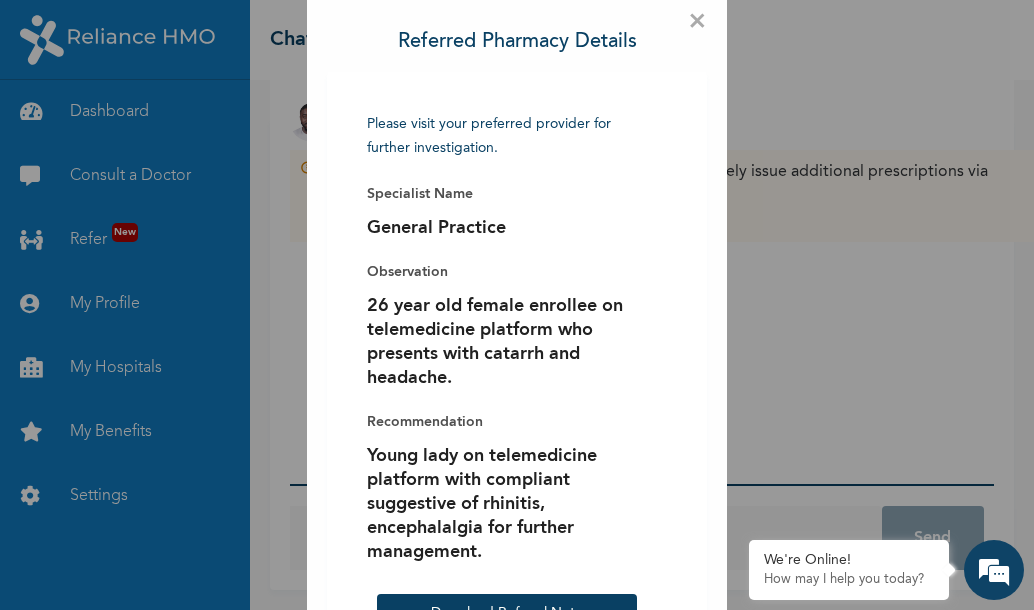 scroll, scrollTop: 0, scrollLeft: 0, axis: both 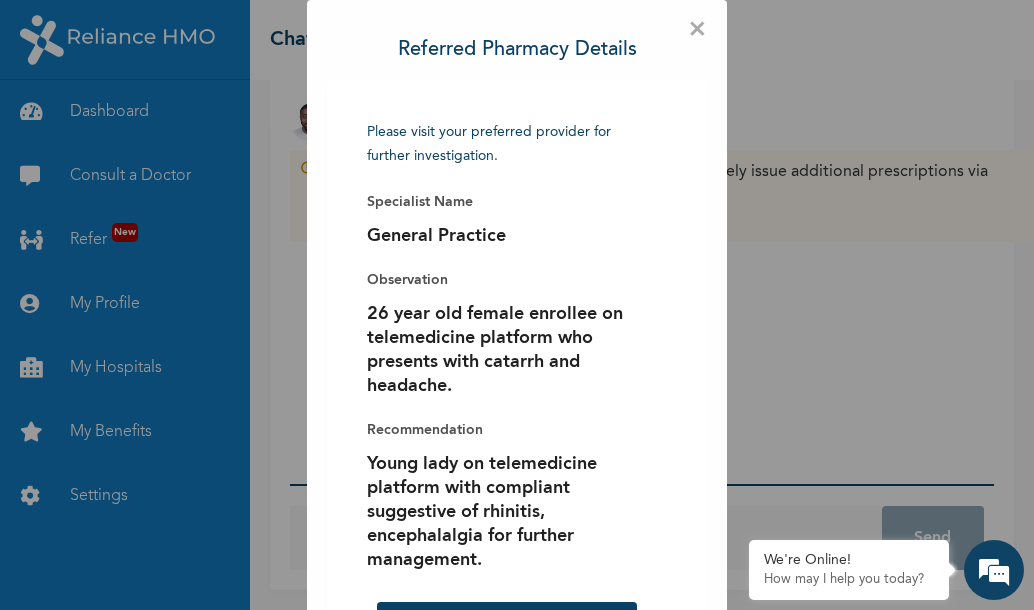 click on "×" at bounding box center [697, 30] 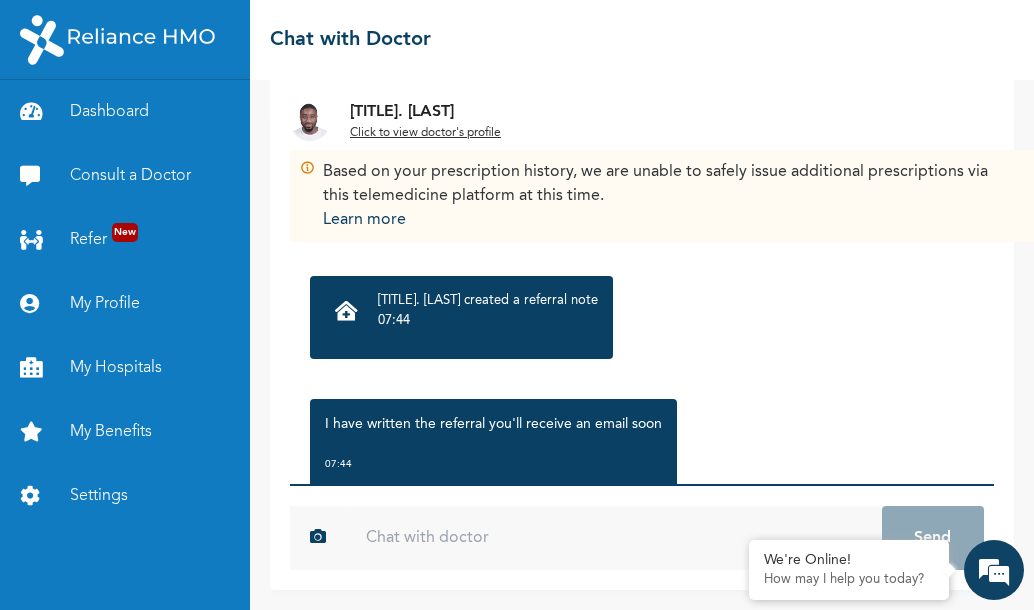 scroll, scrollTop: 1244, scrollLeft: 0, axis: vertical 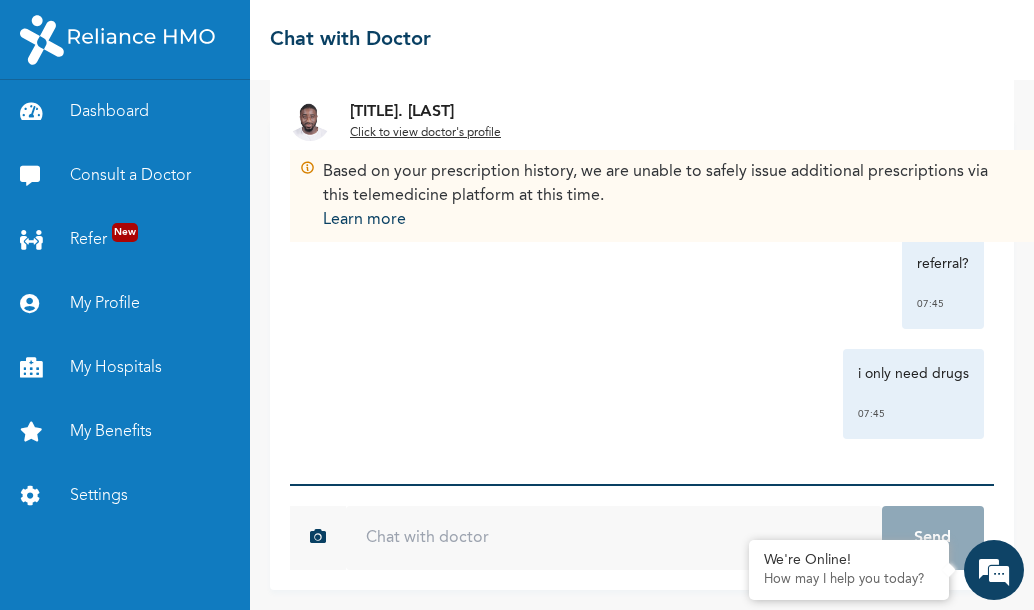 click at bounding box center [614, 538] 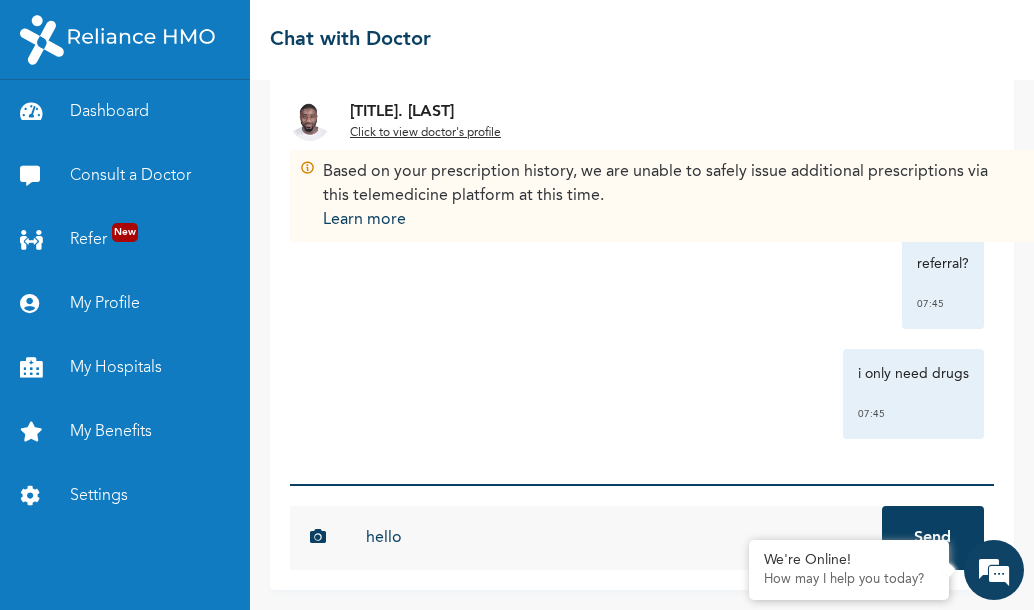 type on "hello" 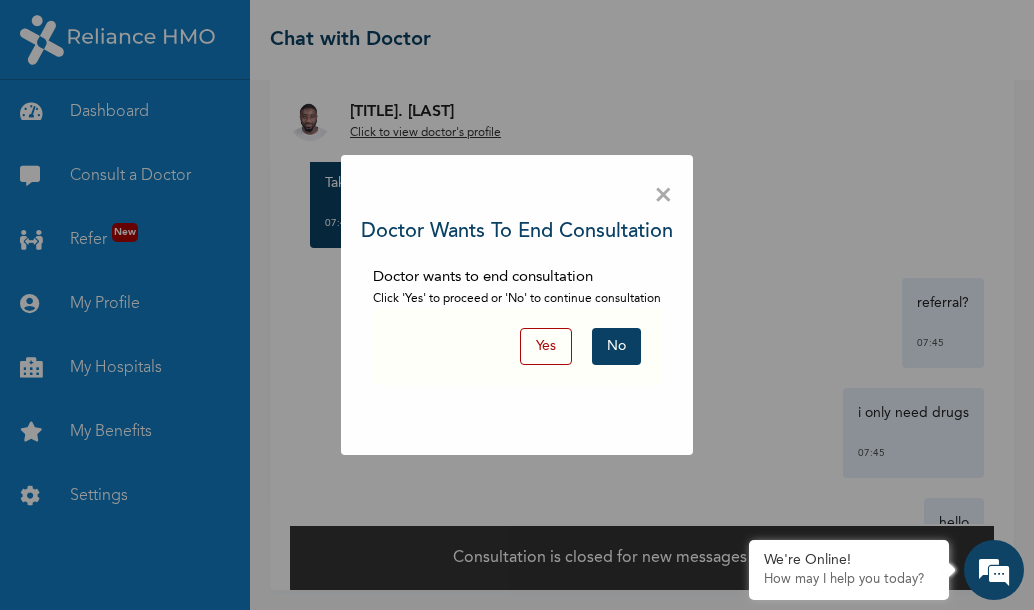 scroll, scrollTop: 24, scrollLeft: 0, axis: vertical 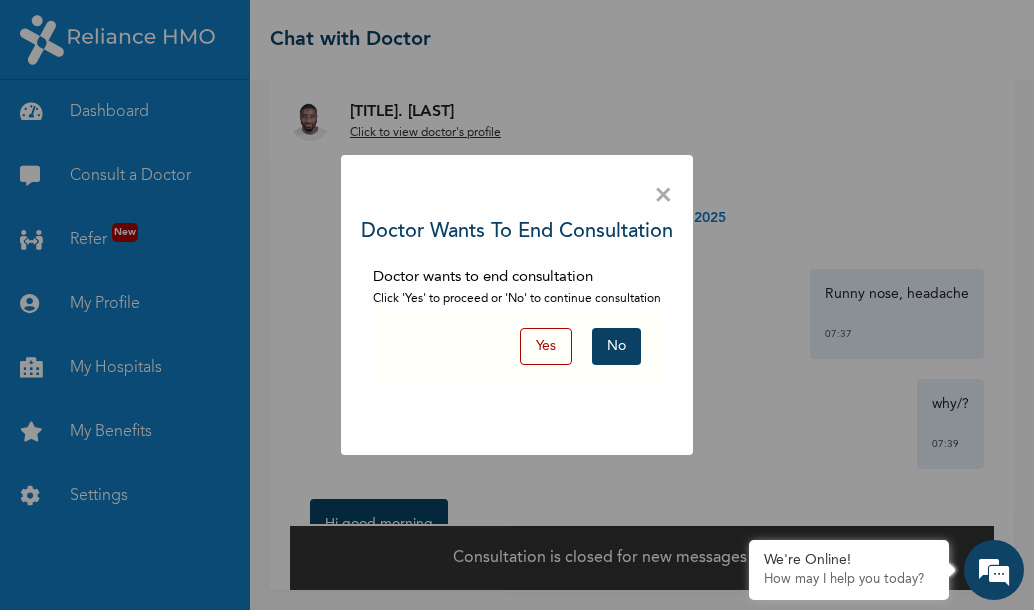 click on "No" at bounding box center (616, 346) 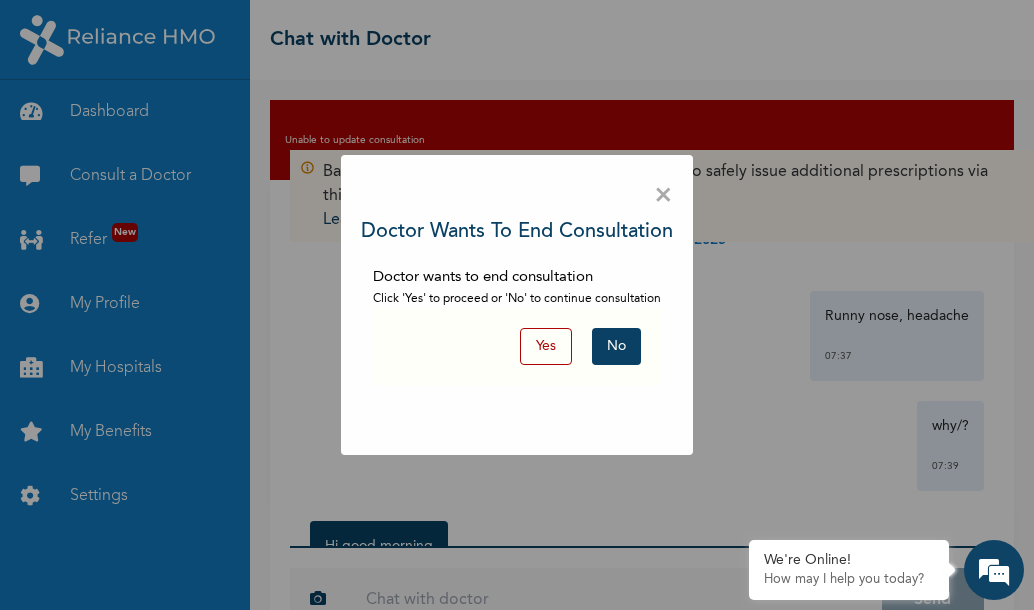 scroll, scrollTop: 62, scrollLeft: 0, axis: vertical 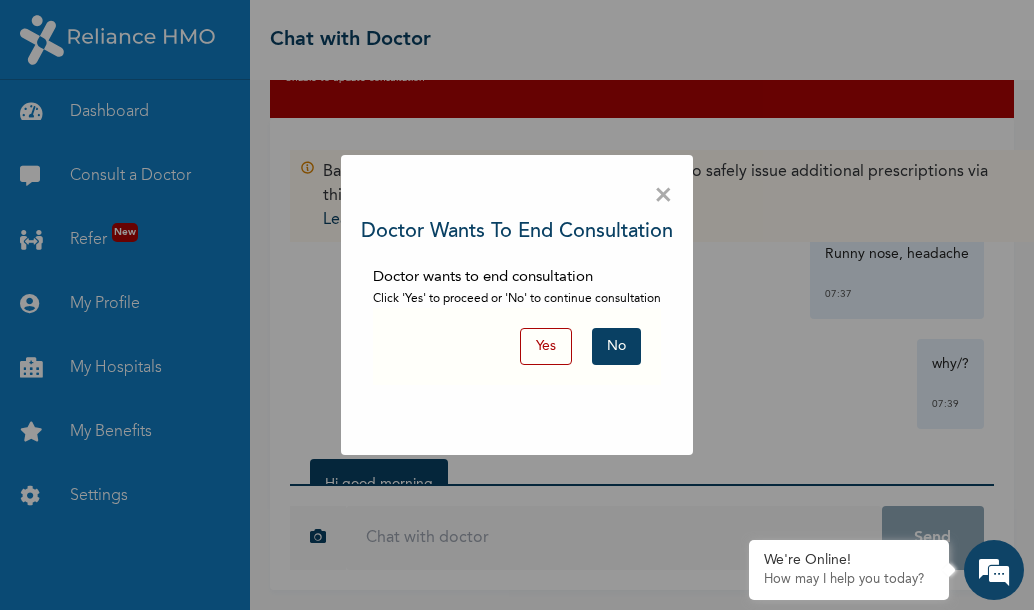 click on "No" at bounding box center (616, 346) 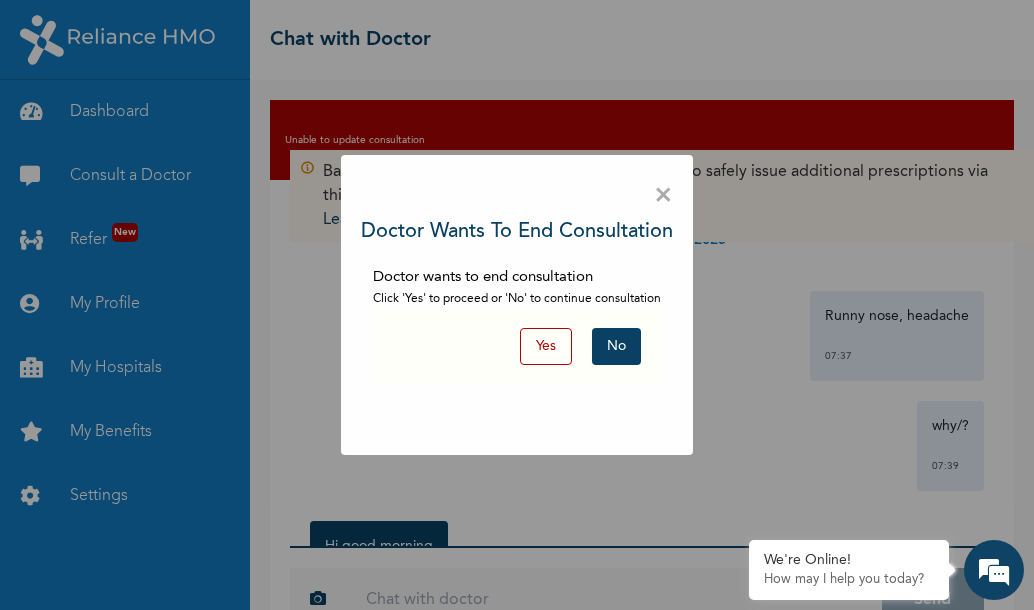 scroll, scrollTop: 62, scrollLeft: 0, axis: vertical 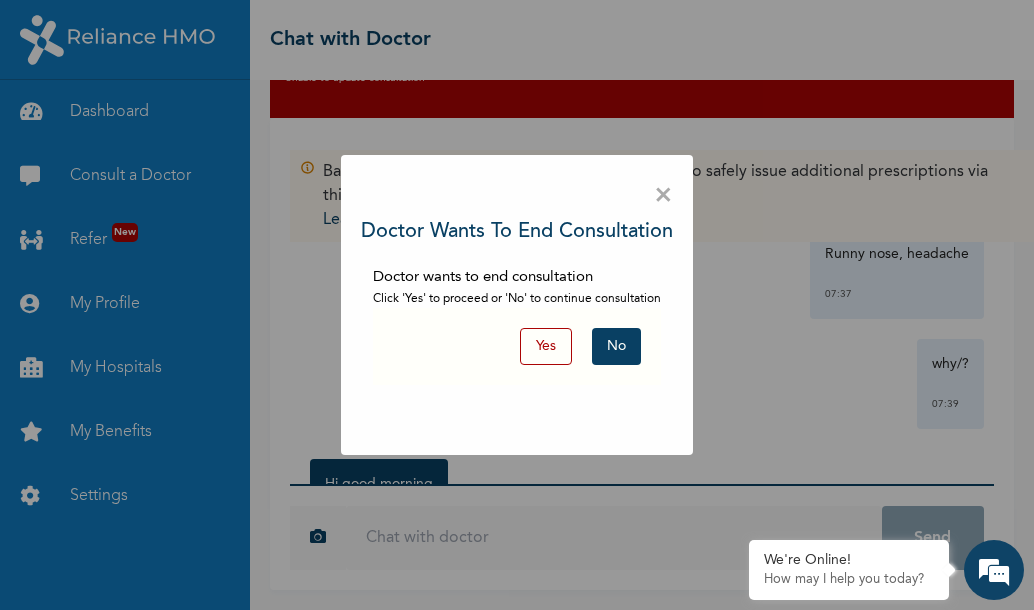 click on "No" at bounding box center (616, 346) 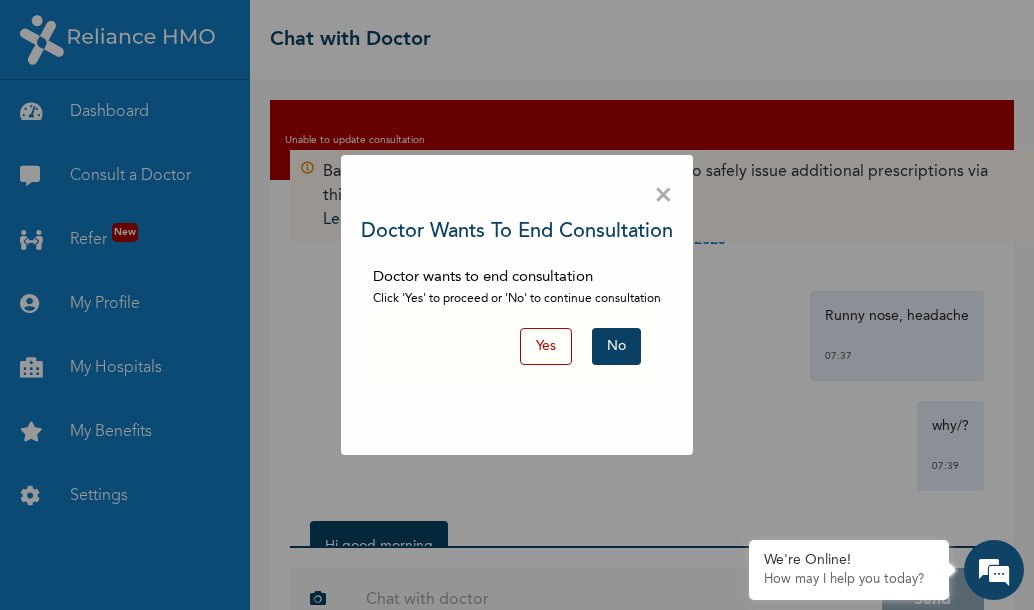 scroll, scrollTop: 62, scrollLeft: 0, axis: vertical 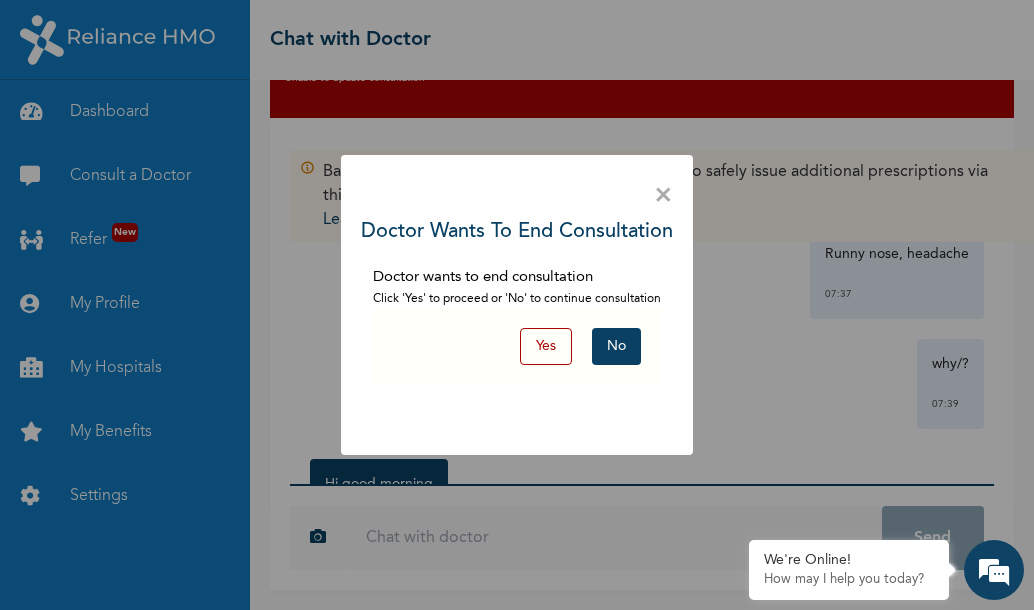 click on "Yes    No" at bounding box center [517, 346] 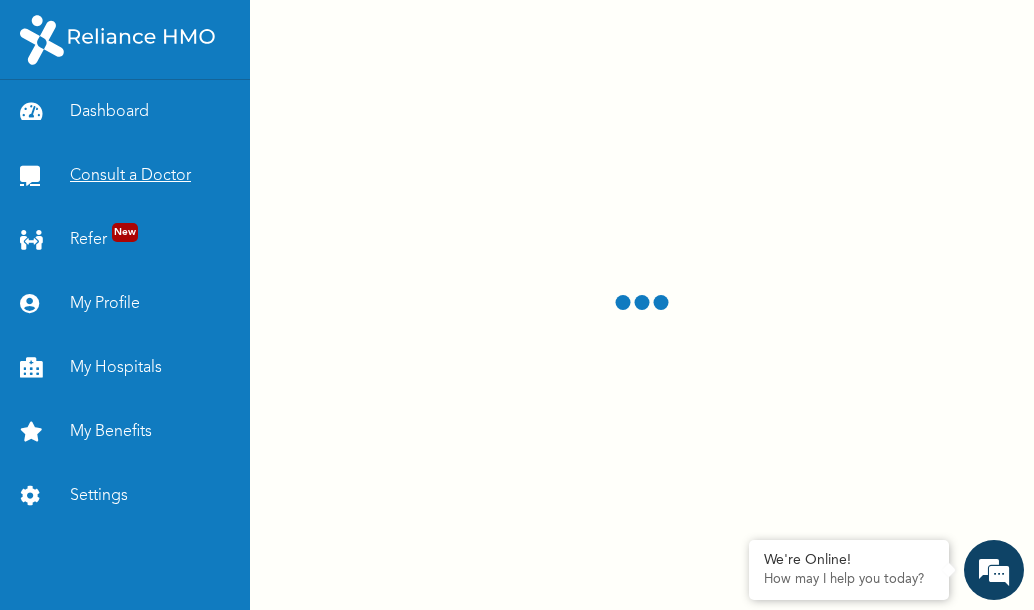 click on "Consult a Doctor" at bounding box center [125, 176] 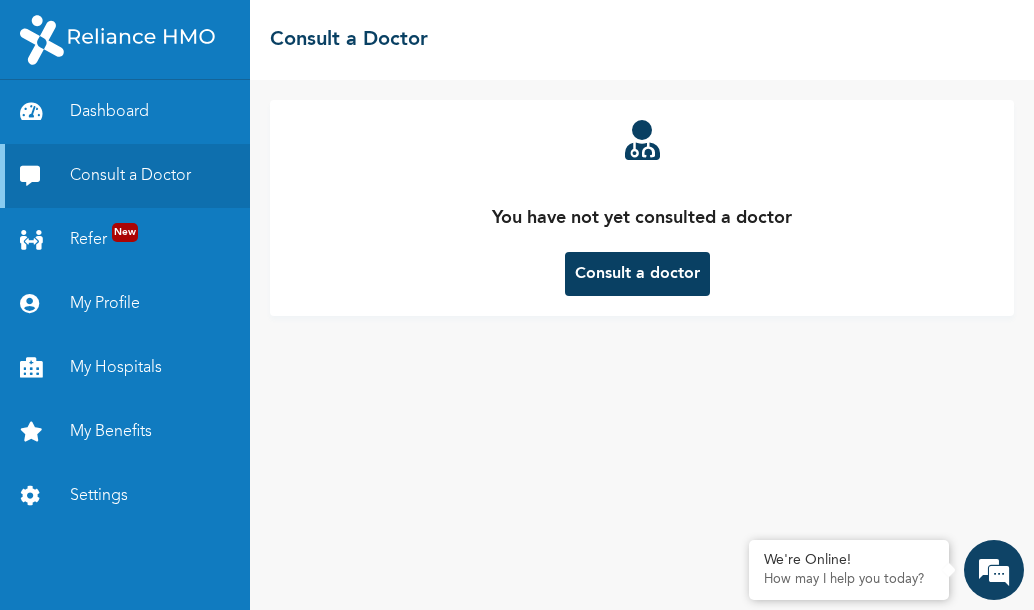 click on "Consult a doctor" at bounding box center [637, 274] 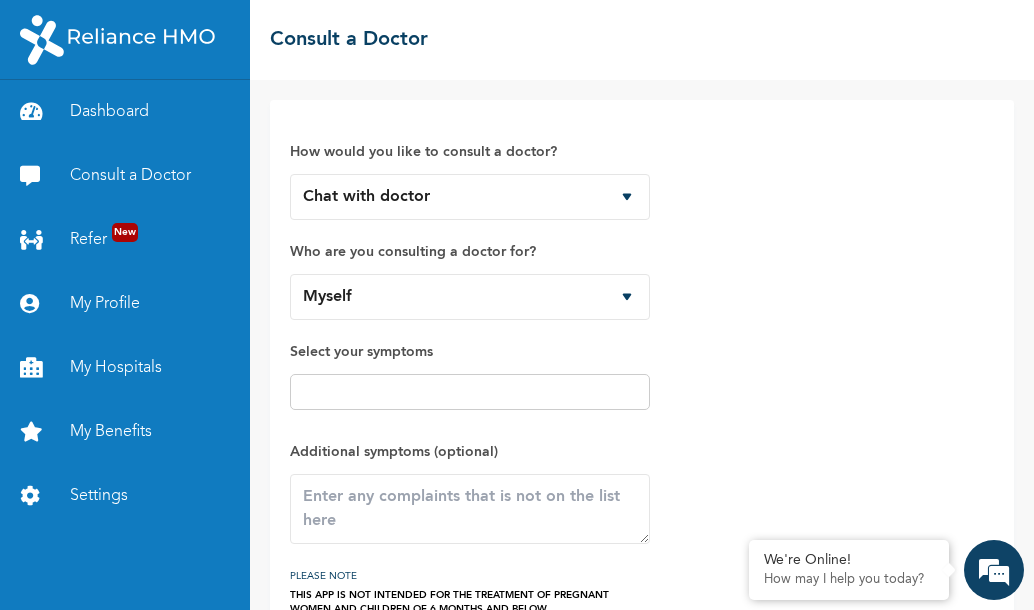click at bounding box center [470, 392] 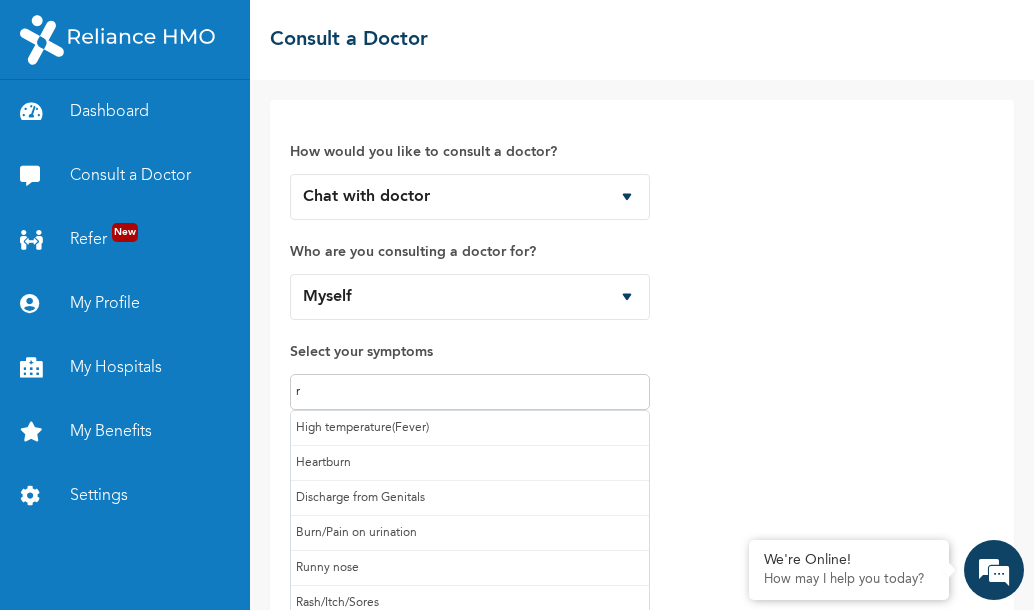 type on "ru" 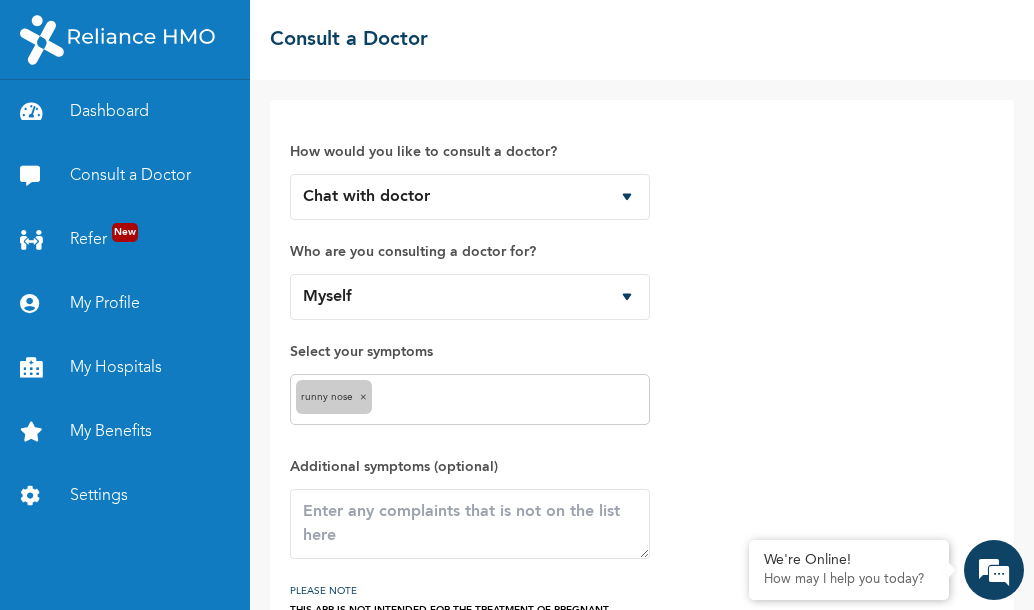 click at bounding box center [510, 400] 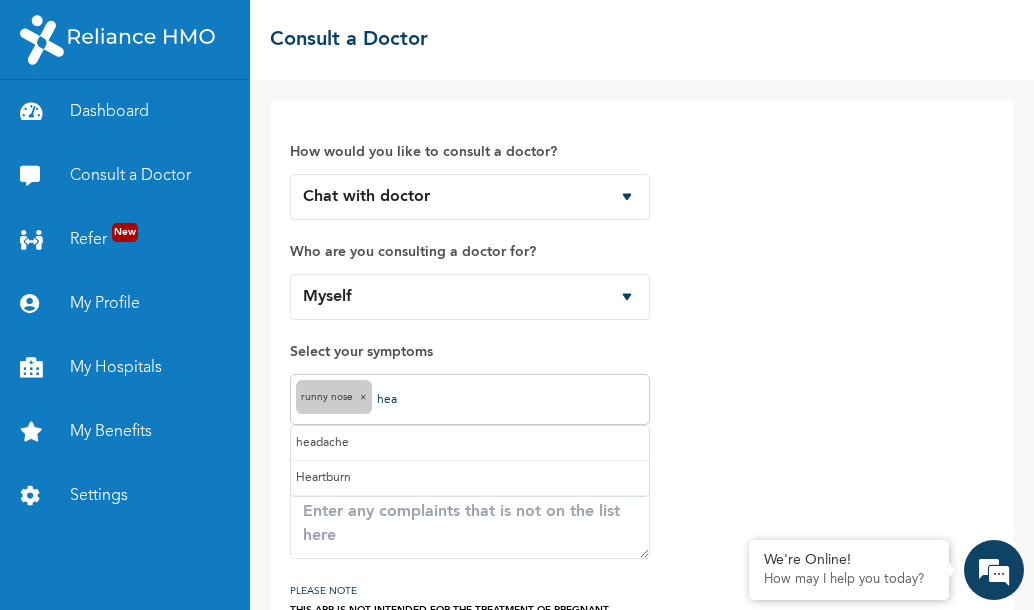 type on "head" 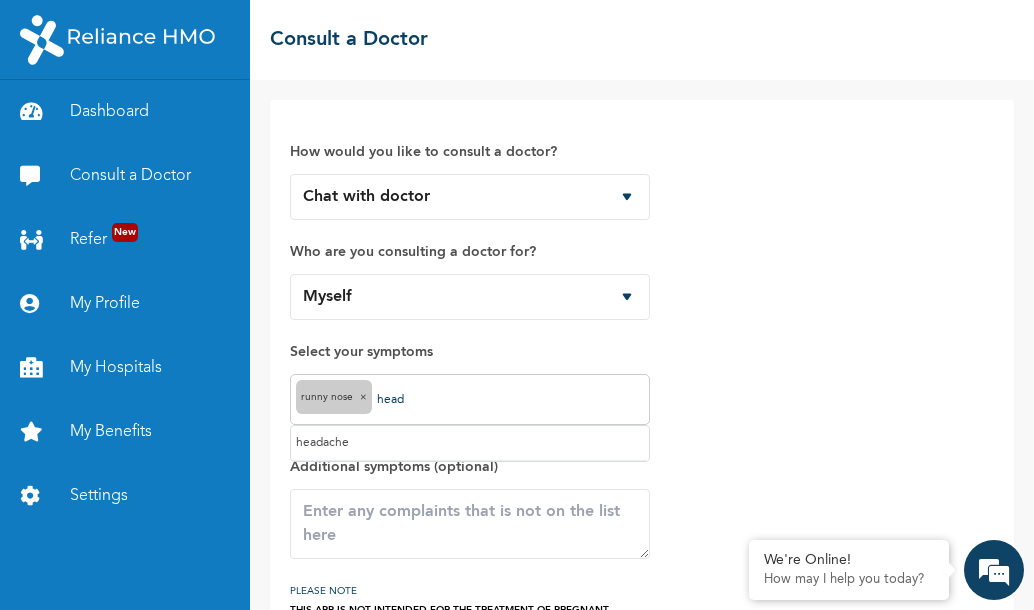 type 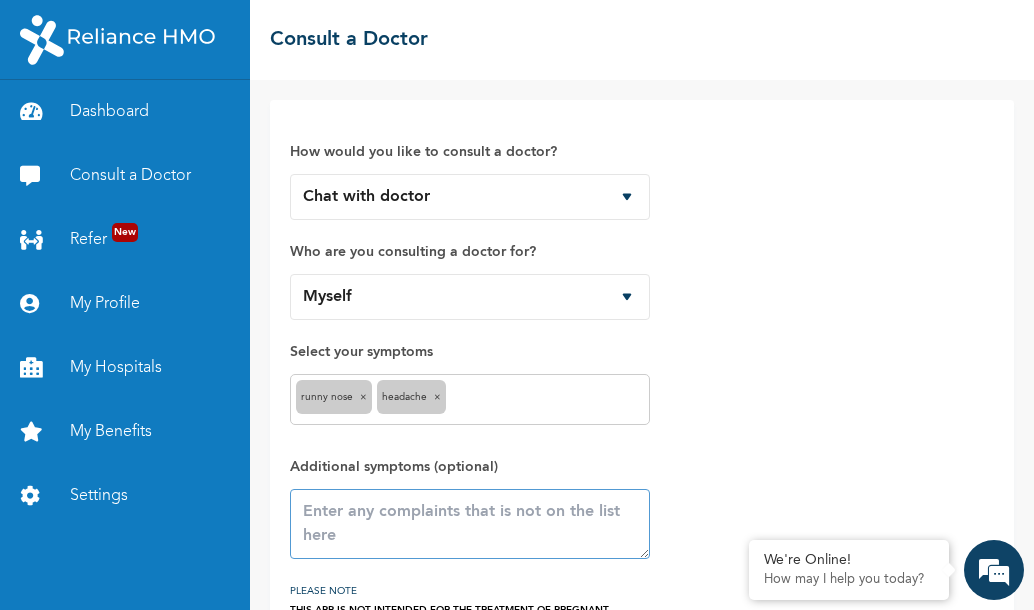 click at bounding box center [470, 524] 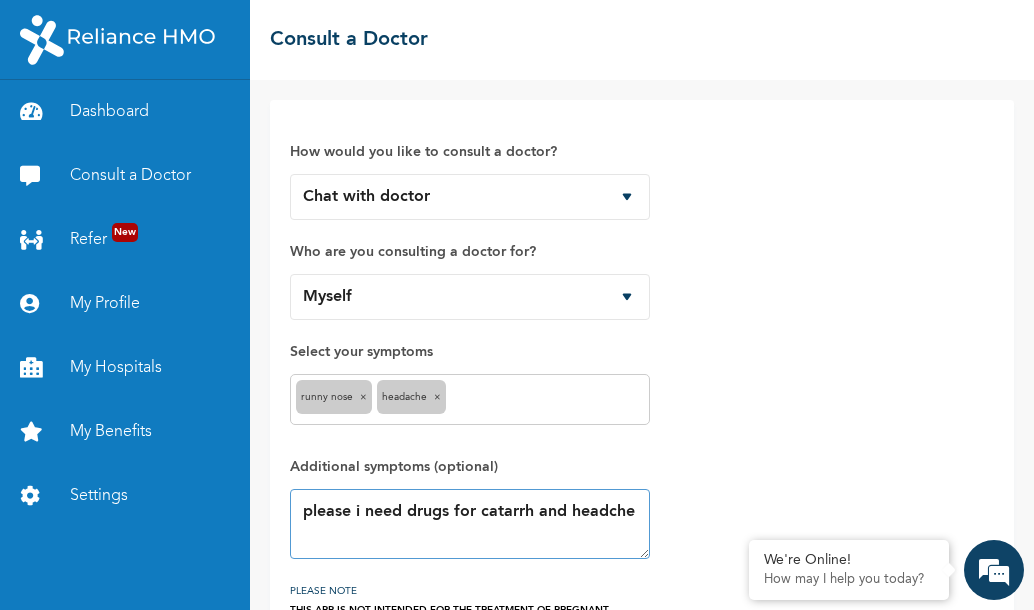 scroll, scrollTop: 125, scrollLeft: 0, axis: vertical 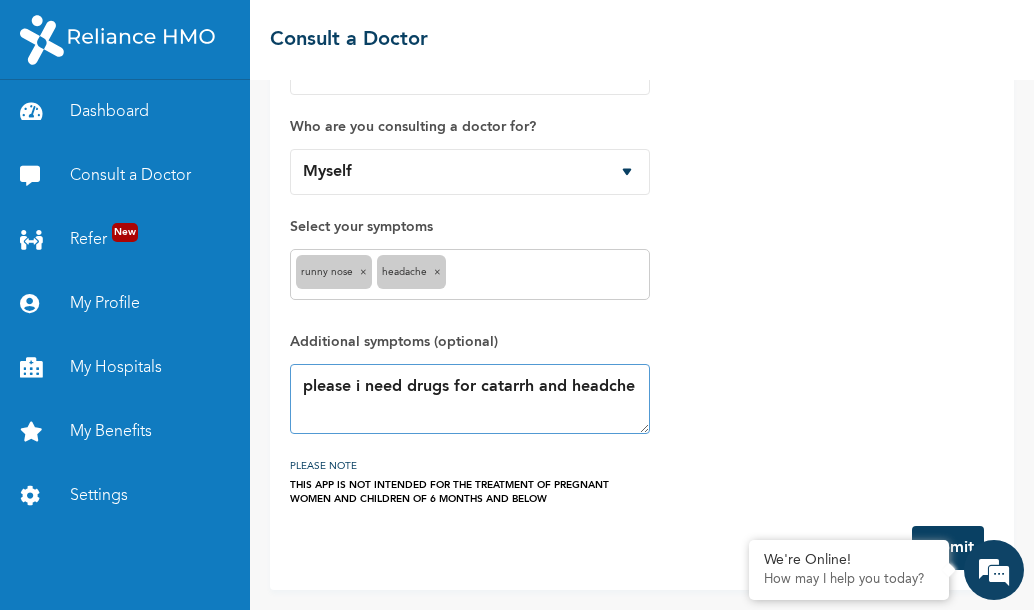 type on "please i need drugs for catarrh and headche" 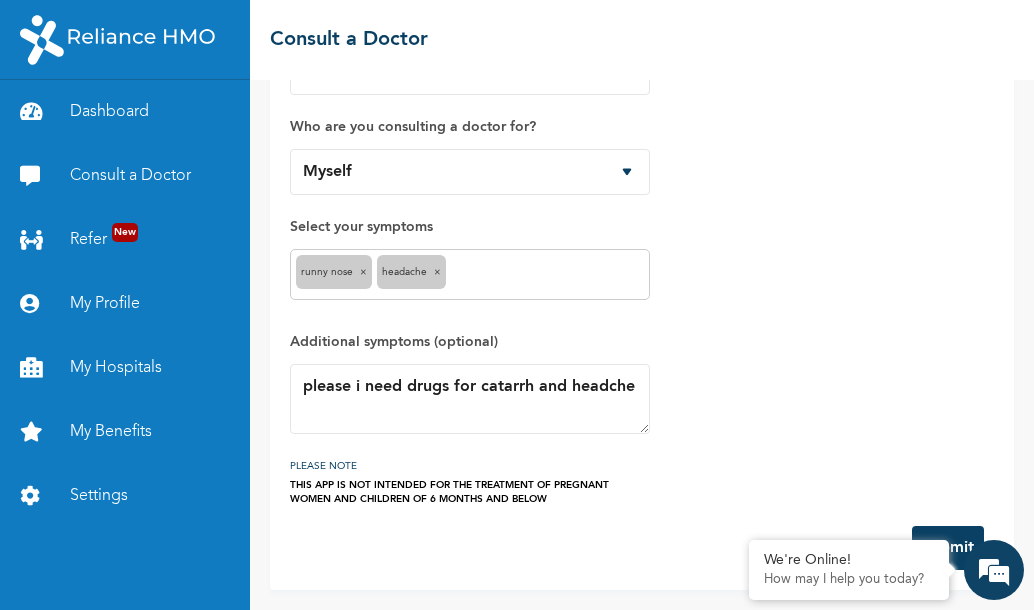 click on "Submit" at bounding box center (948, 548) 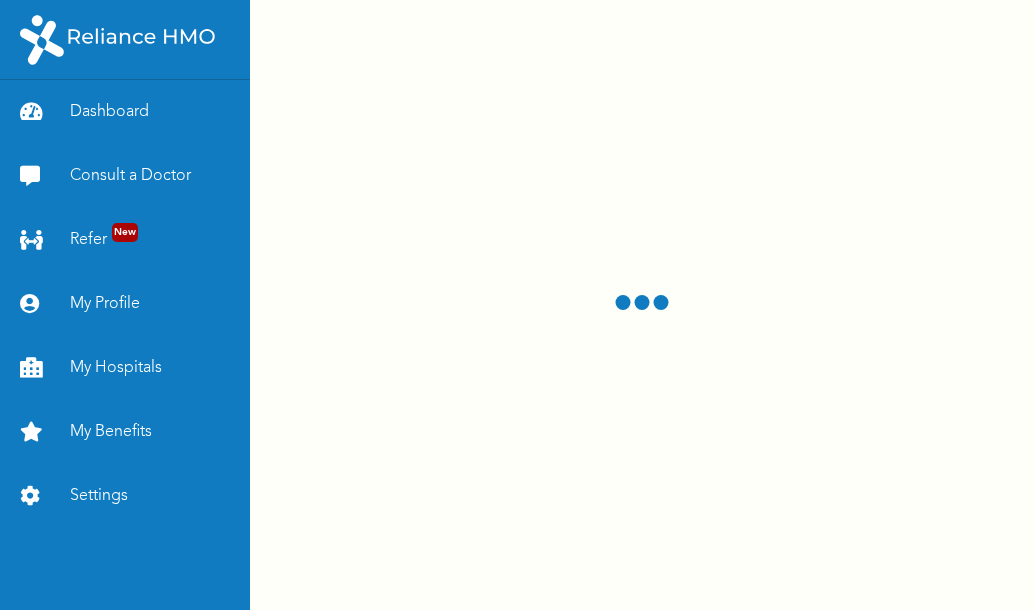 scroll, scrollTop: 0, scrollLeft: 0, axis: both 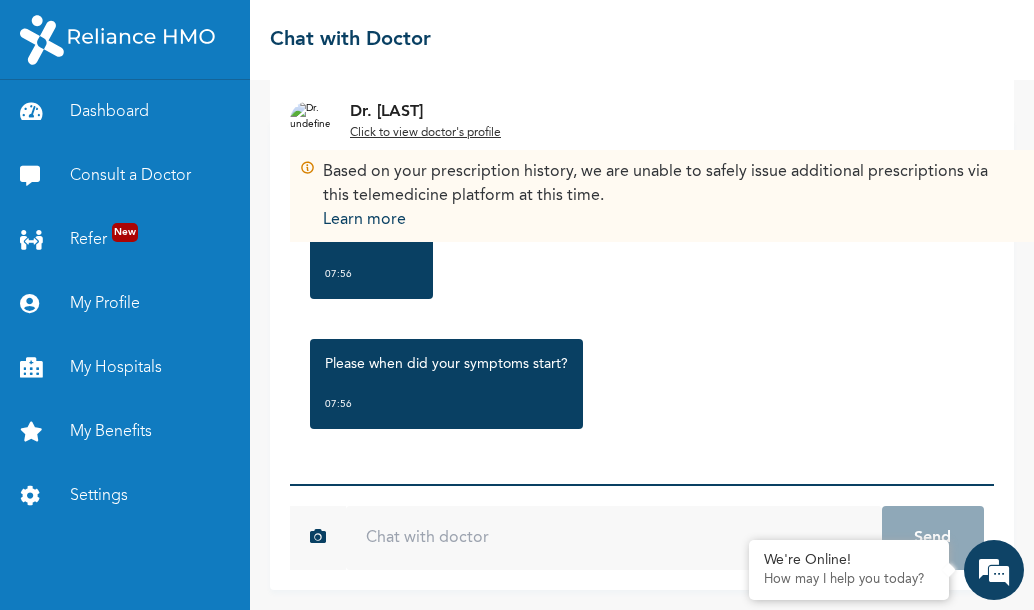 click at bounding box center (614, 538) 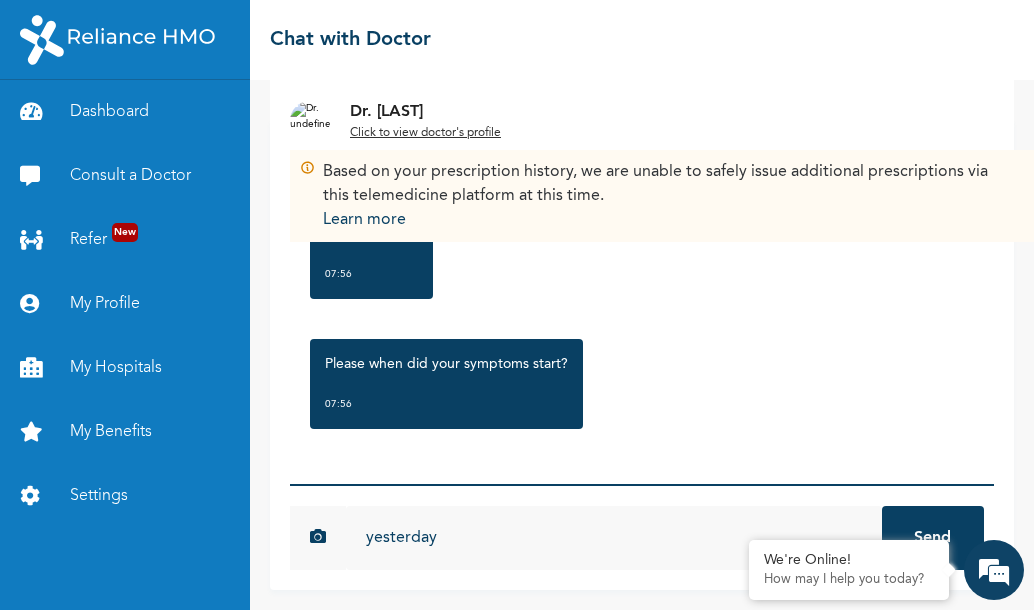 type on "yesterday" 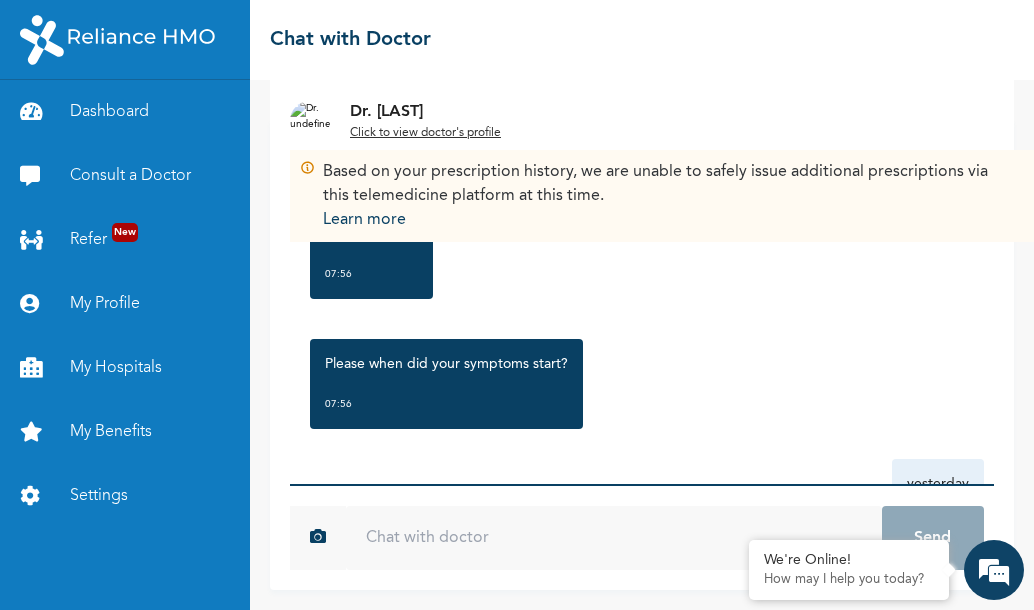 scroll, scrollTop: 0, scrollLeft: 0, axis: both 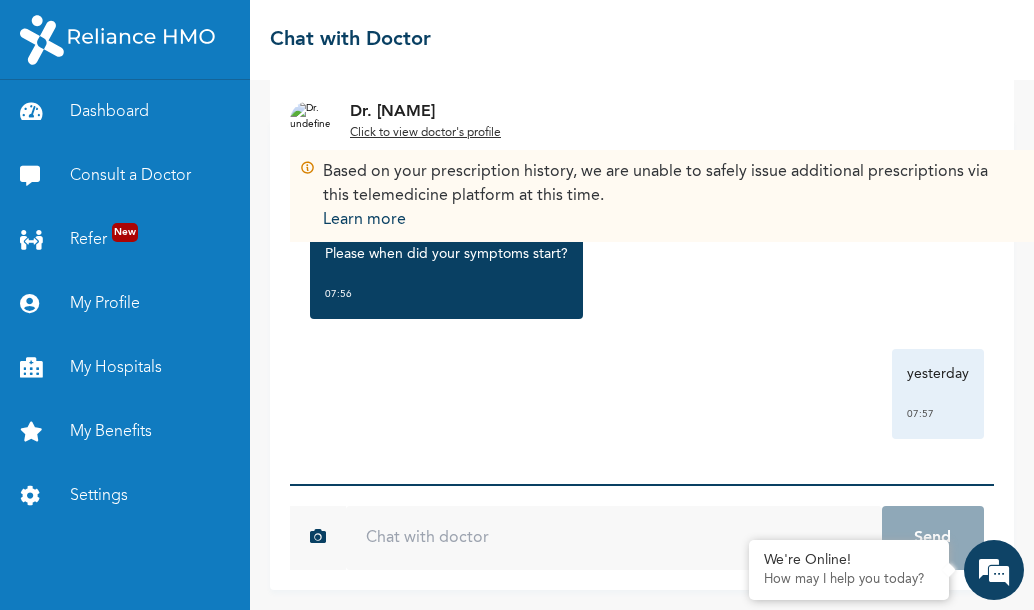 click at bounding box center [614, 538] 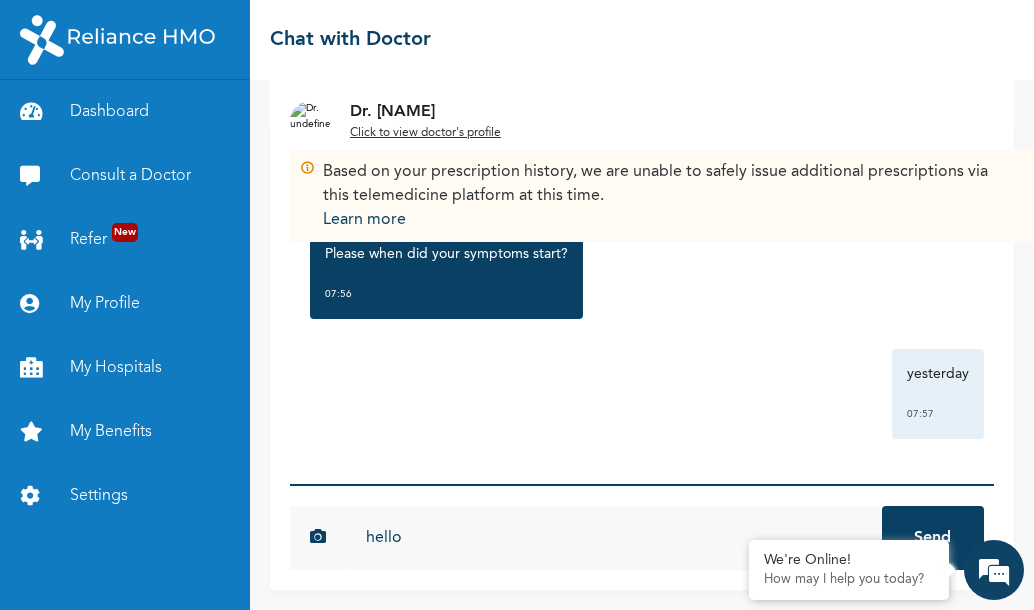 type on "hello" 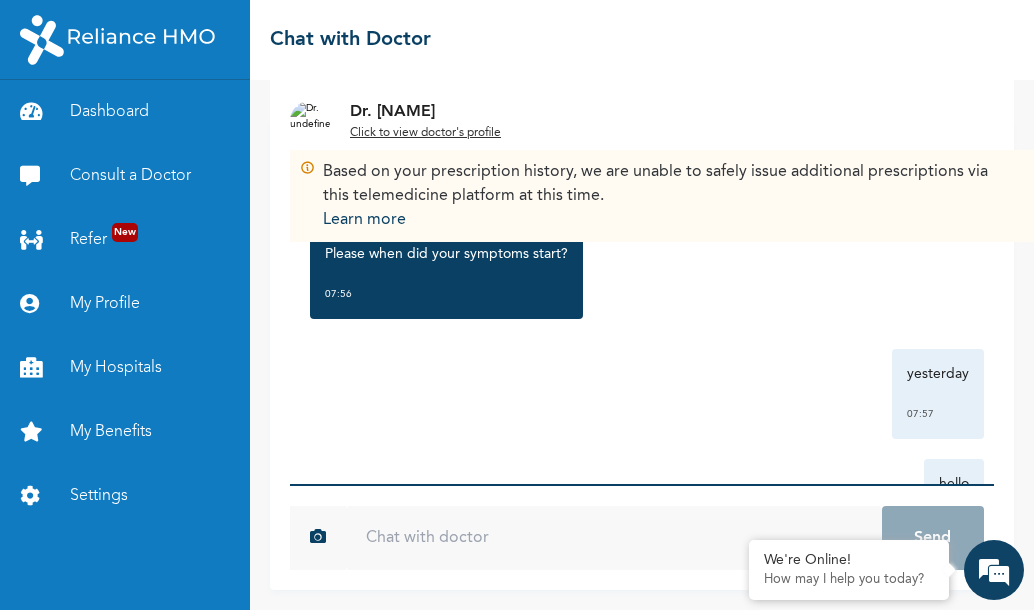 scroll, scrollTop: 510, scrollLeft: 0, axis: vertical 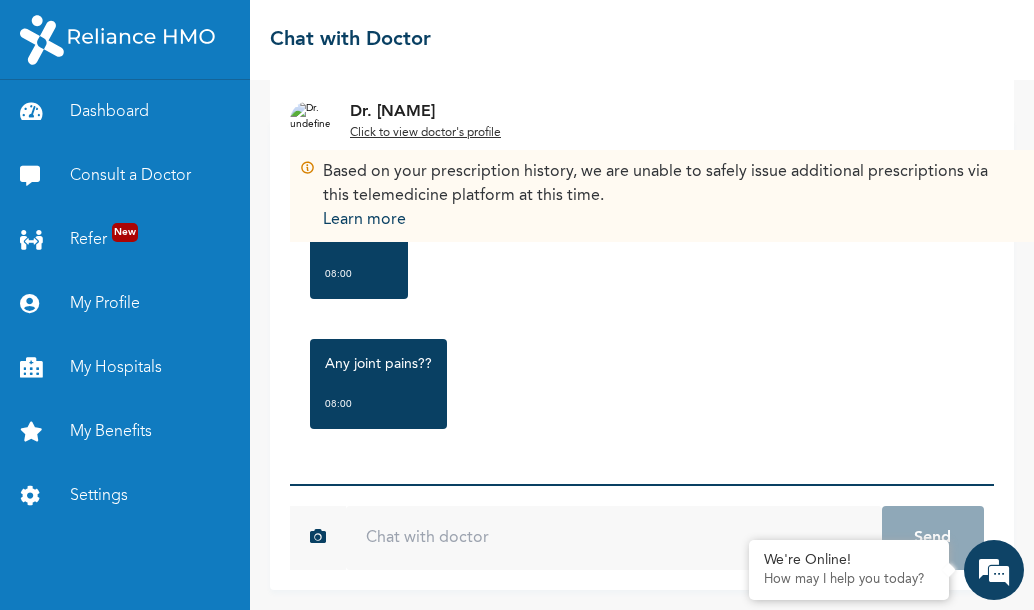 click at bounding box center (614, 538) 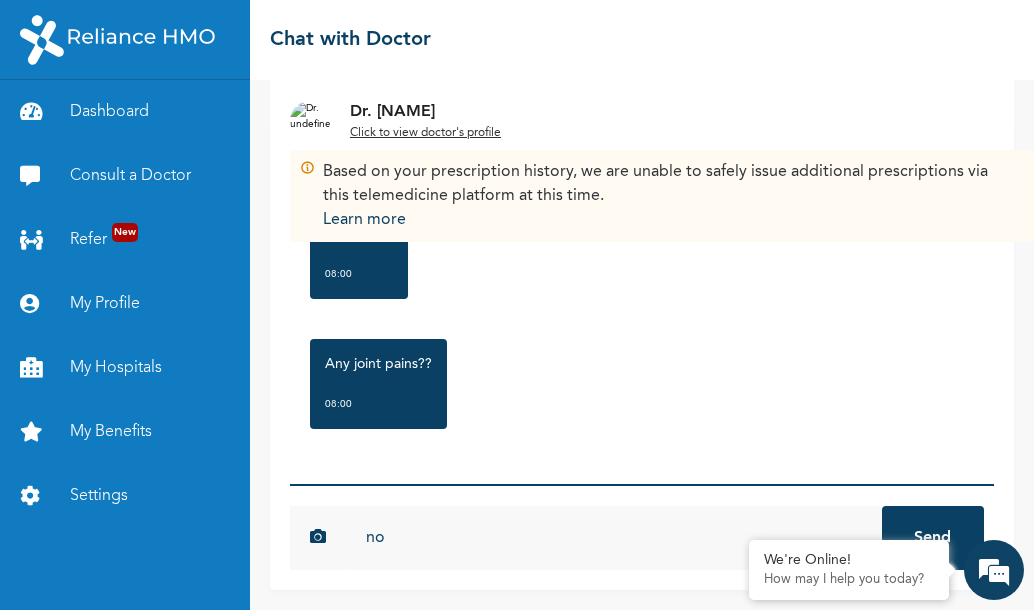 type on "no" 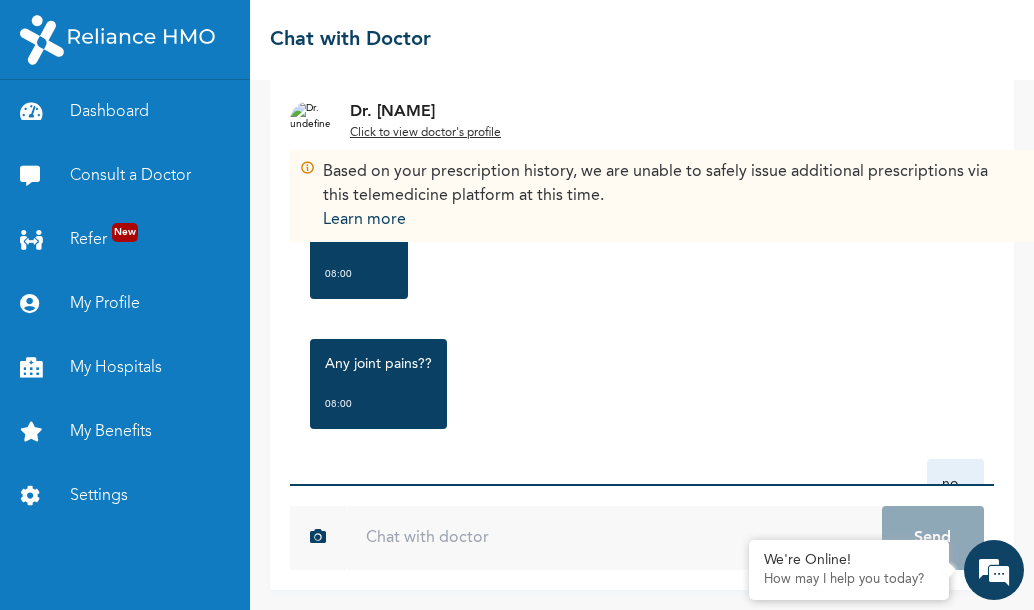 scroll, scrollTop: 1010, scrollLeft: 0, axis: vertical 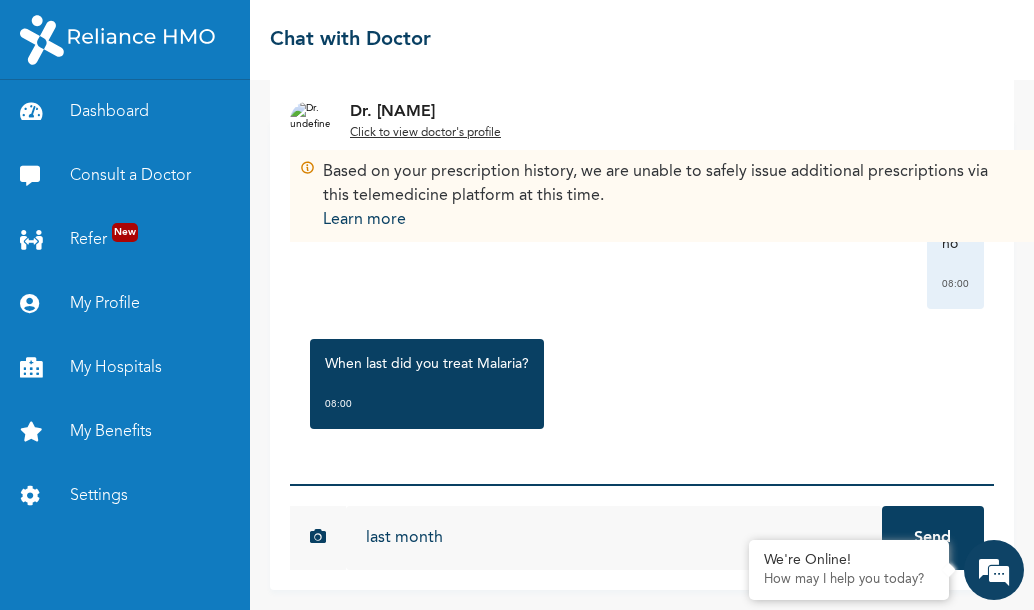 type on "last month" 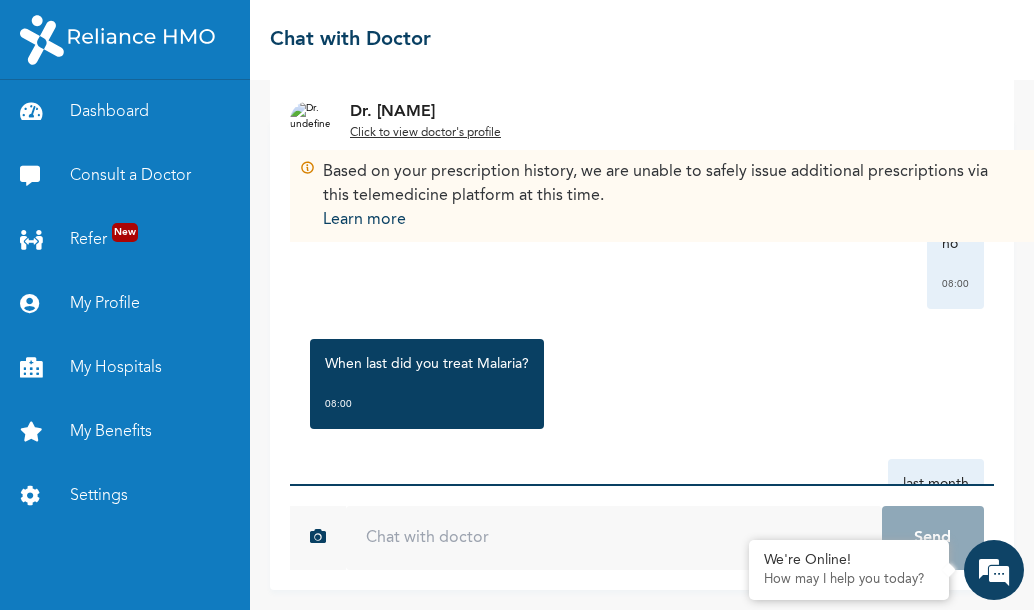 scroll, scrollTop: 1120, scrollLeft: 0, axis: vertical 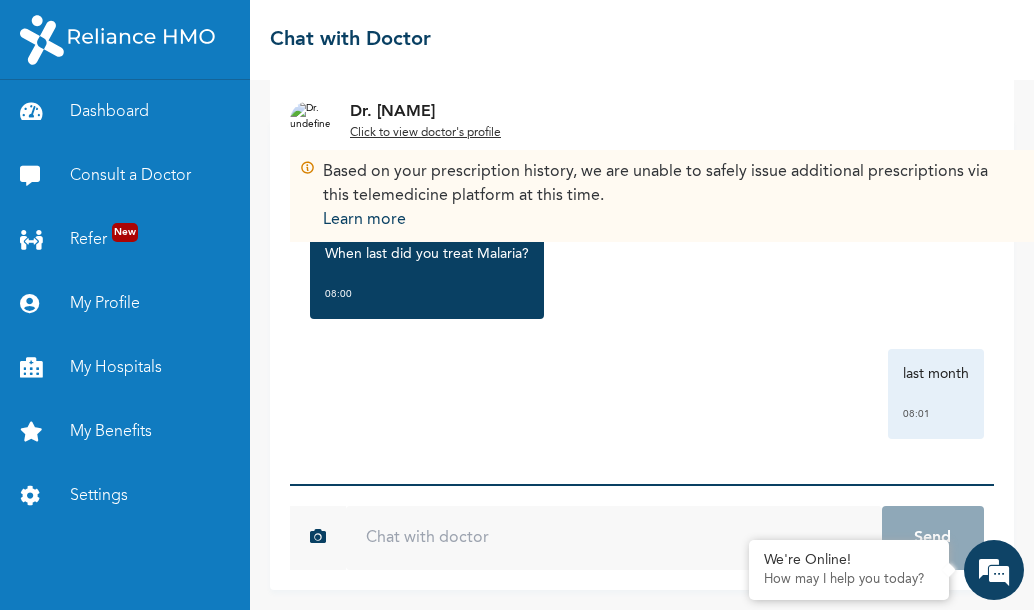 click on "6a0ca817237cdea7e0ff7bcfee571c8cf1d65a6a51195e3e9052d35160b418f5 Send" at bounding box center [642, 537] 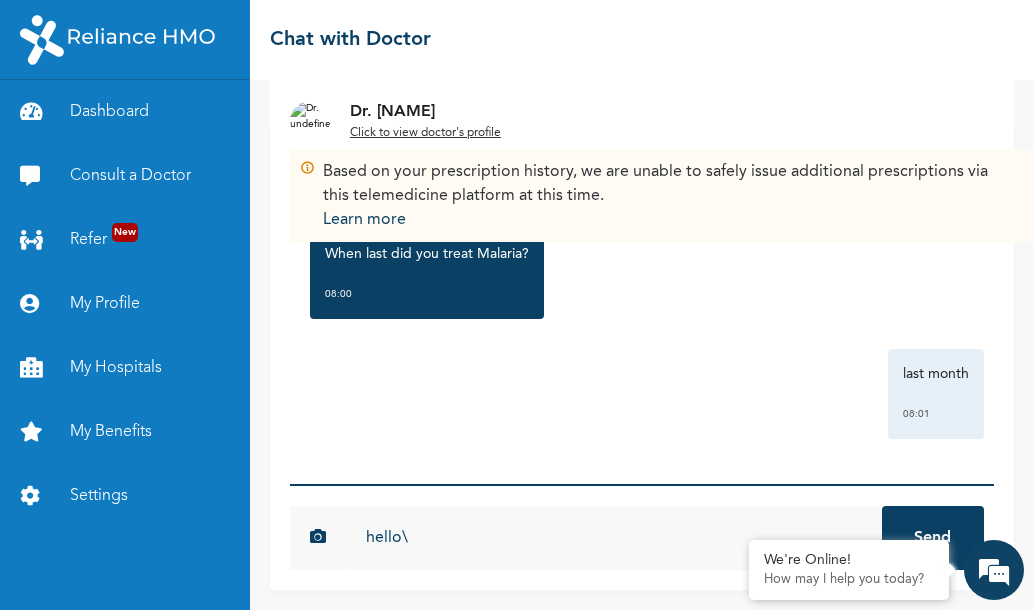 type on "hello\" 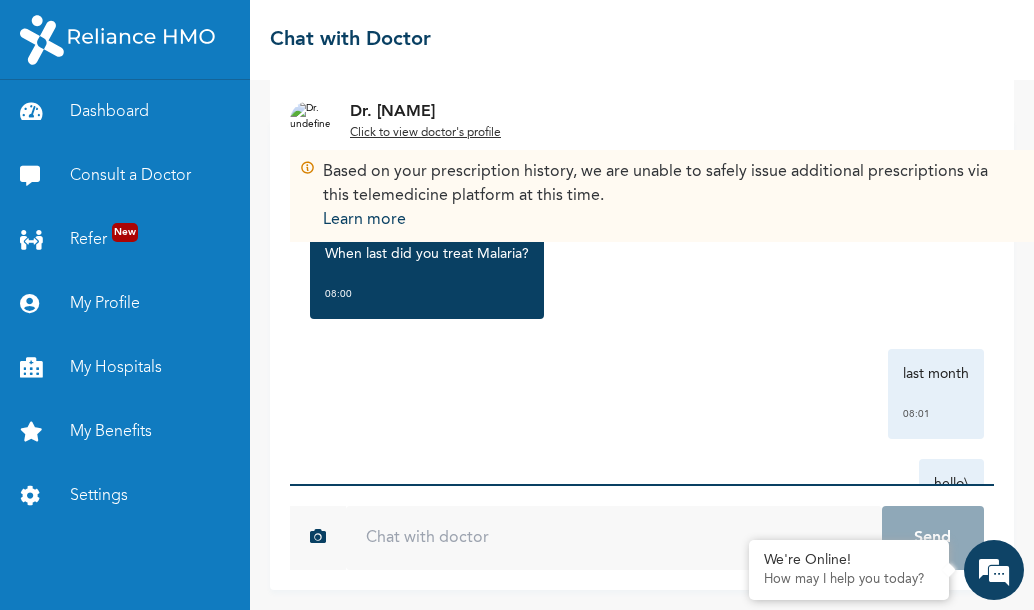 scroll, scrollTop: 1230, scrollLeft: 0, axis: vertical 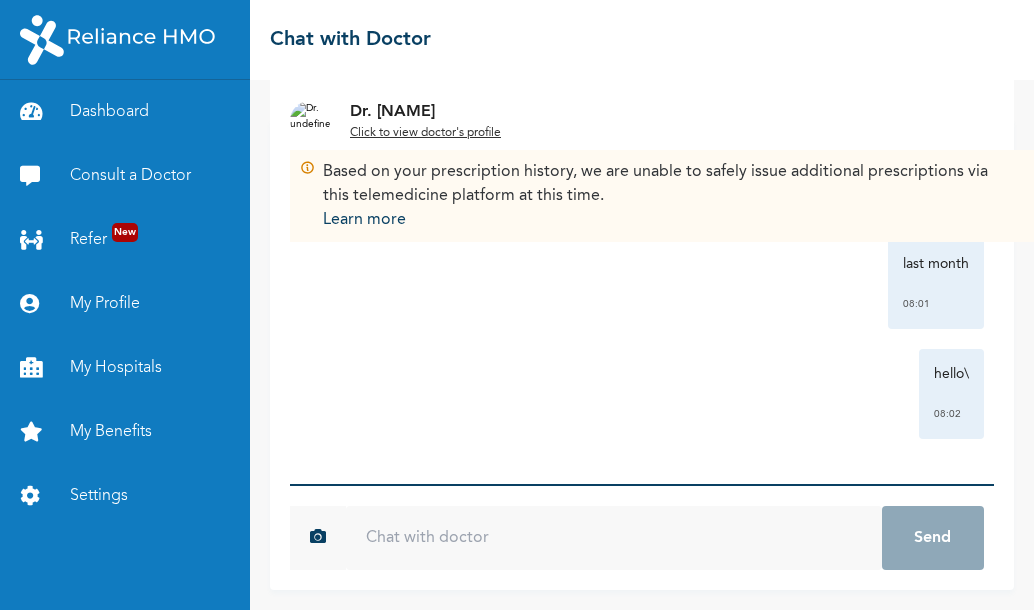 click at bounding box center [614, 538] 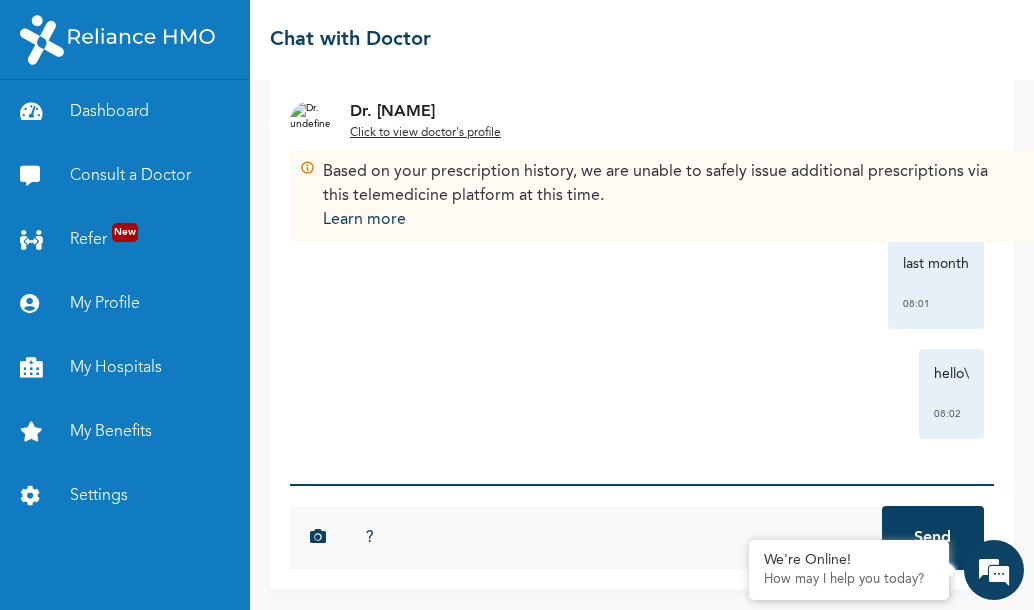 type on "?" 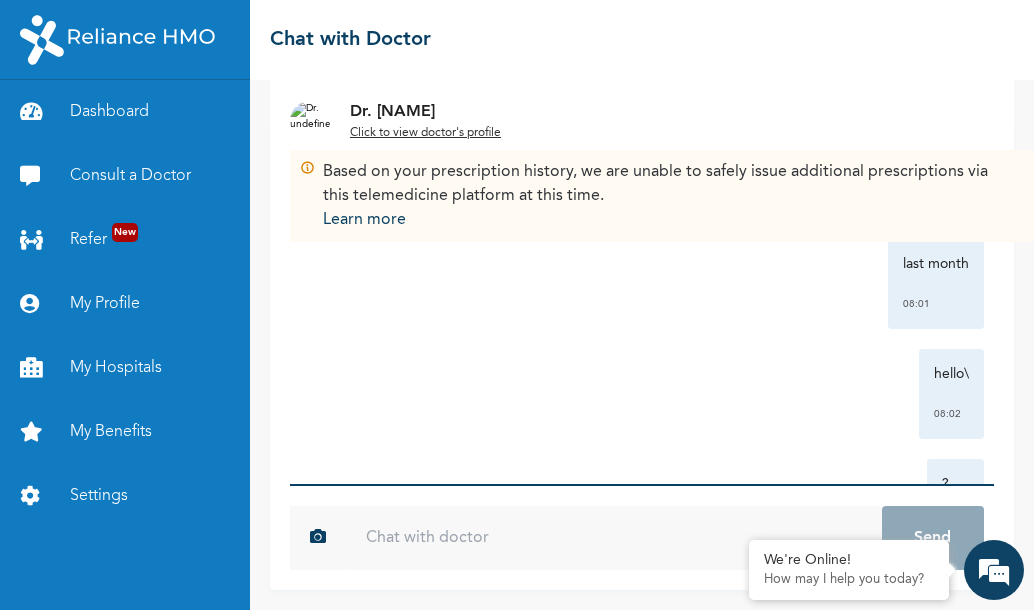 scroll, scrollTop: 0, scrollLeft: 0, axis: both 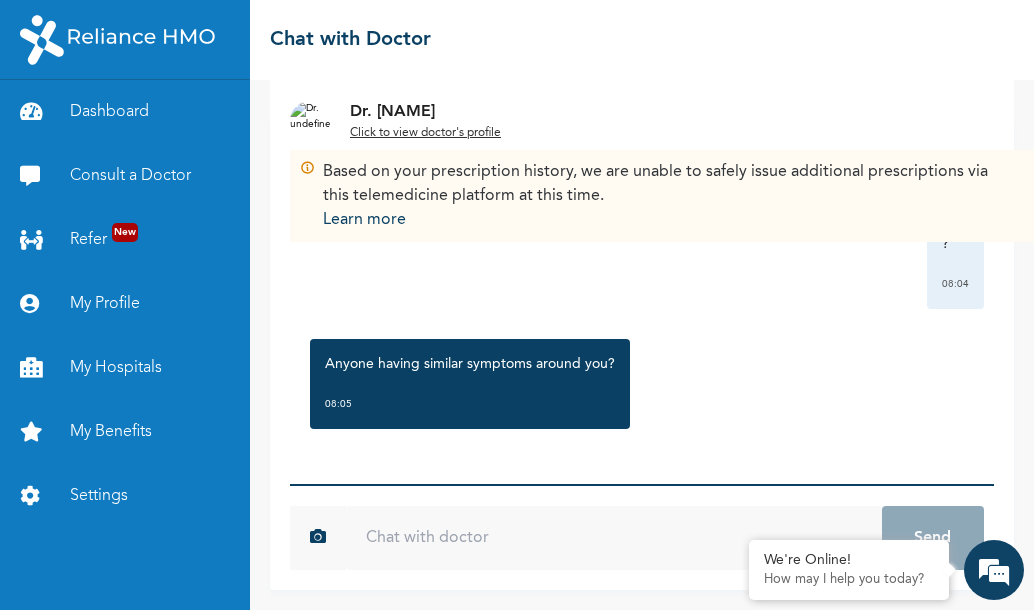 click at bounding box center (614, 538) 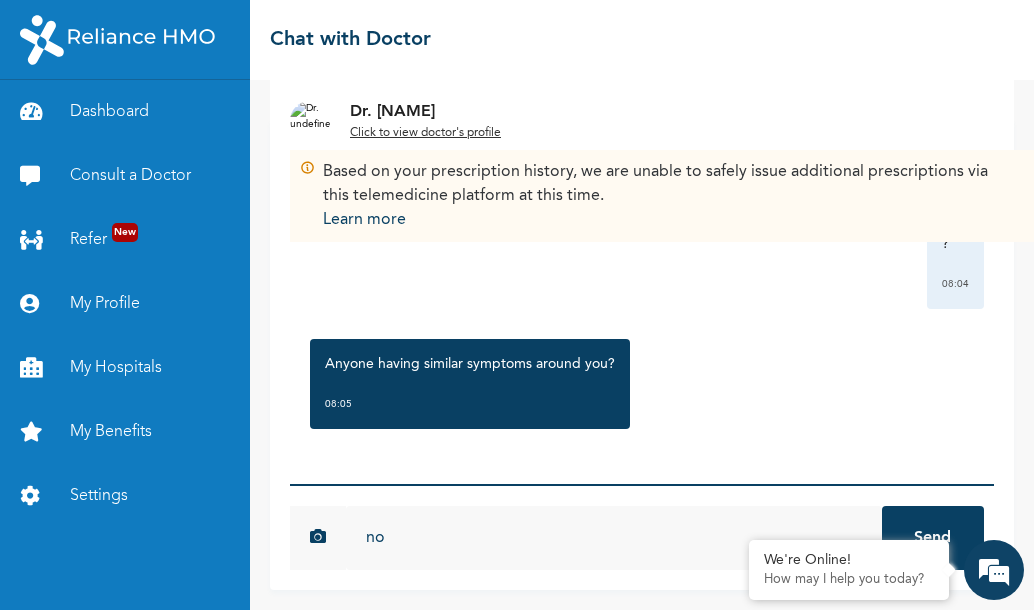 type on "no" 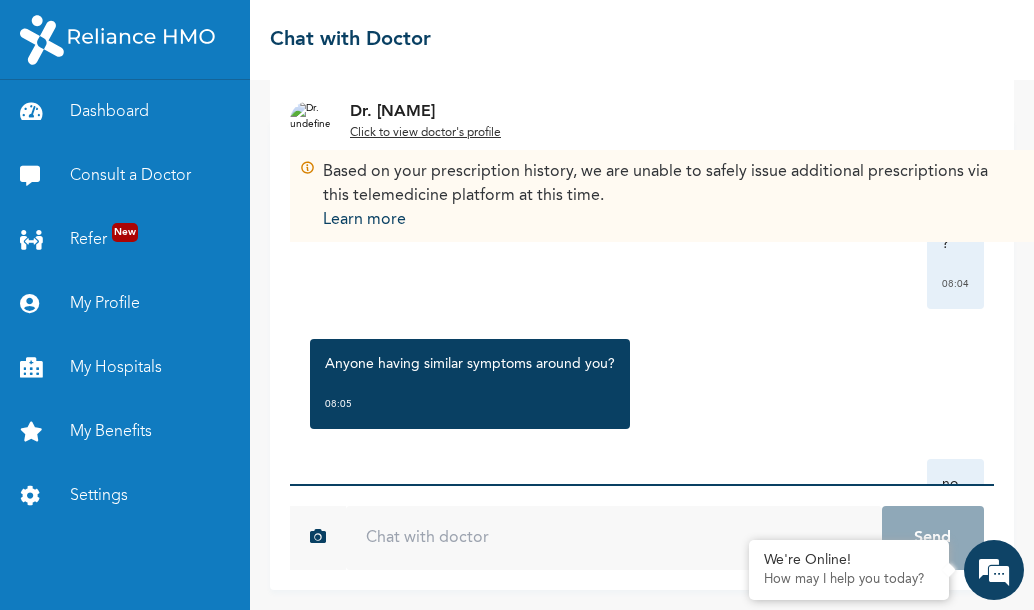 scroll, scrollTop: 1580, scrollLeft: 0, axis: vertical 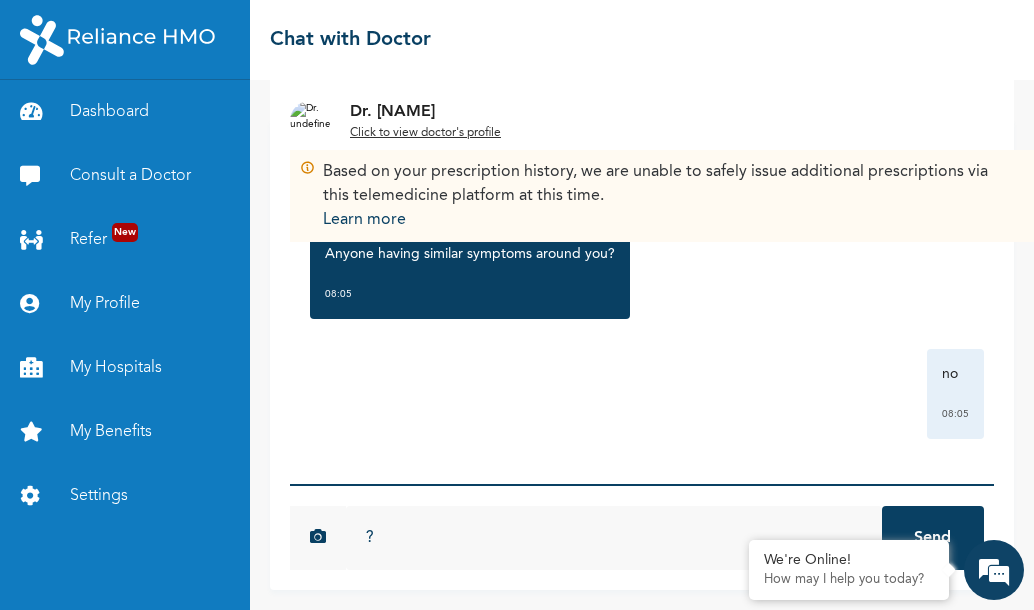 type on "?" 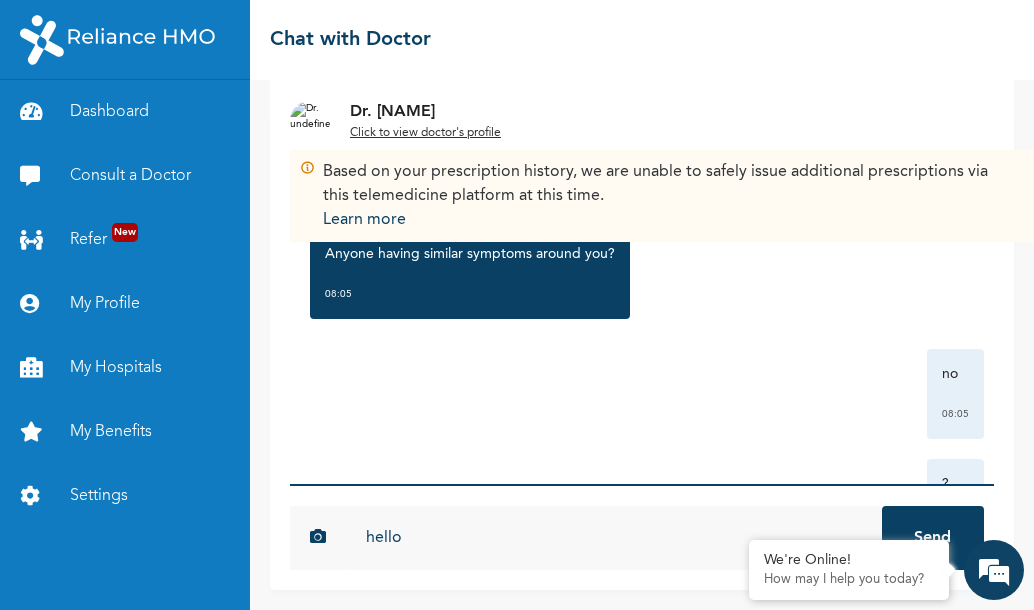 type on "hello" 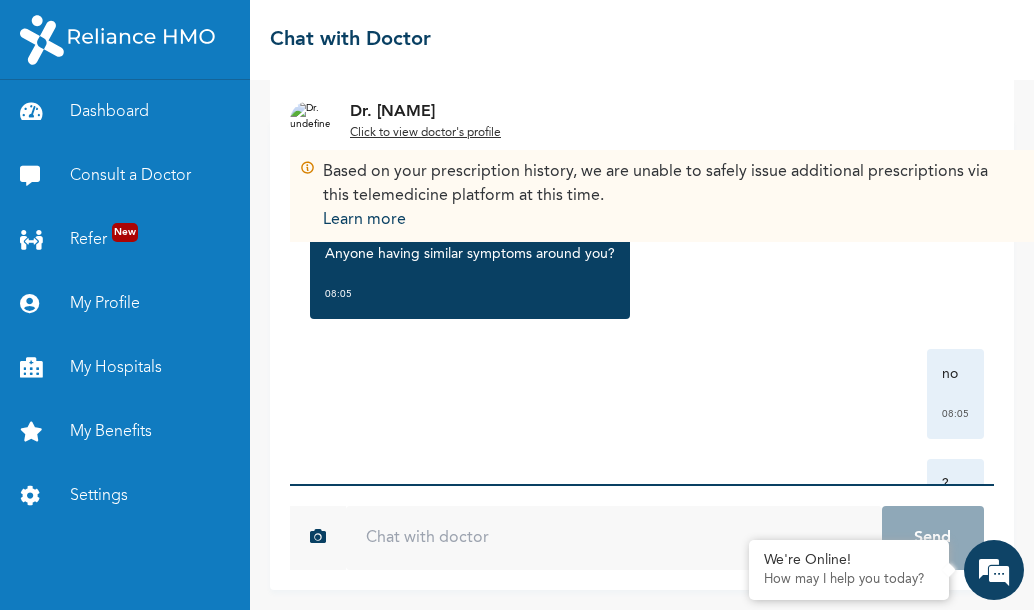 scroll, scrollTop: 1800, scrollLeft: 0, axis: vertical 